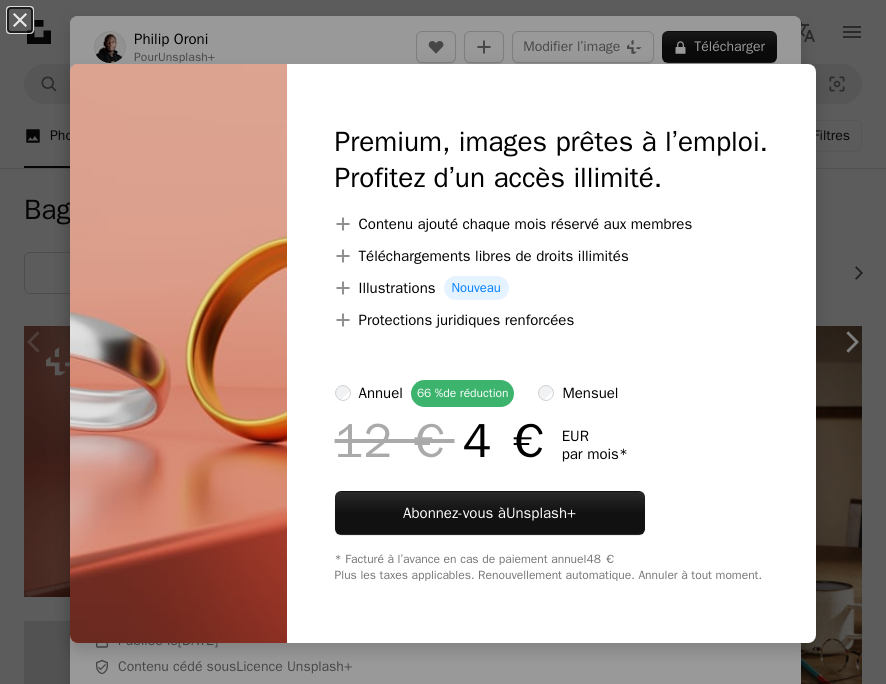scroll, scrollTop: 127, scrollLeft: 0, axis: vertical 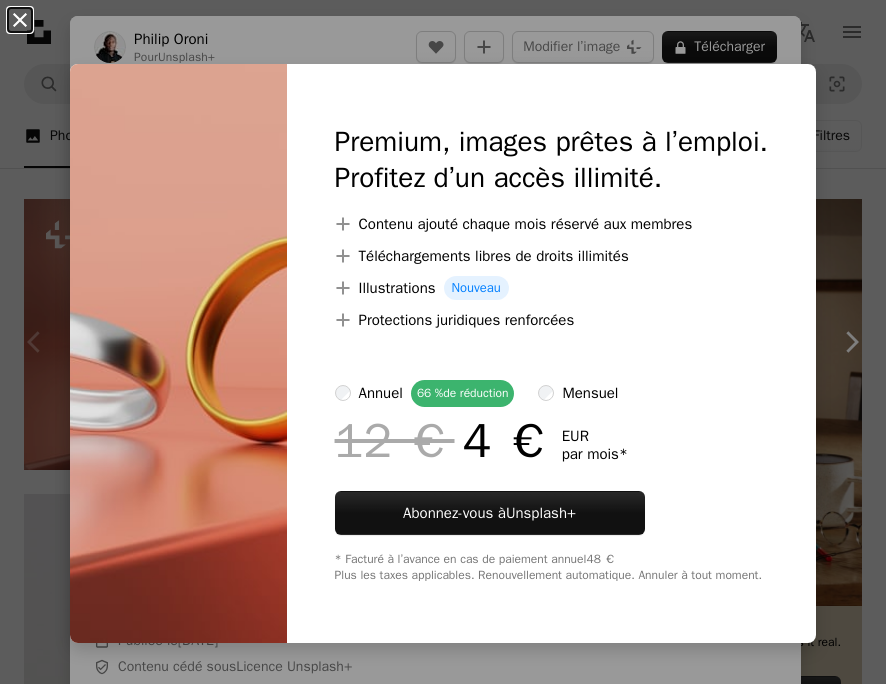 click on "An X shape" at bounding box center (20, 20) 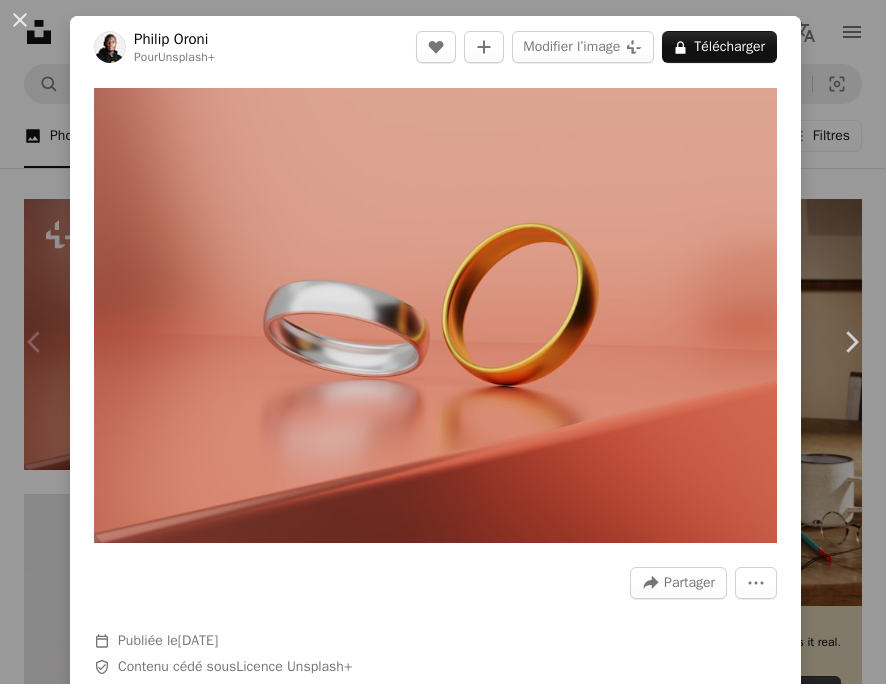 click on "[DATE]" at bounding box center (443, 342) 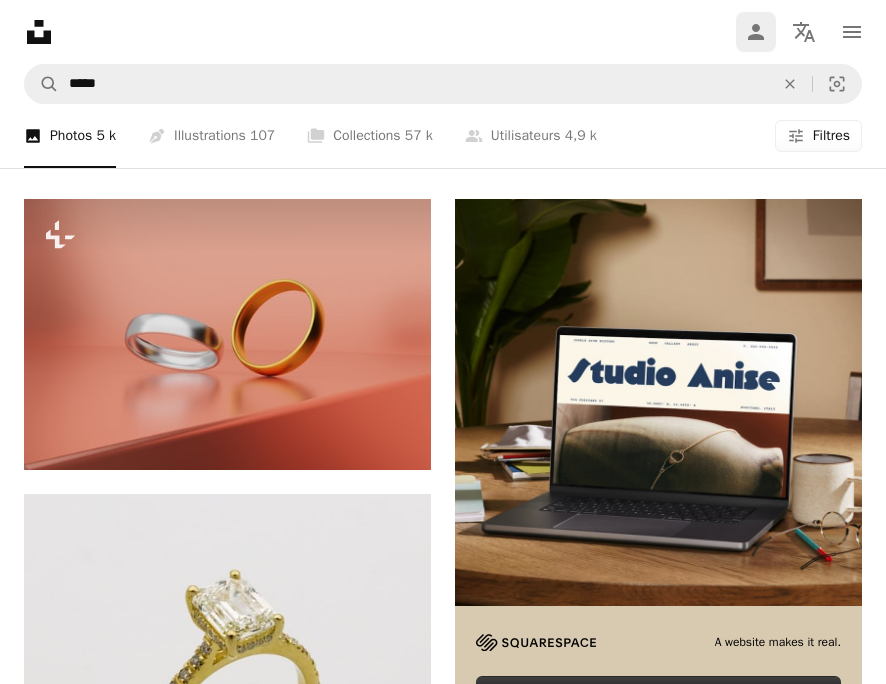 click 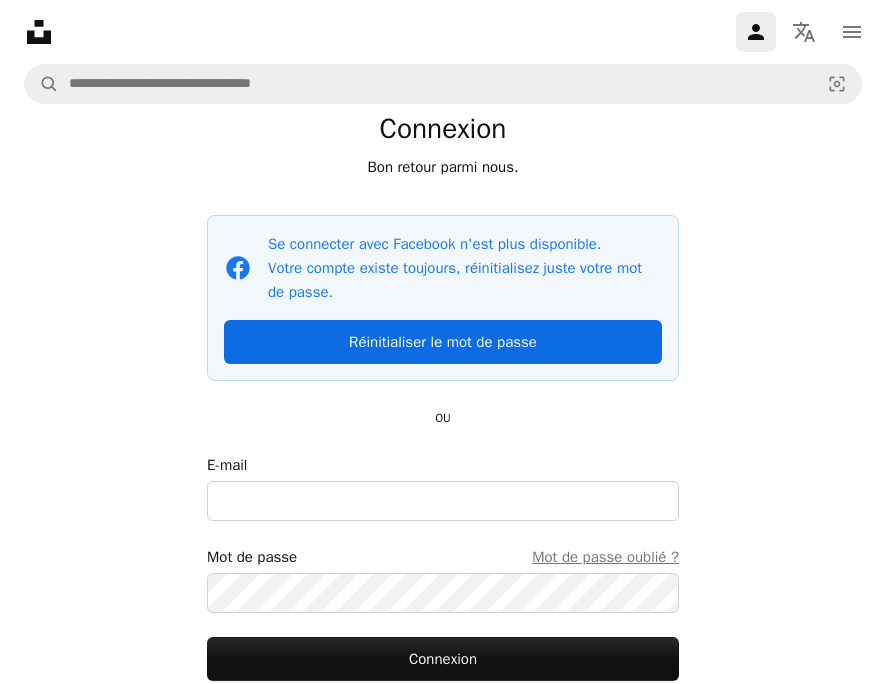 scroll, scrollTop: 174, scrollLeft: 0, axis: vertical 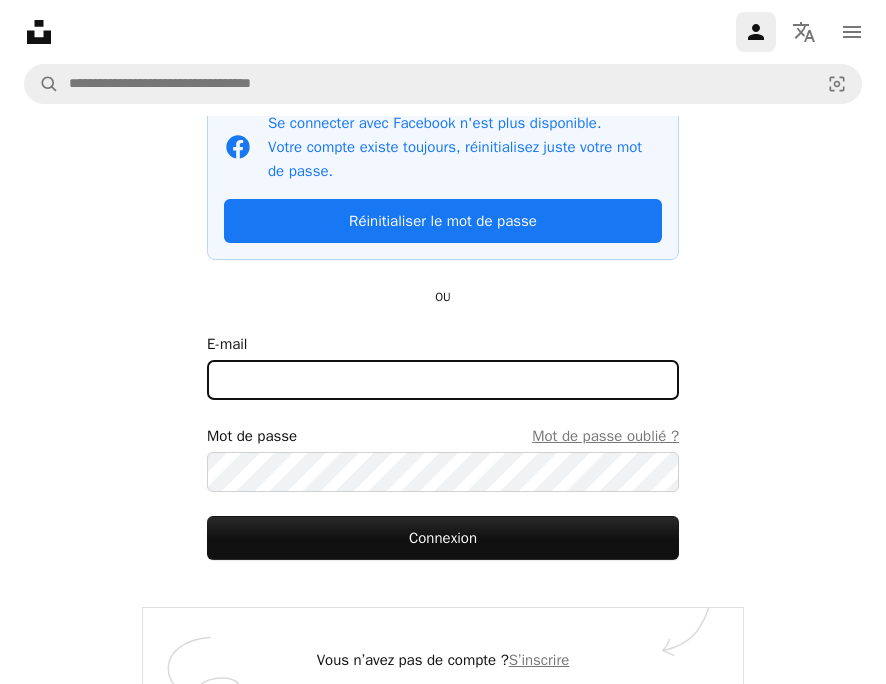 click on "E-mail" at bounding box center [443, 380] 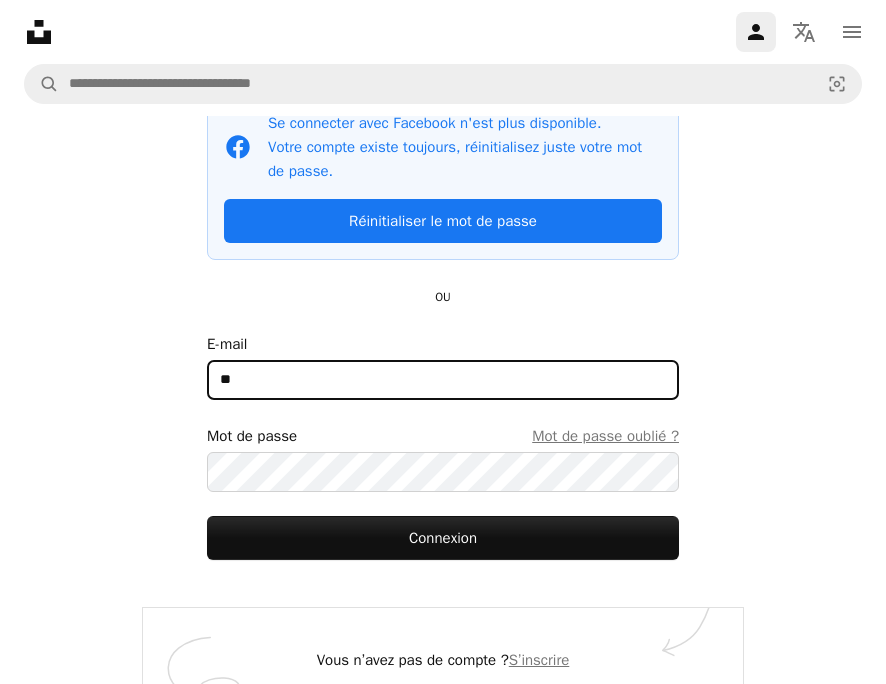 type on "**********" 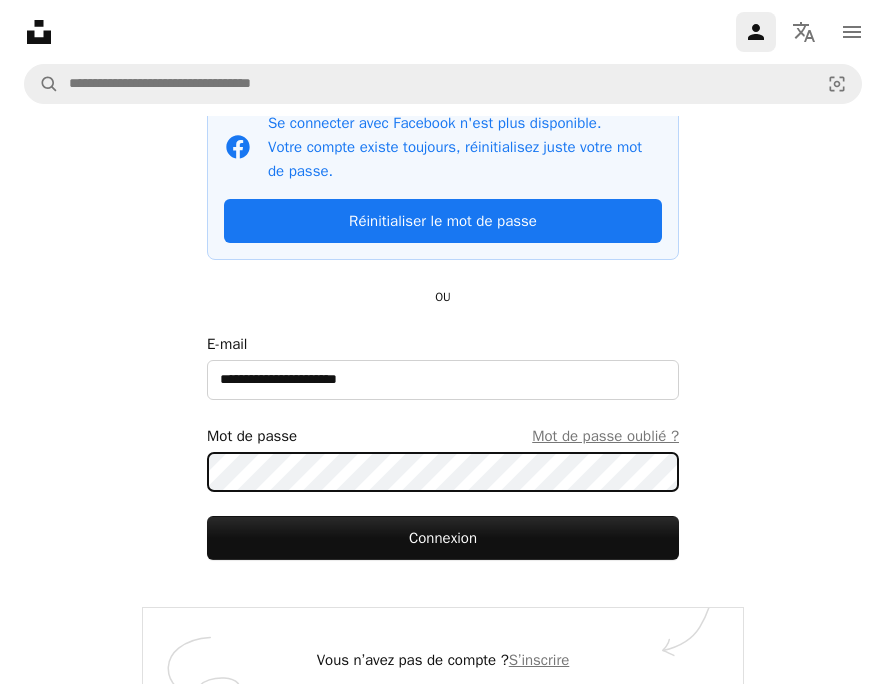 click on "Connexion" at bounding box center [443, 538] 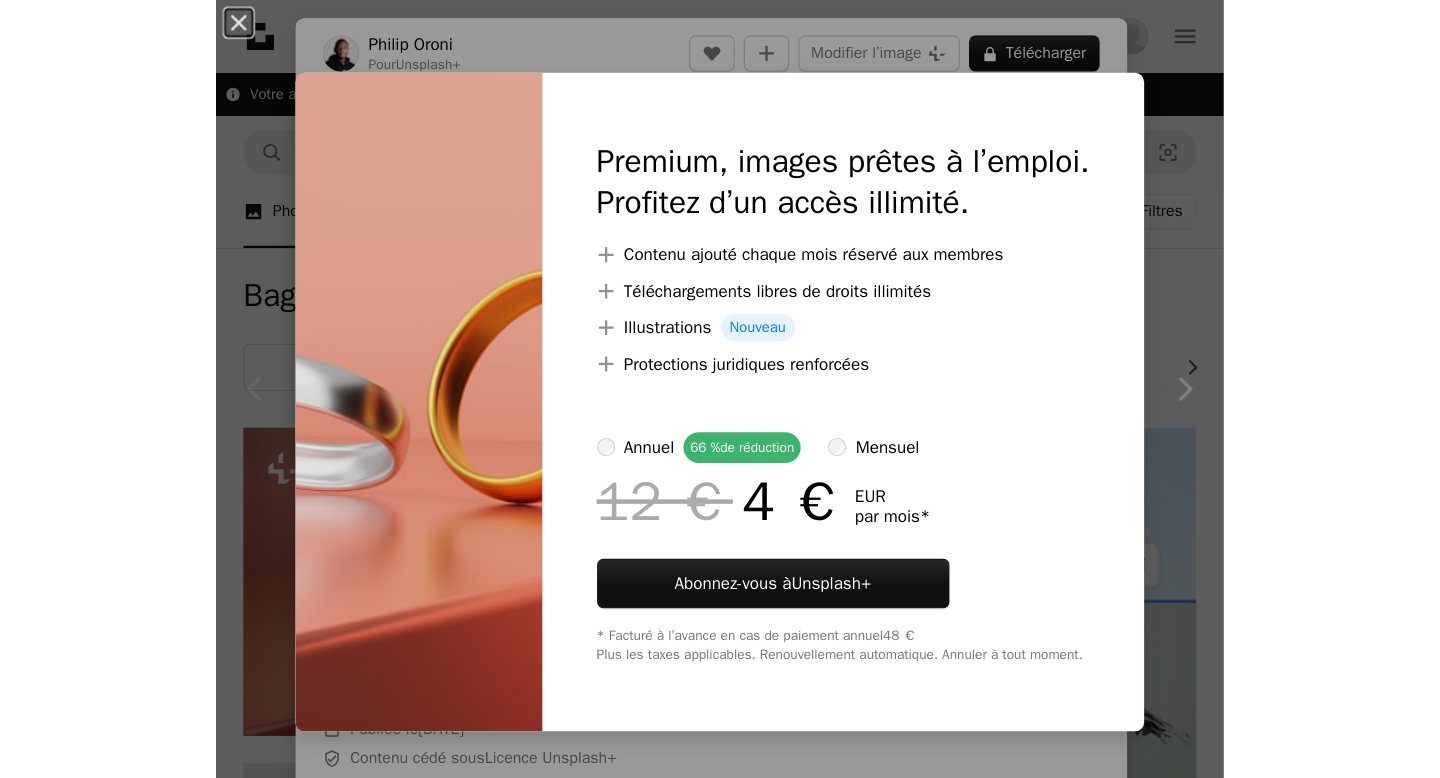 scroll, scrollTop: 0, scrollLeft: 0, axis: both 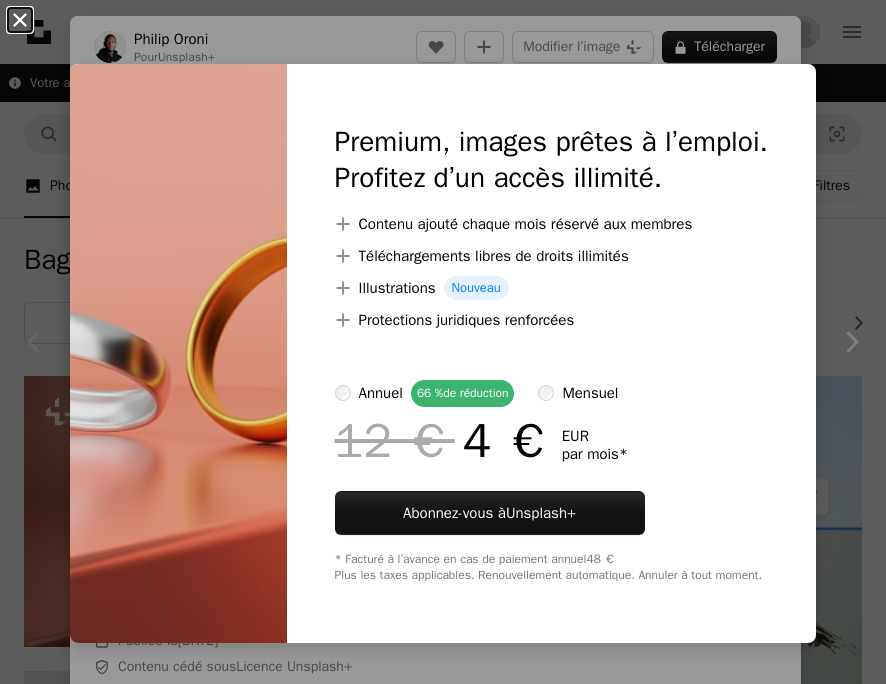 click on "An X shape" at bounding box center (20, 20) 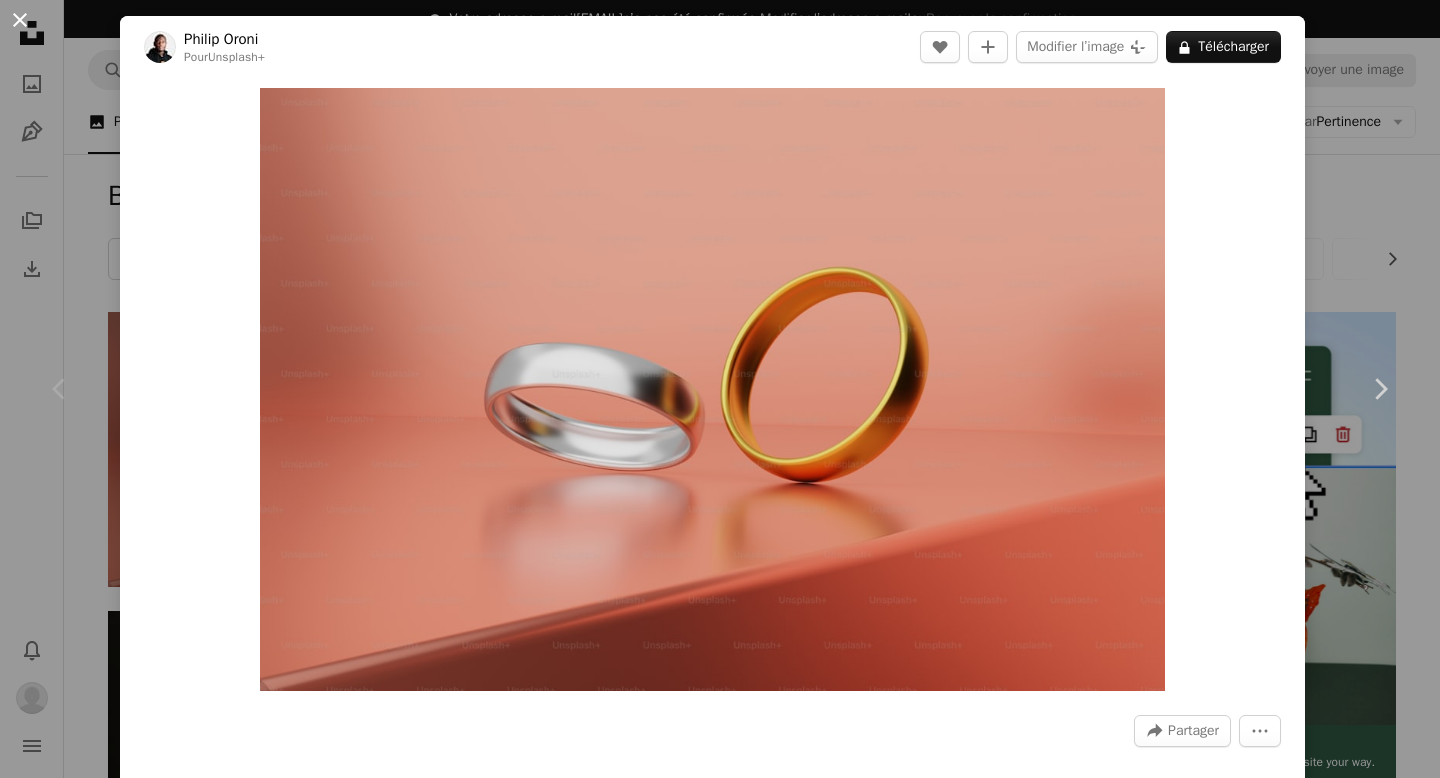 click on "An X shape" at bounding box center (20, 20) 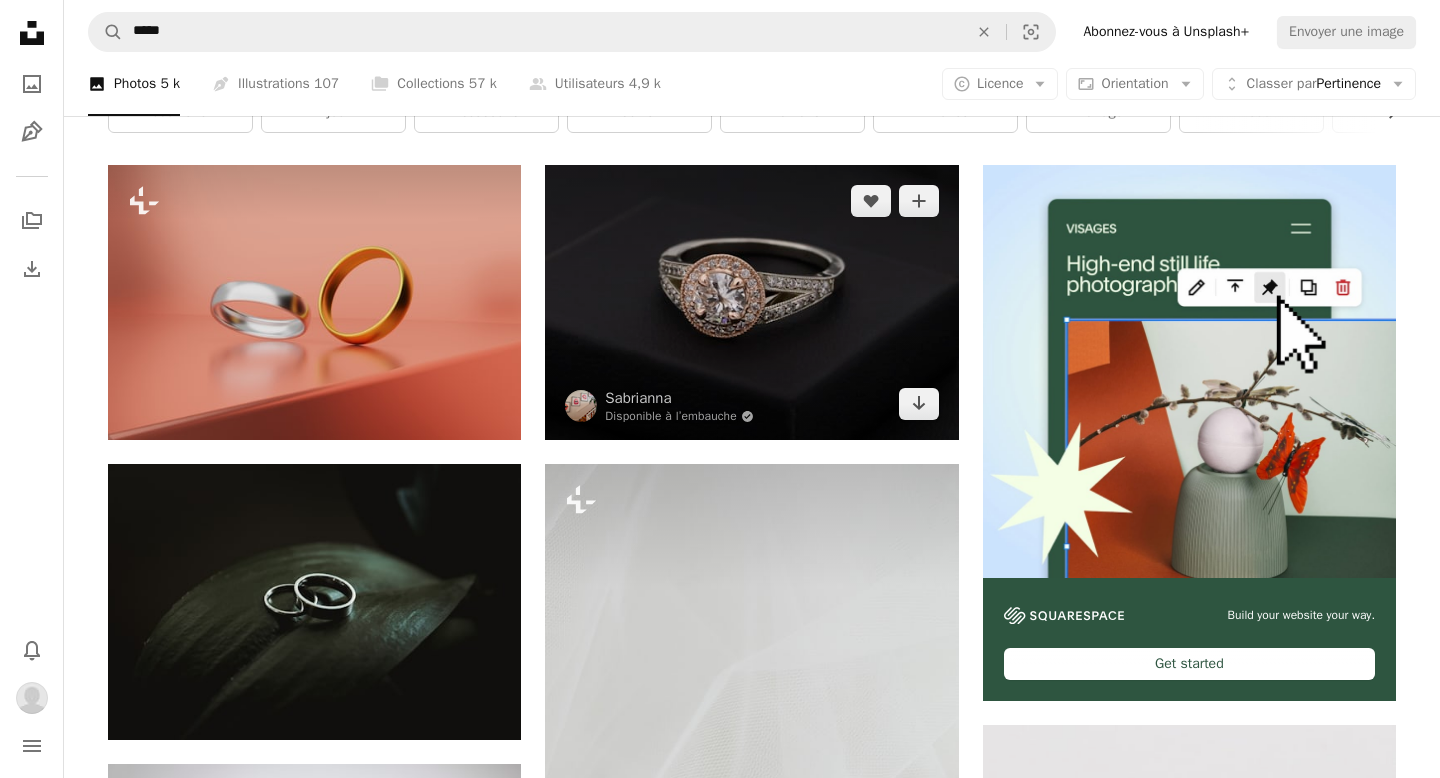 scroll, scrollTop: 153, scrollLeft: 0, axis: vertical 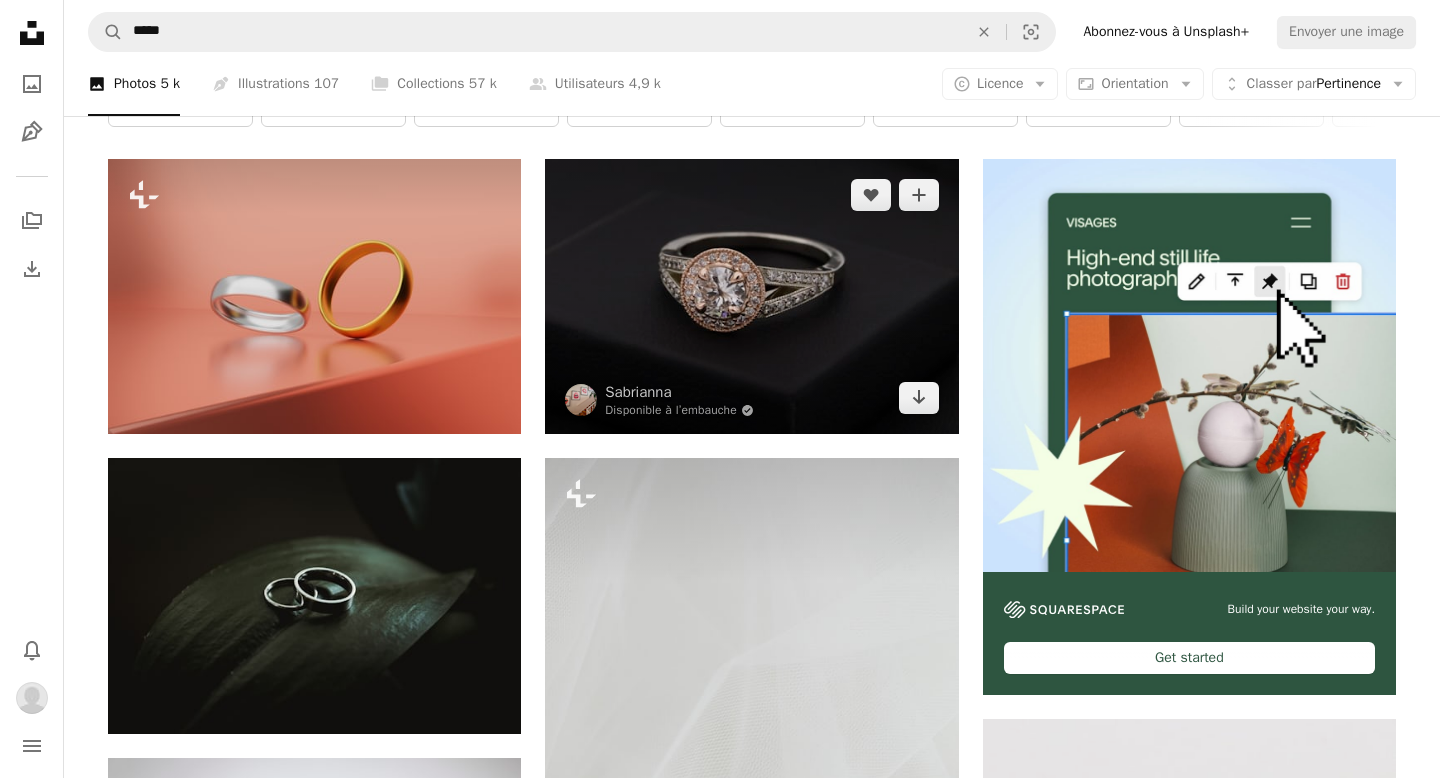 click at bounding box center [751, 296] 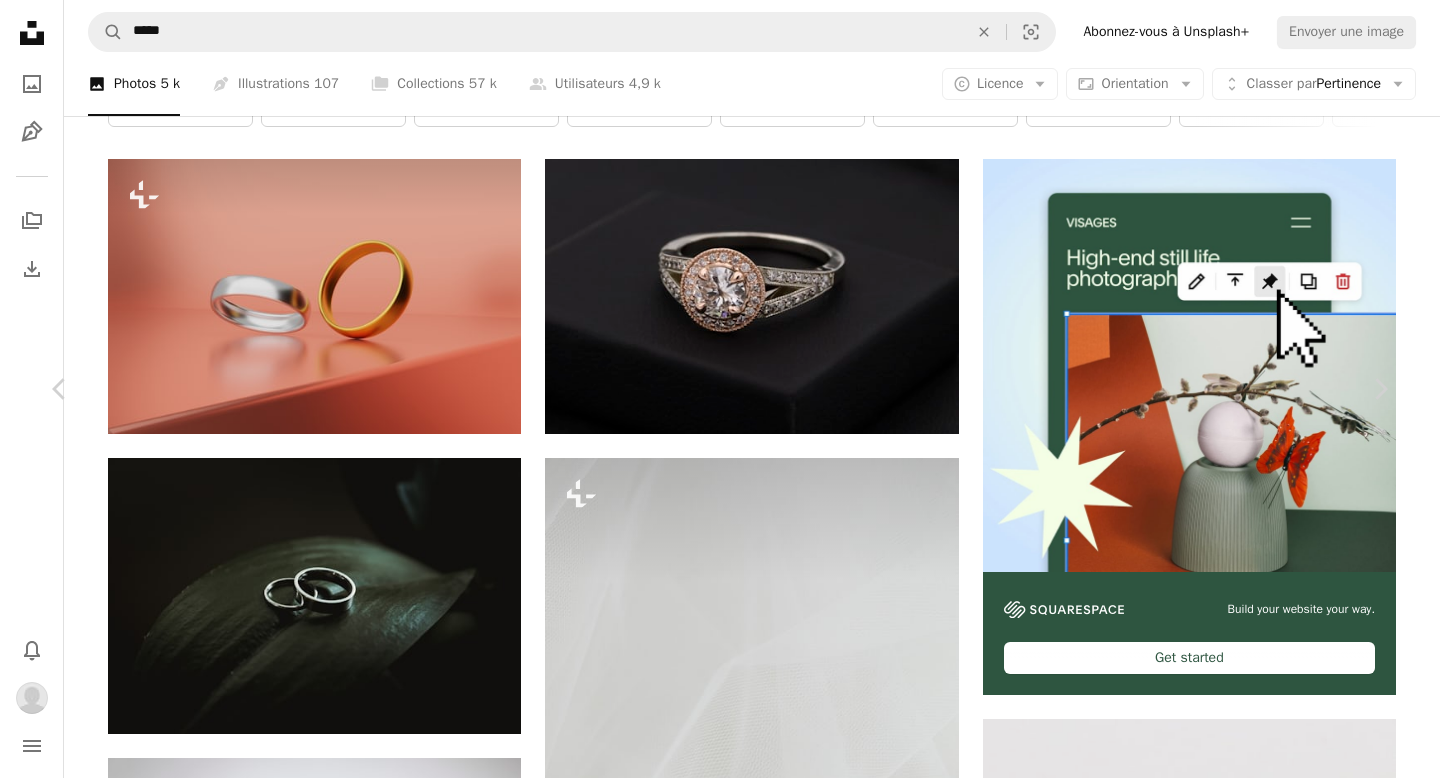 click on "Chevron down" at bounding box center [1263, 4119] 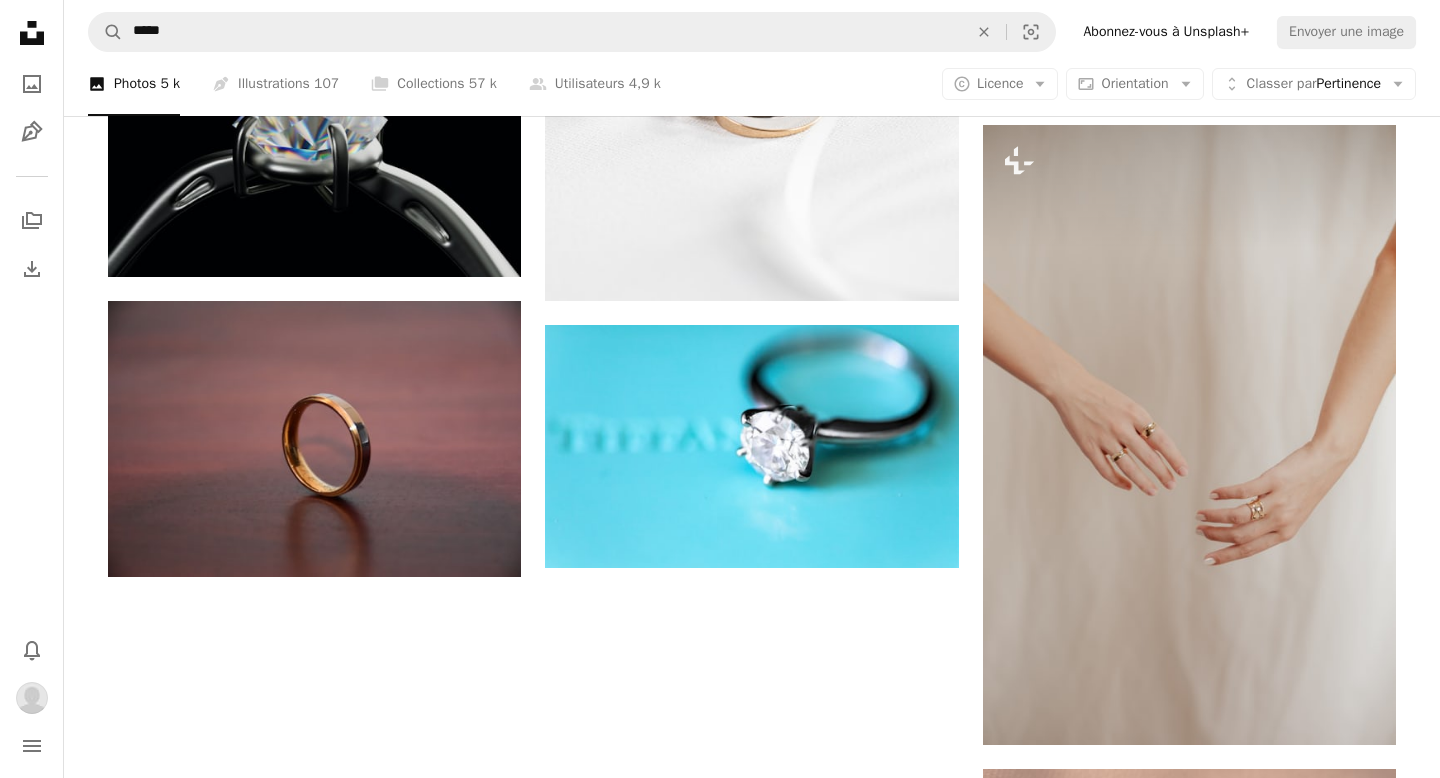scroll, scrollTop: 2286, scrollLeft: 0, axis: vertical 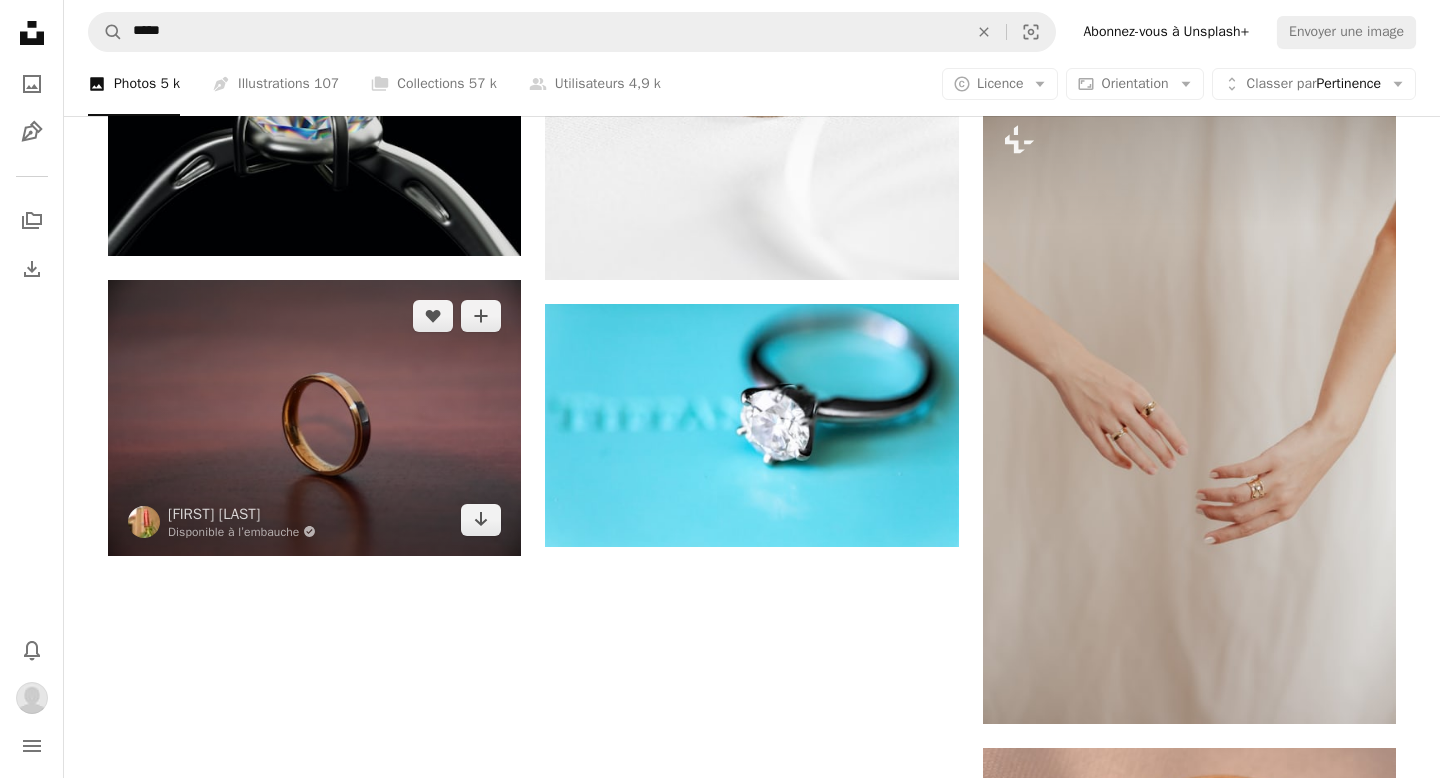 click at bounding box center (314, 417) 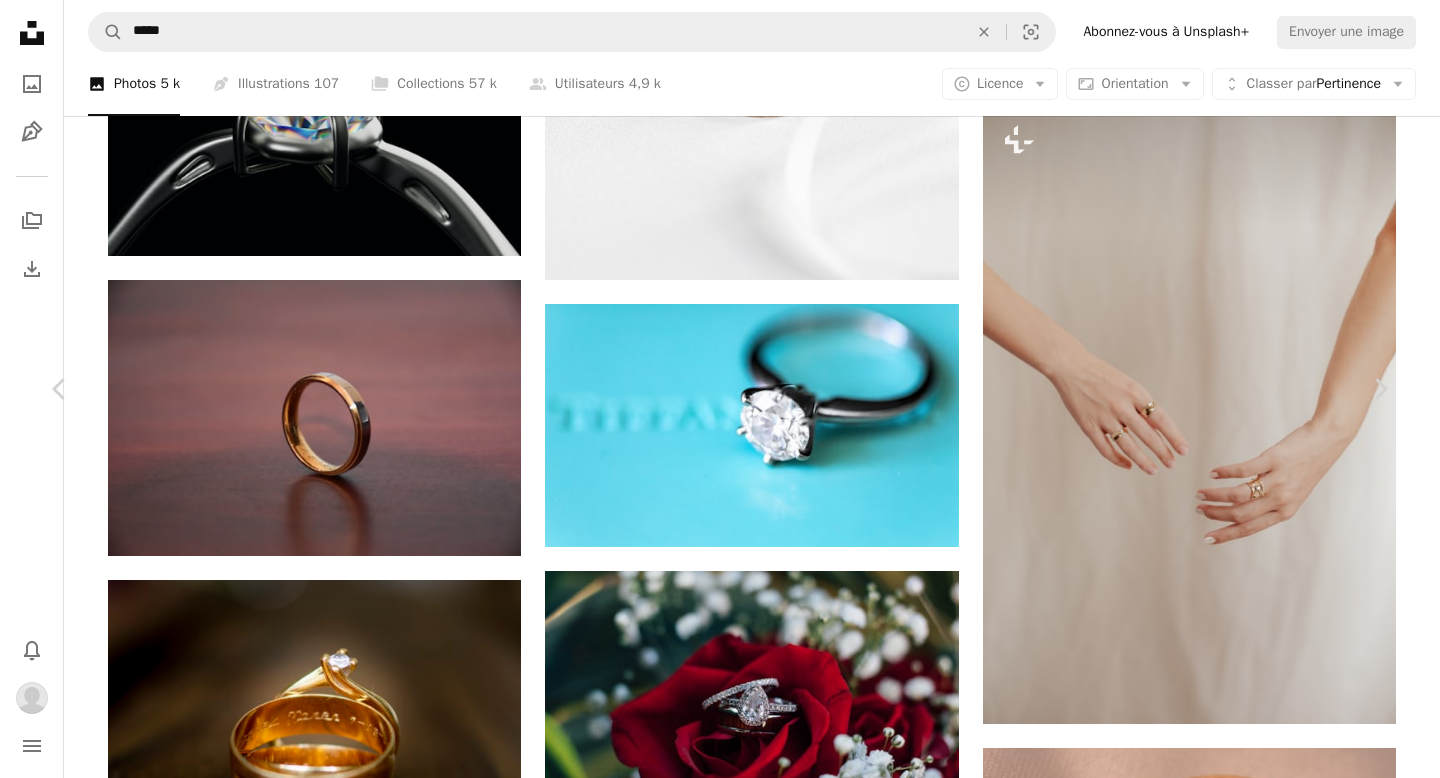 click on "Chevron down" 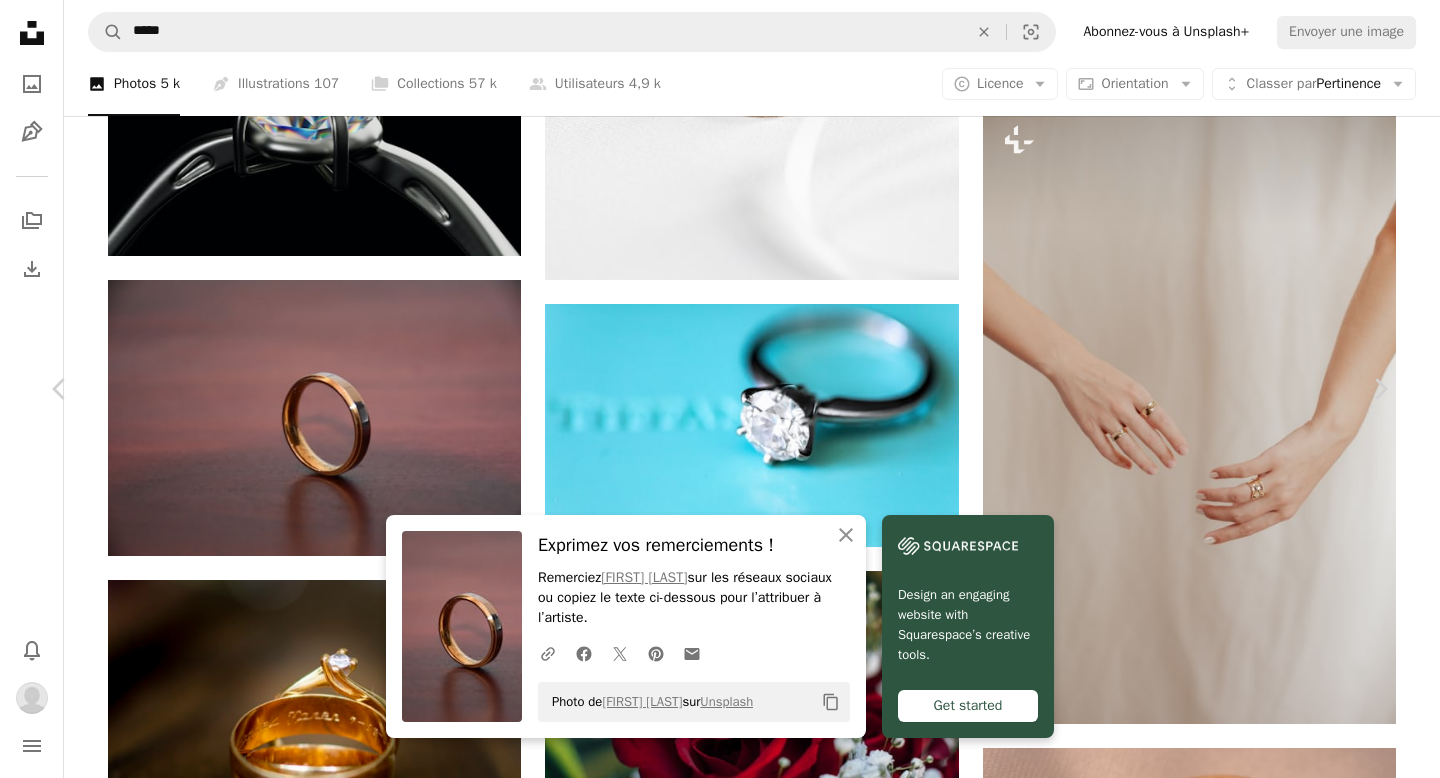 click on "An X shape" at bounding box center (20, 20) 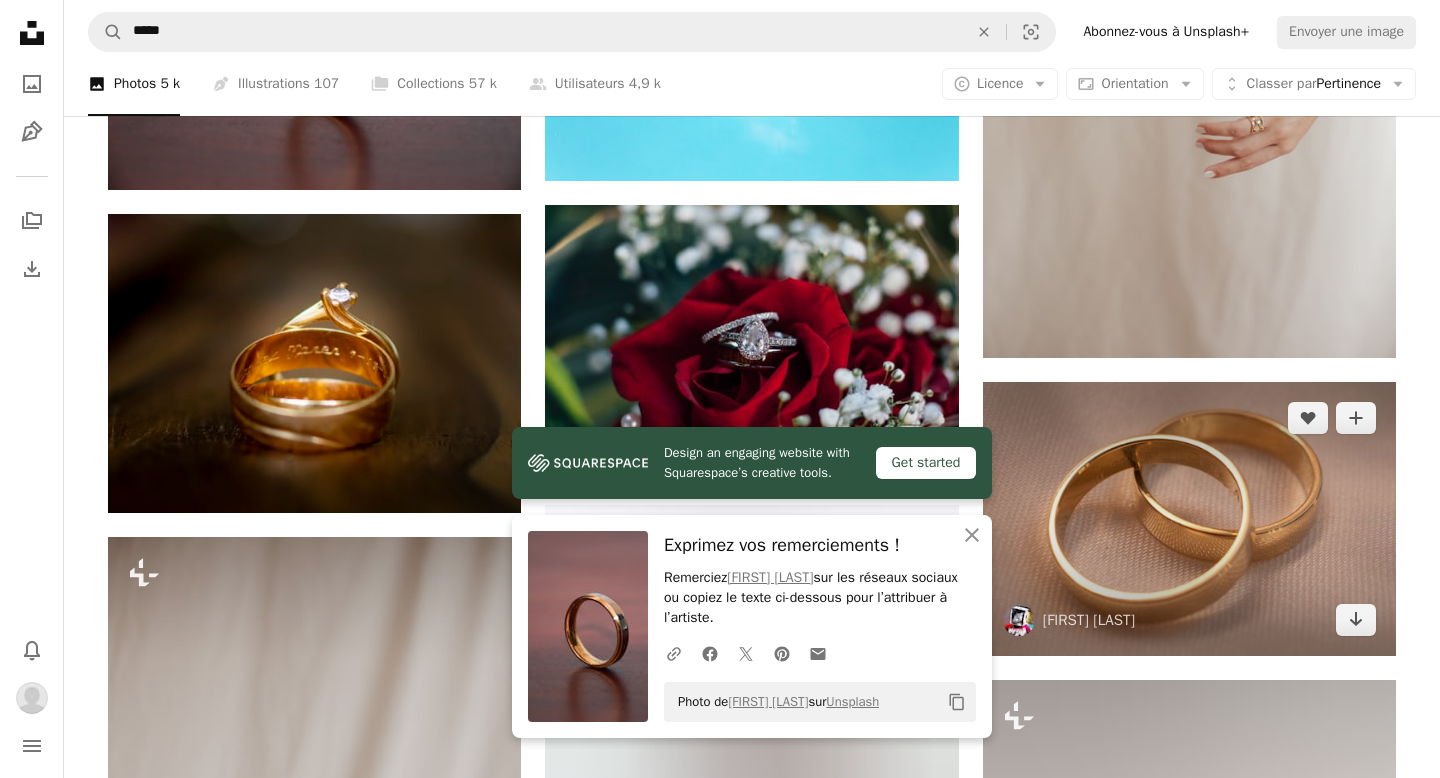 scroll, scrollTop: 2659, scrollLeft: 0, axis: vertical 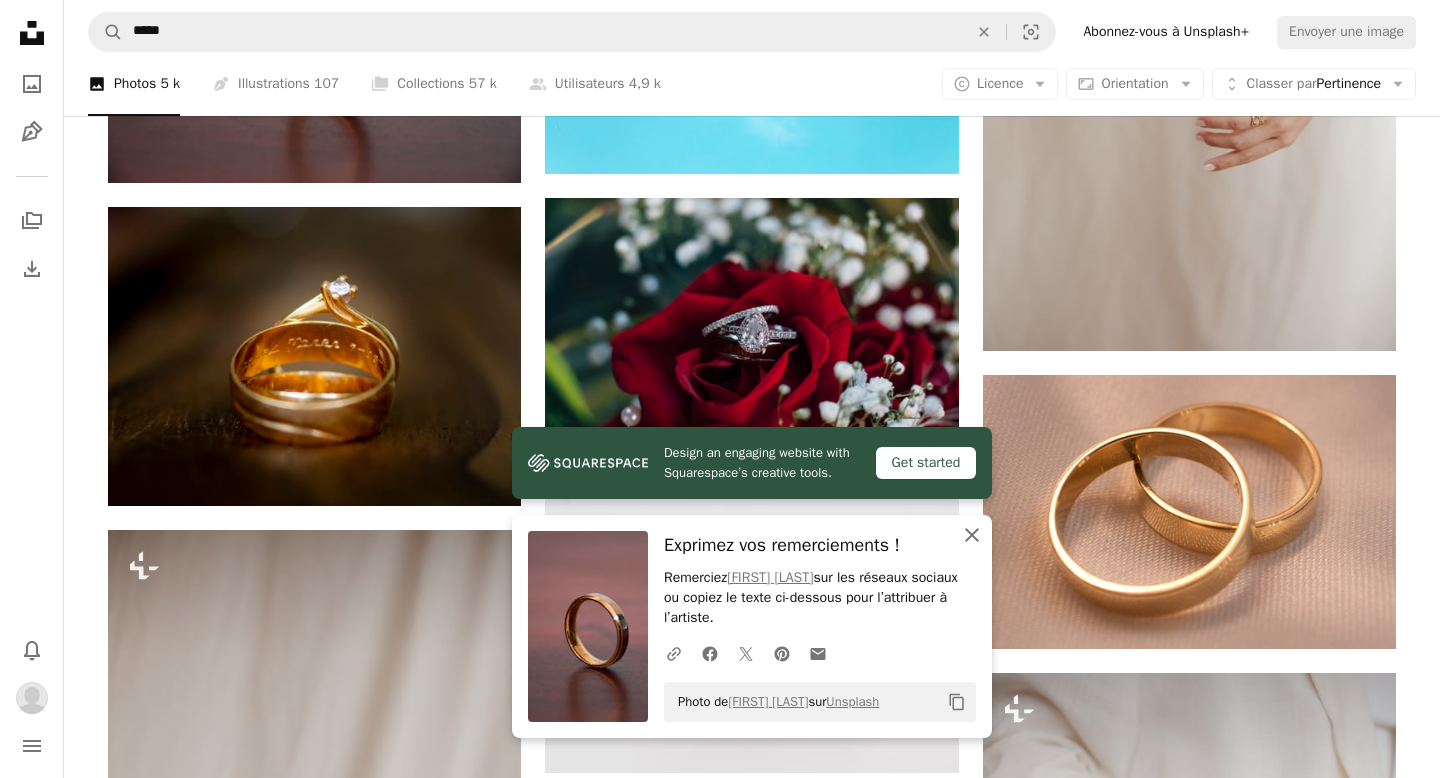 click on "An X shape" 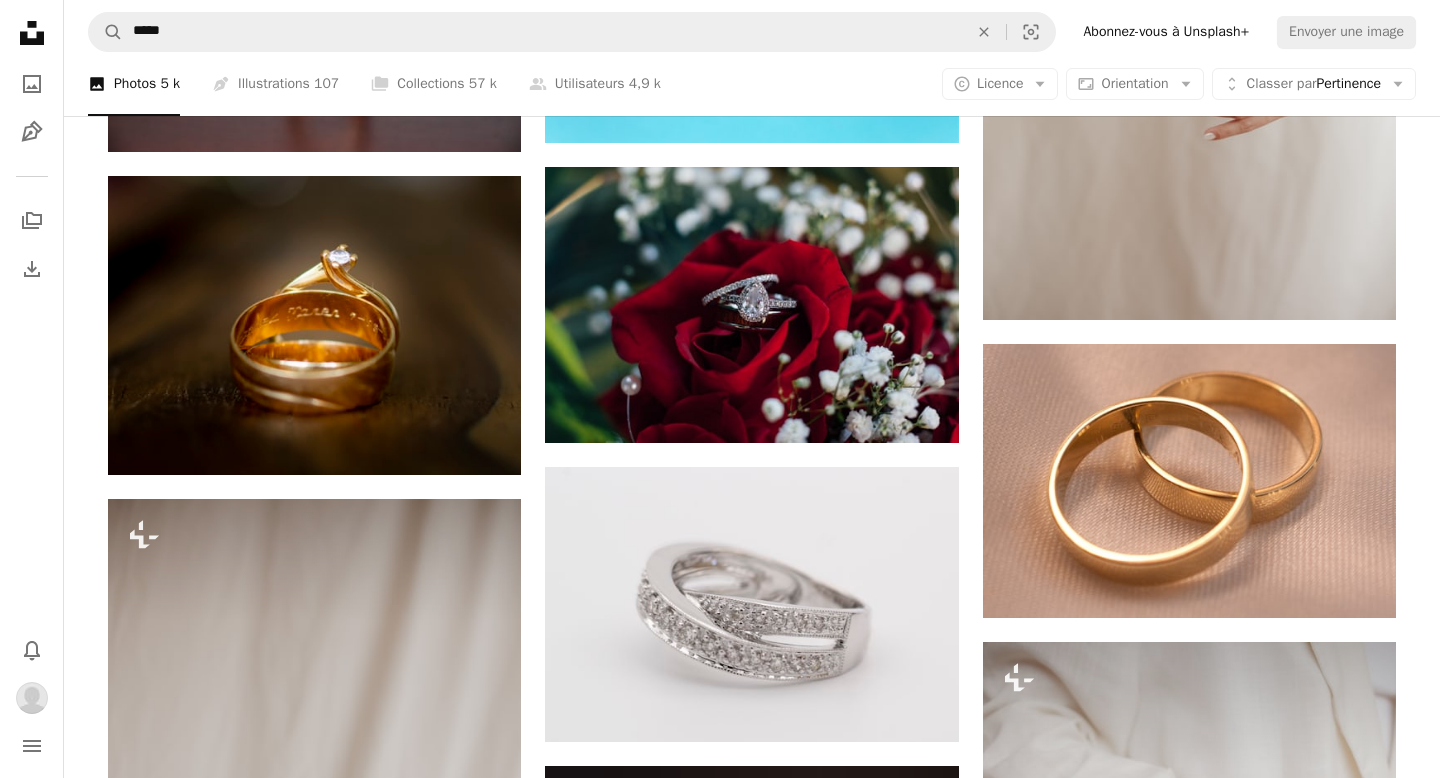 scroll, scrollTop: 2641, scrollLeft: 0, axis: vertical 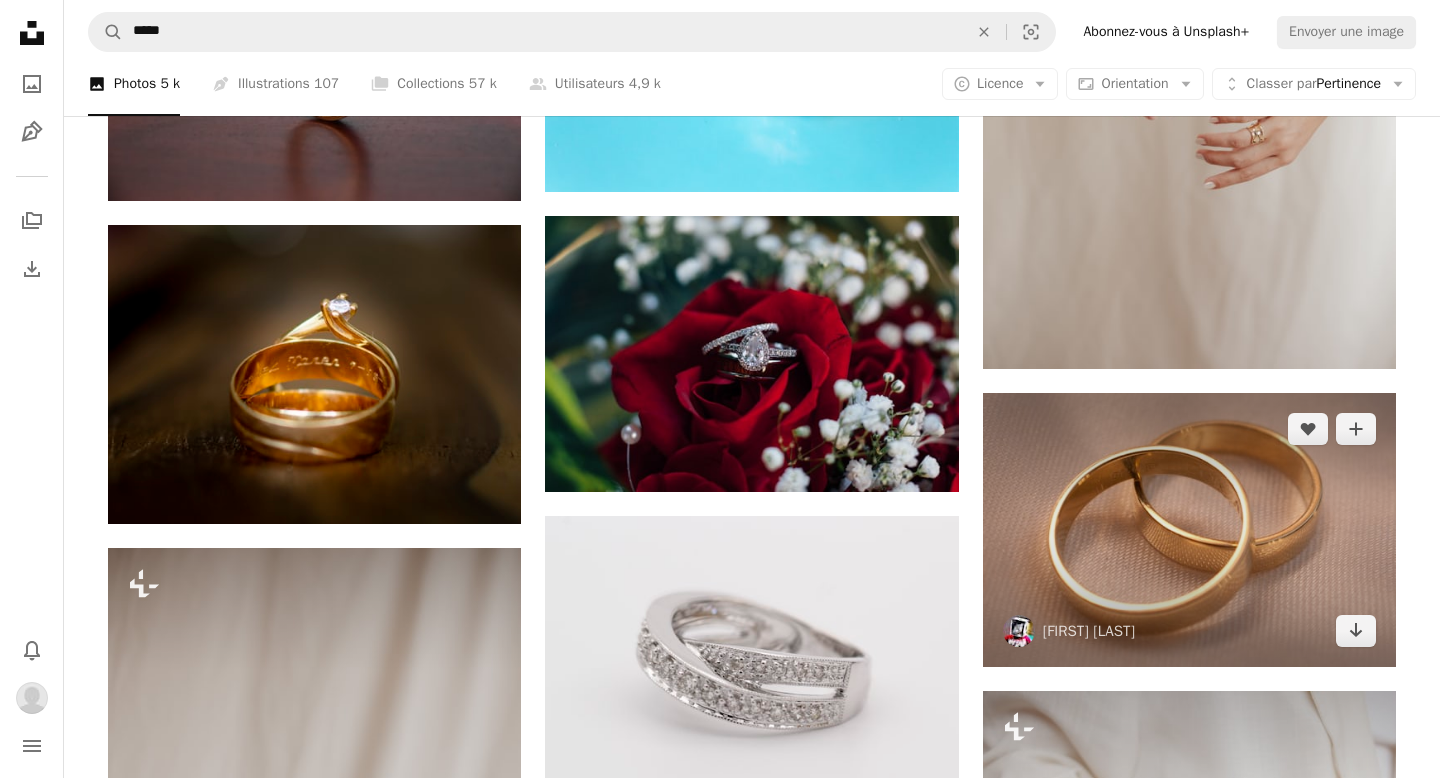 click at bounding box center [1189, 530] 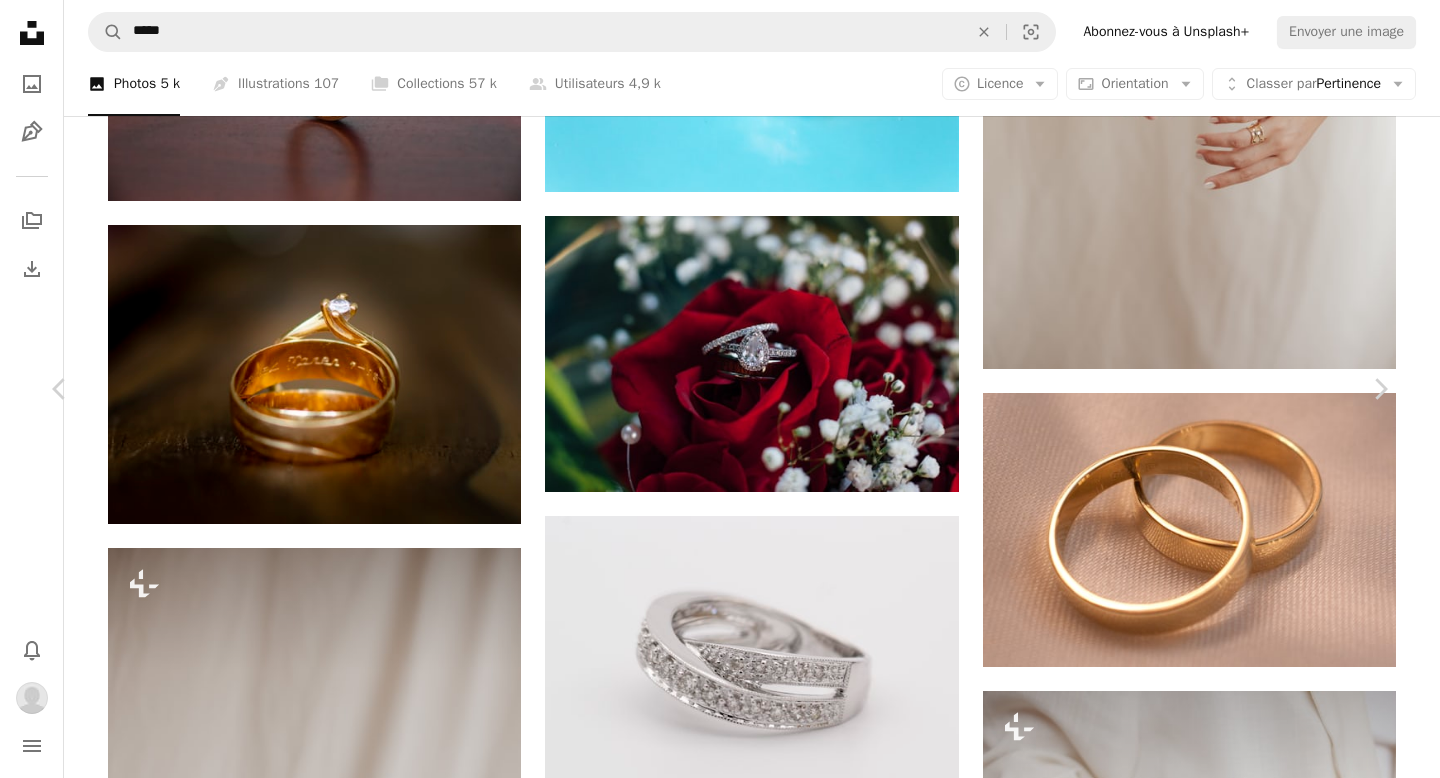 scroll, scrollTop: 0, scrollLeft: 0, axis: both 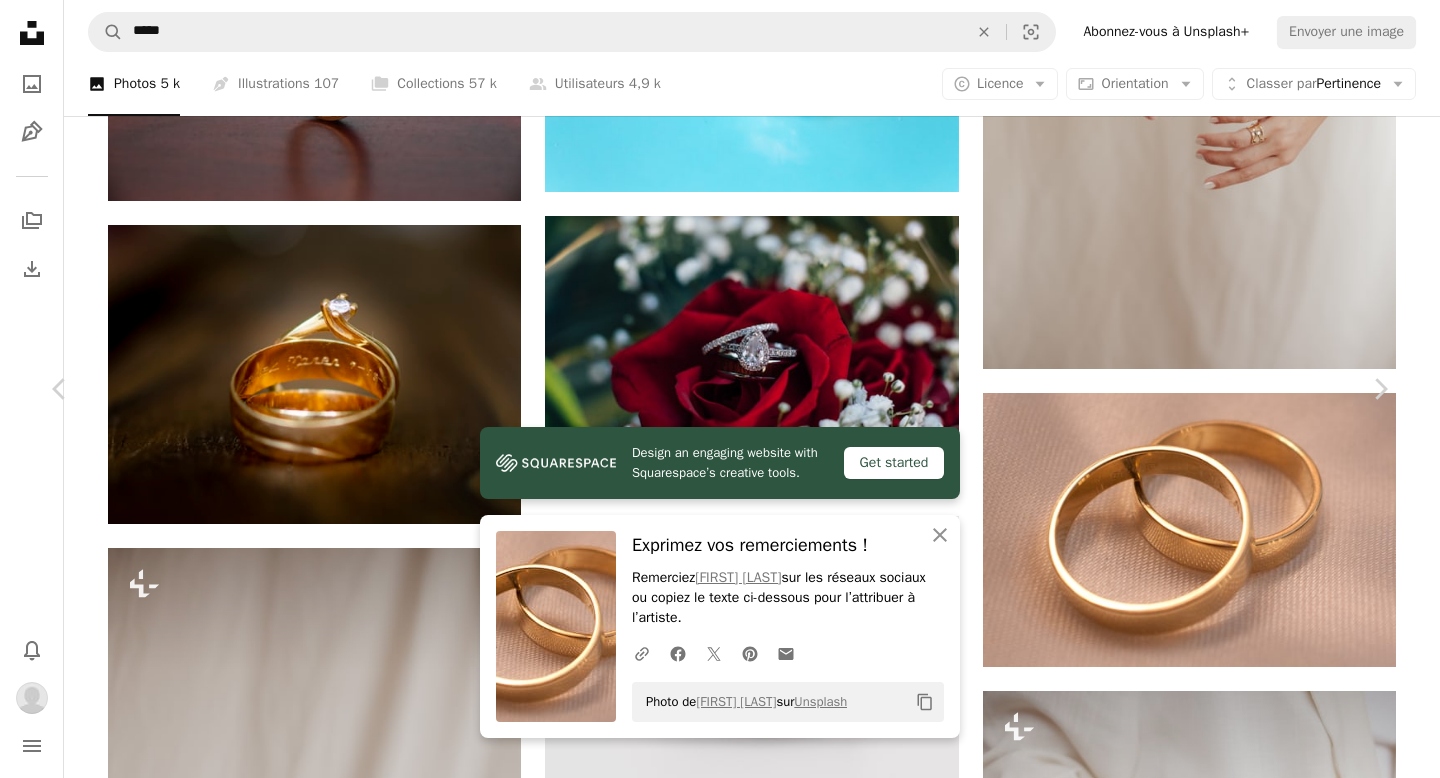 click on "An X shape" at bounding box center [20, 20] 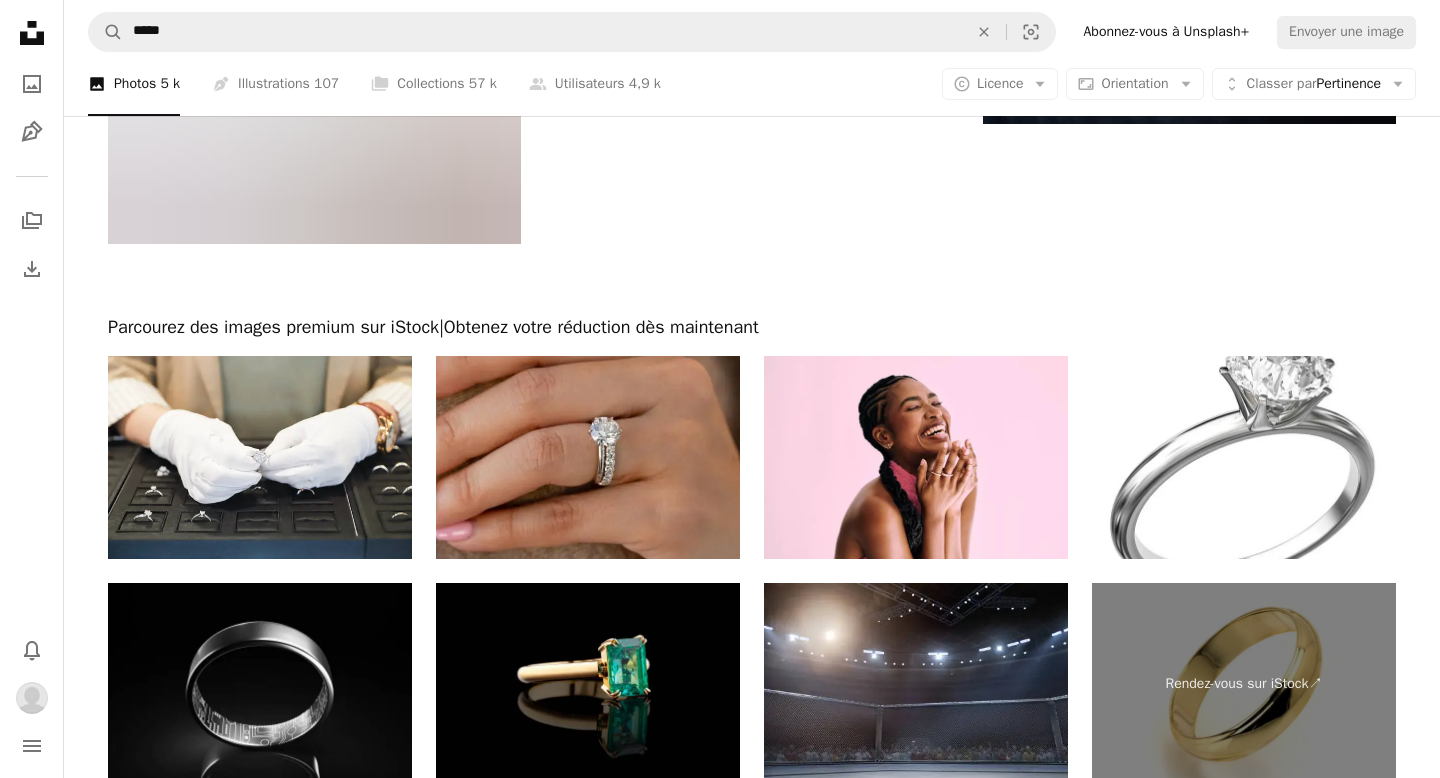 scroll, scrollTop: 6654, scrollLeft: 0, axis: vertical 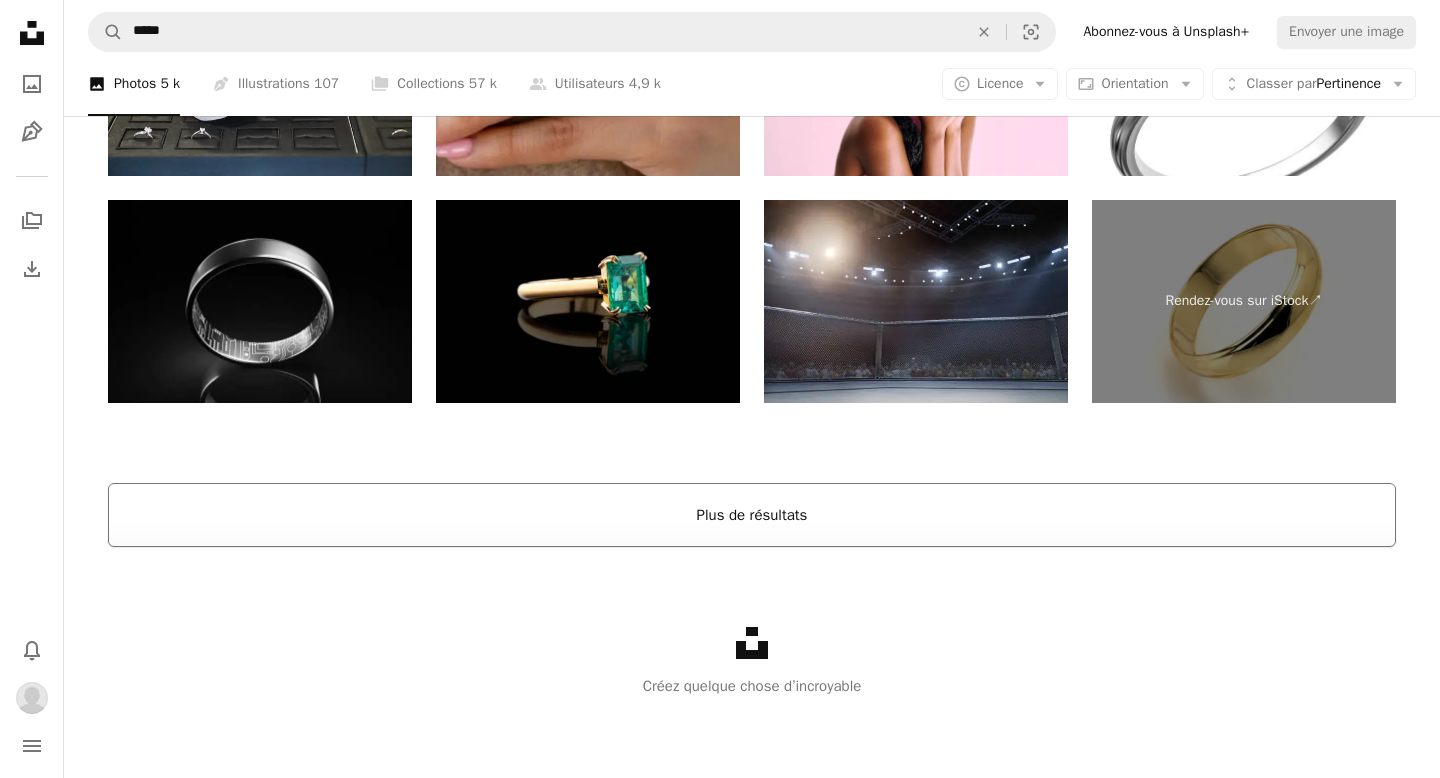 click on "Plus de résultats" at bounding box center [752, 515] 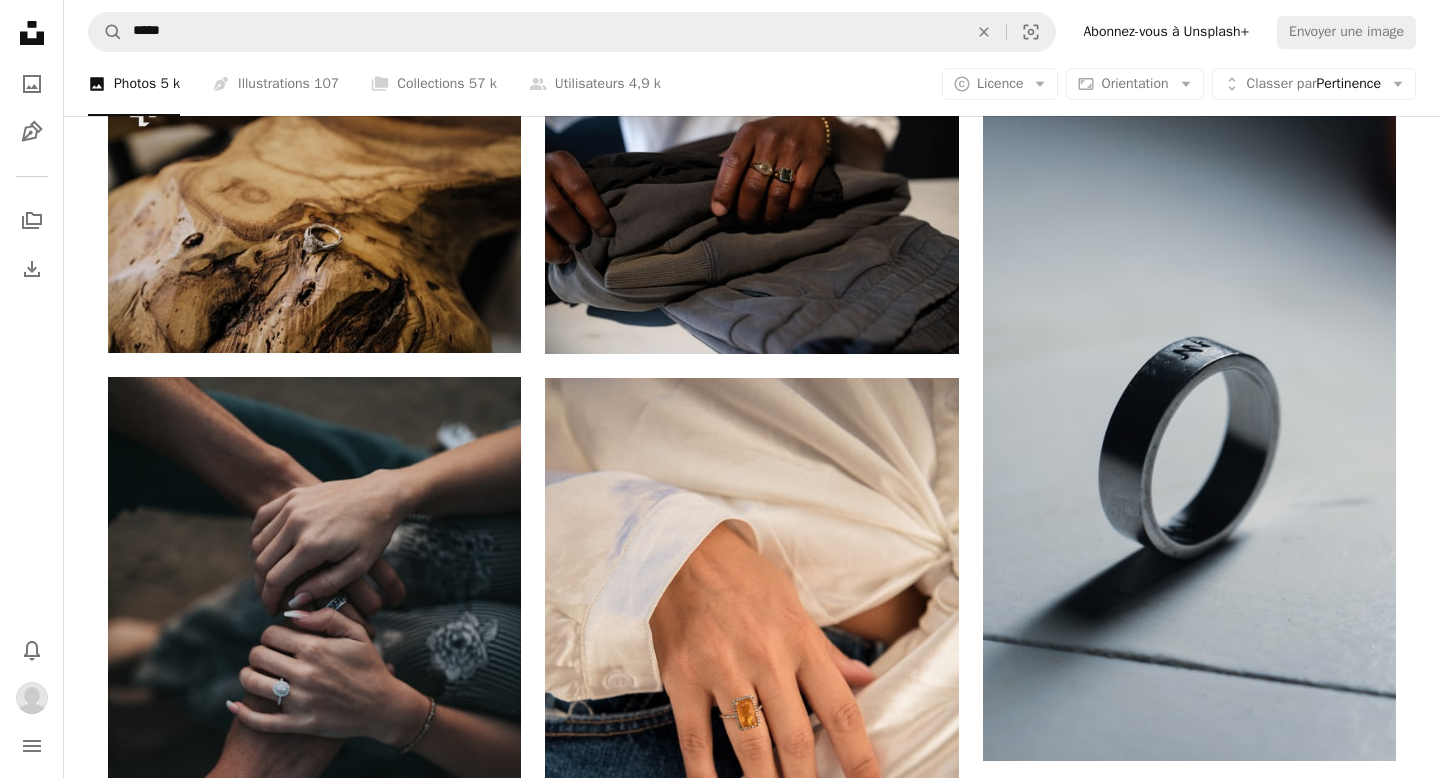 scroll, scrollTop: 14920, scrollLeft: 0, axis: vertical 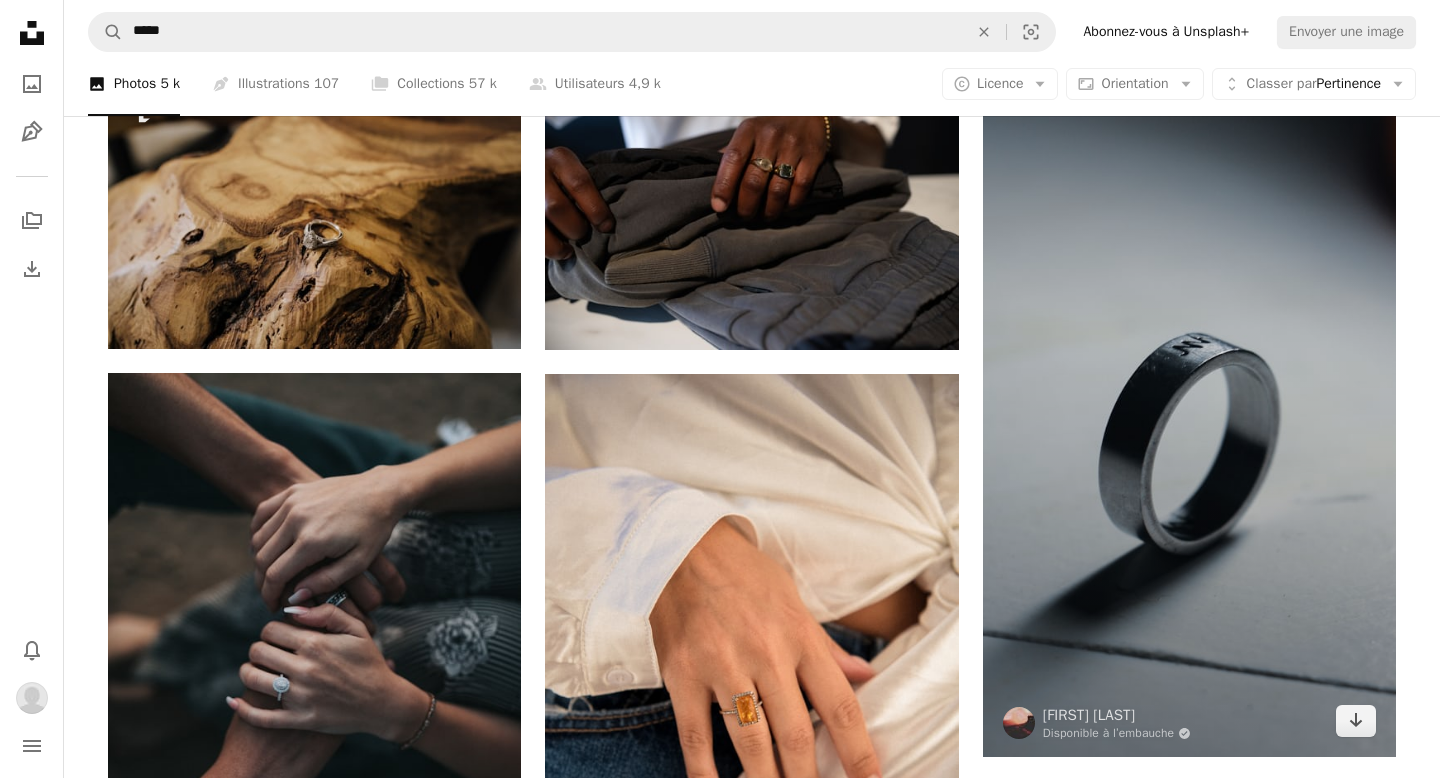 click at bounding box center [1189, 368] 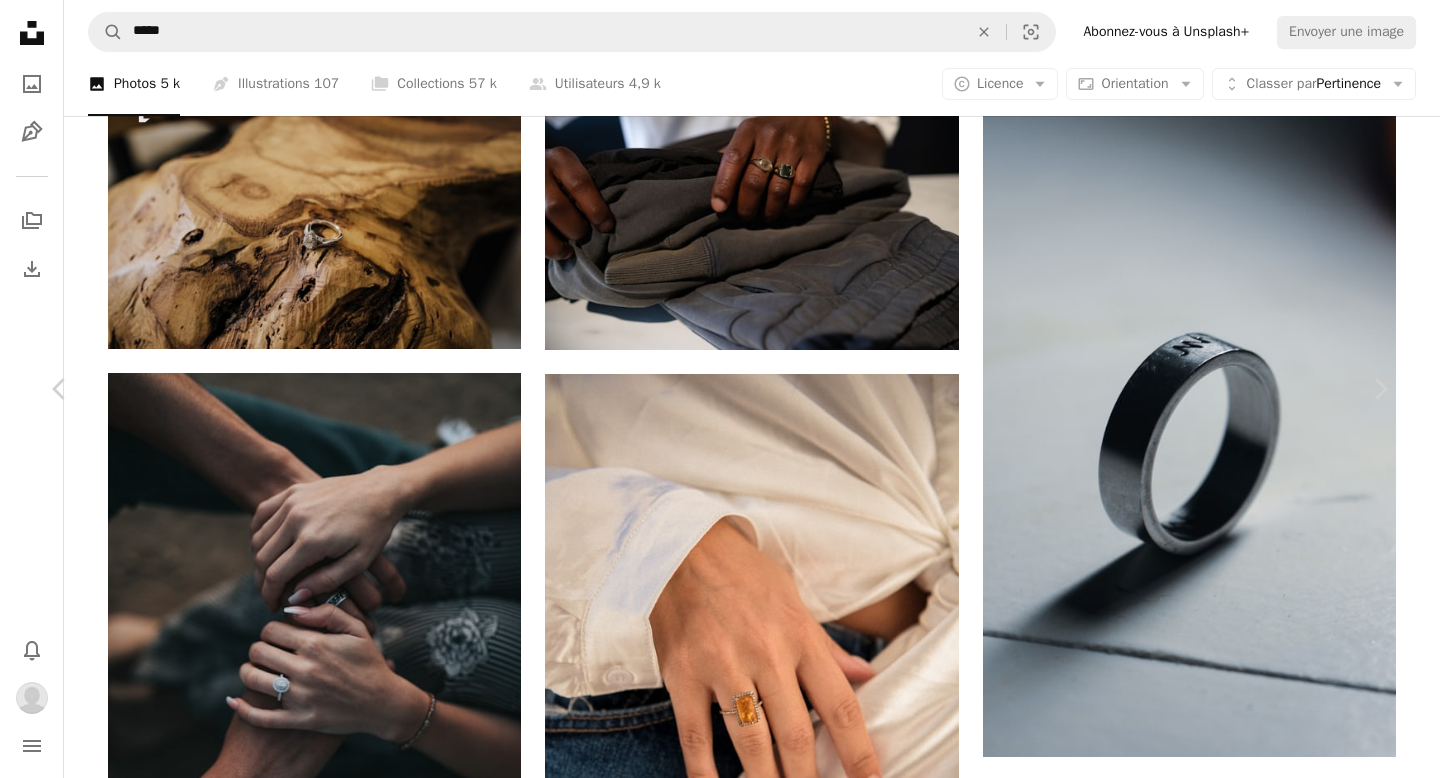 scroll, scrollTop: 2316, scrollLeft: 0, axis: vertical 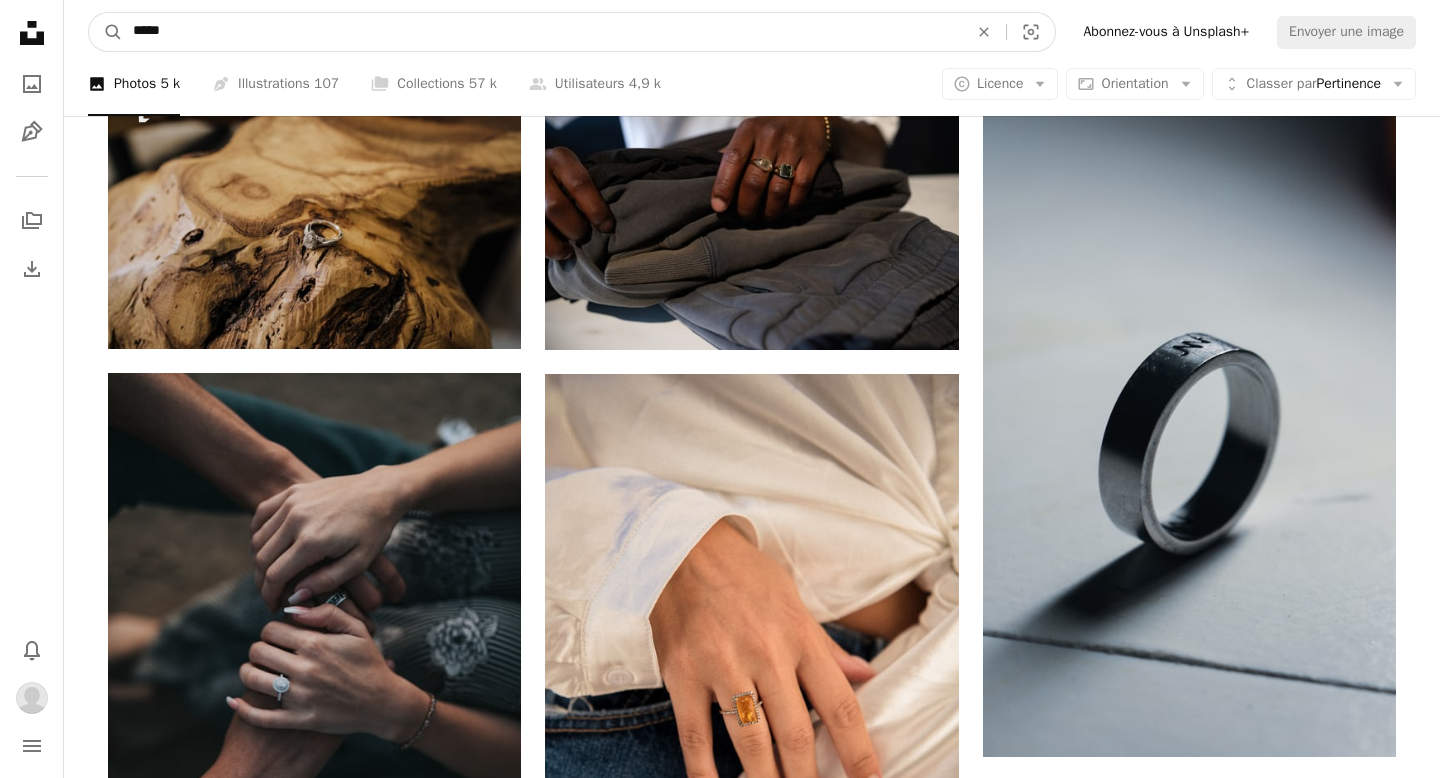 click on "*****" at bounding box center (542, 32) 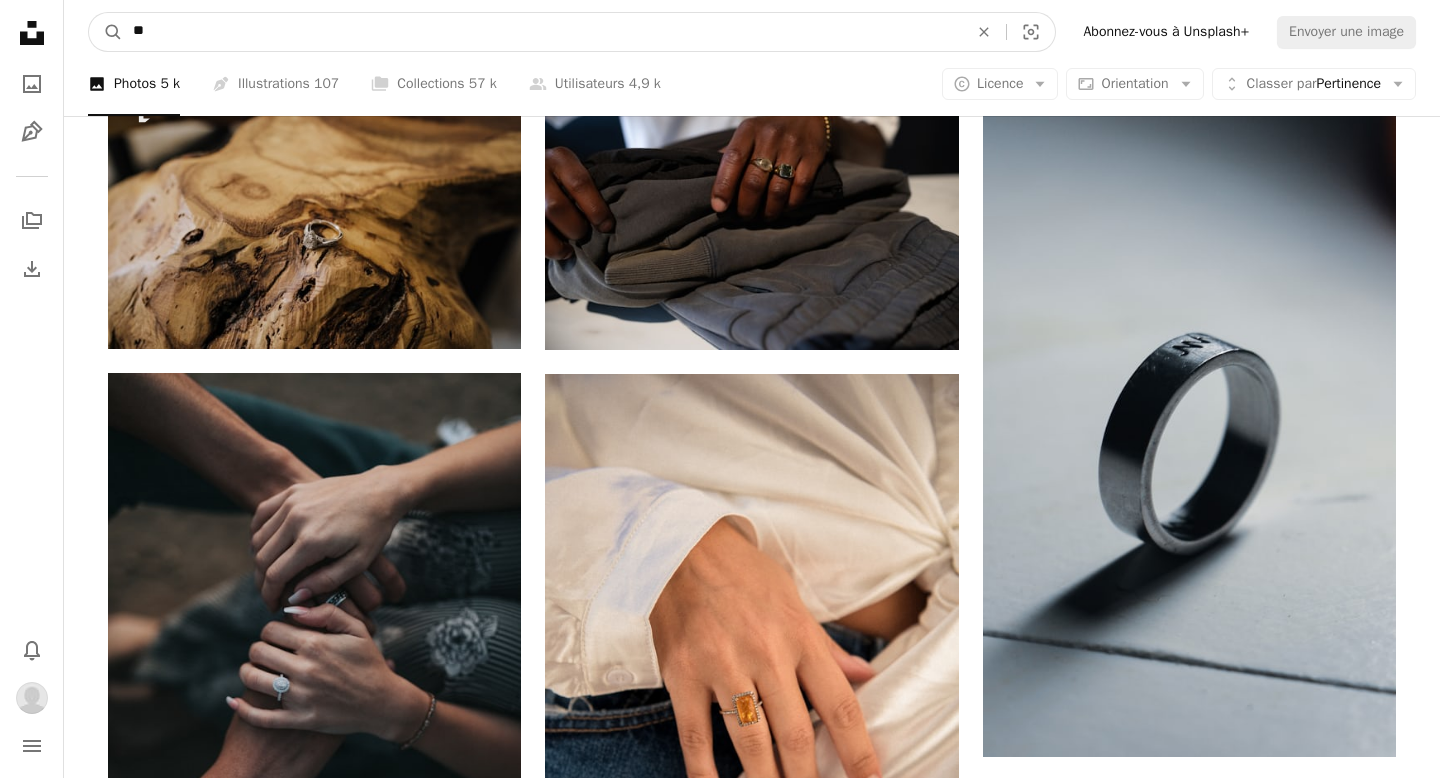 type on "*" 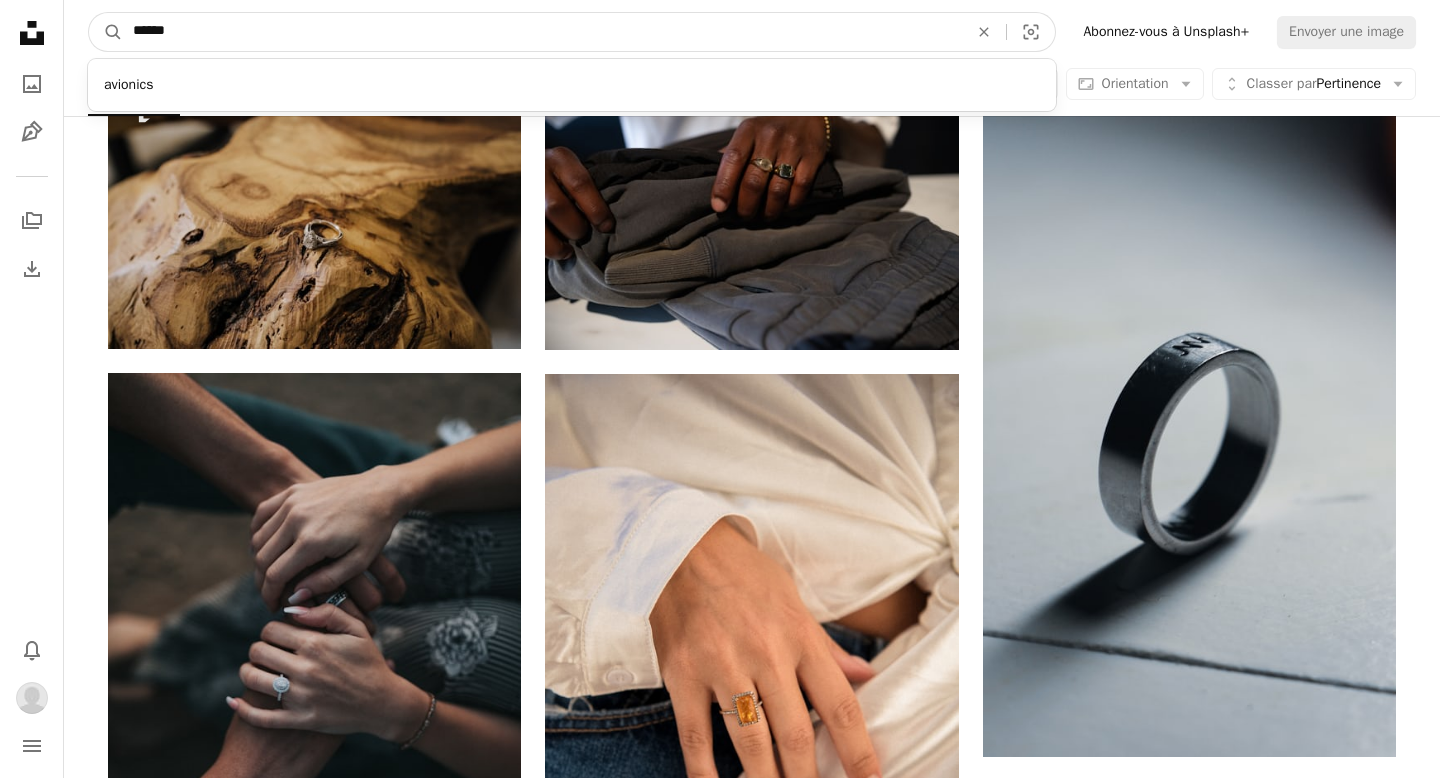 type on "******" 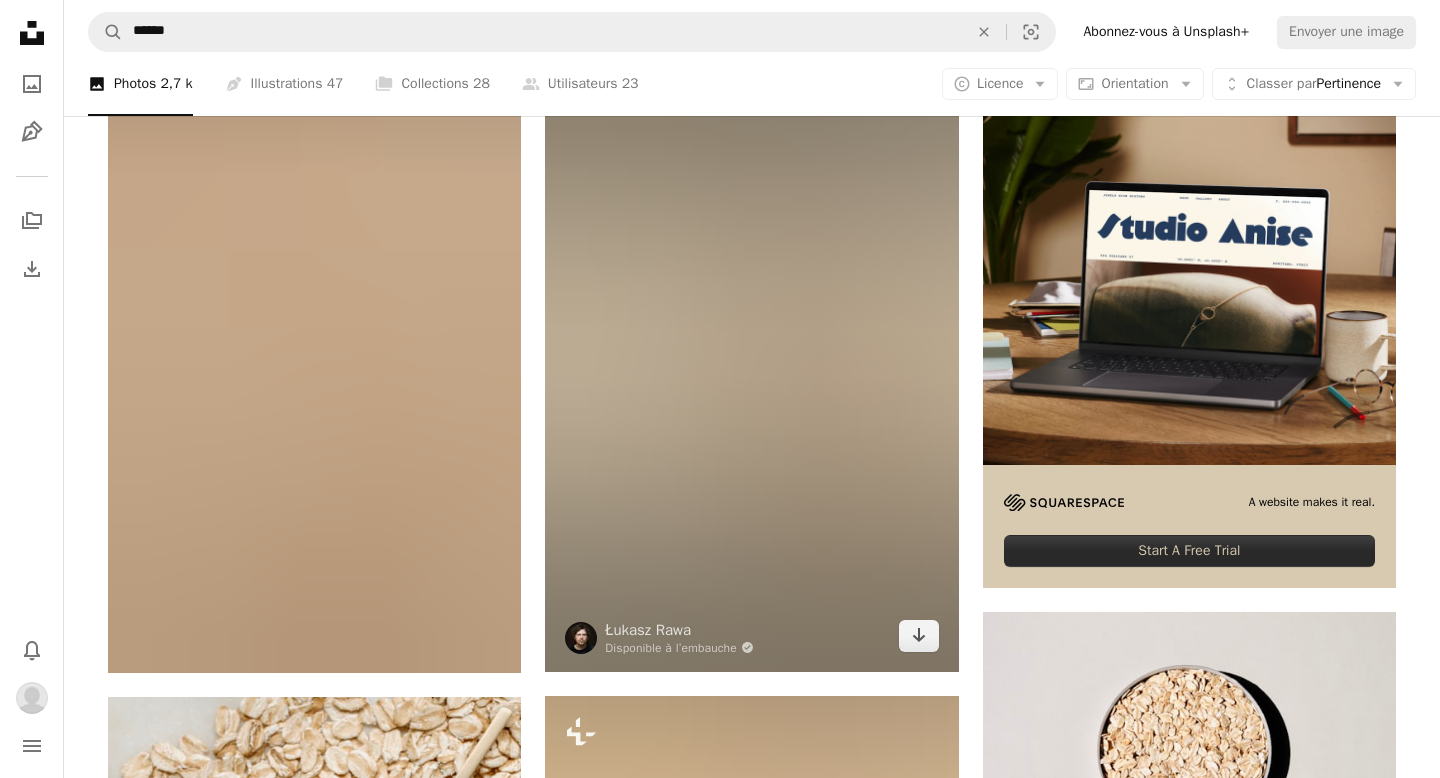 scroll, scrollTop: 302, scrollLeft: 0, axis: vertical 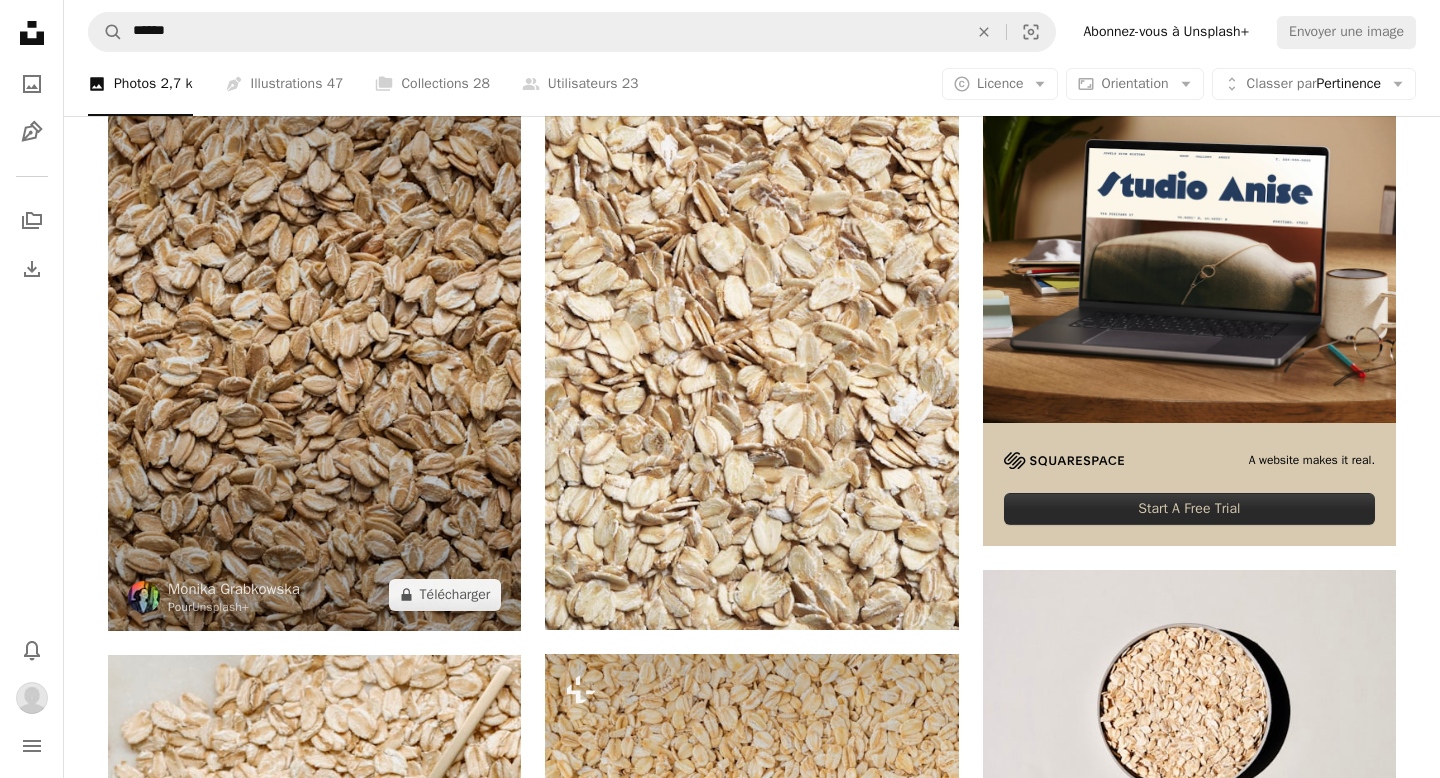 click at bounding box center (314, 320) 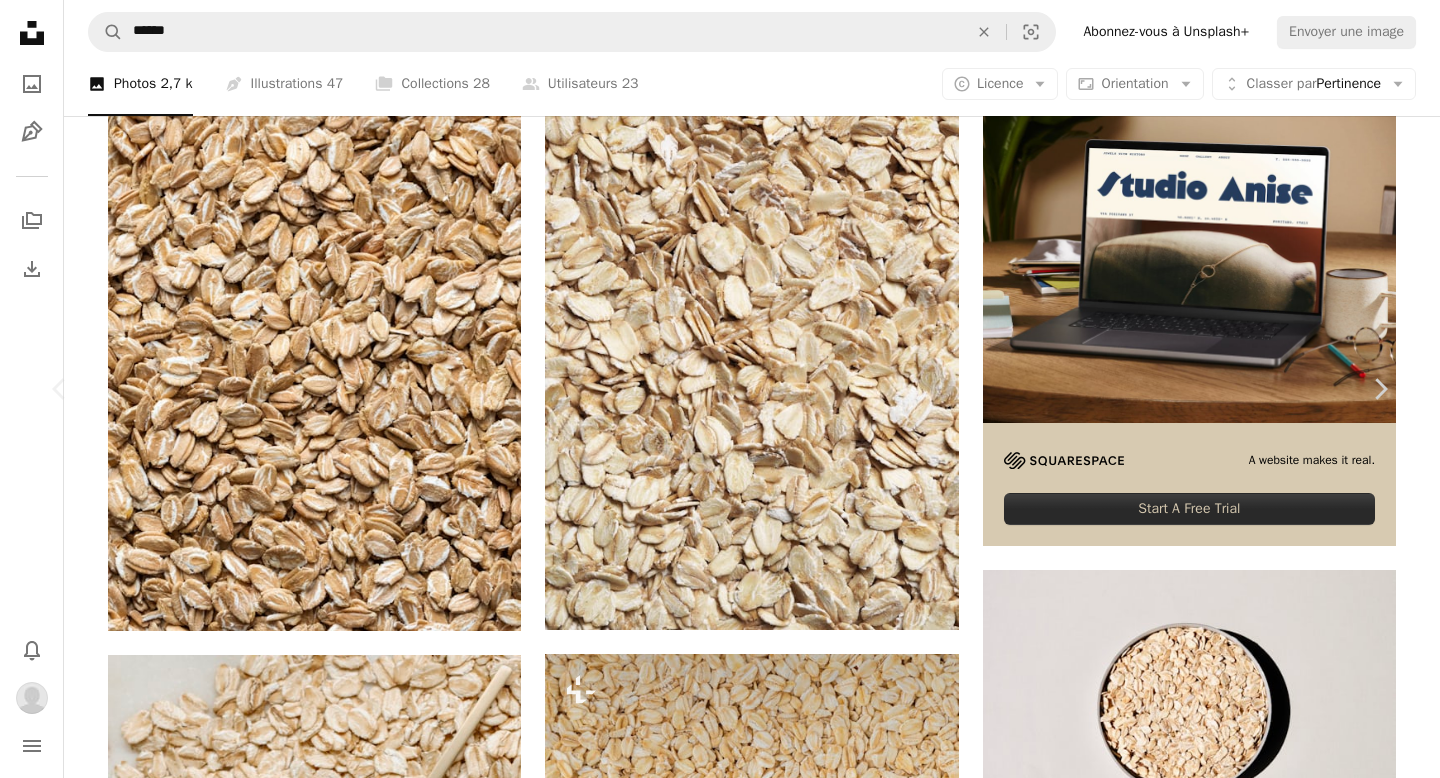 click on "An X shape" at bounding box center (20, 20) 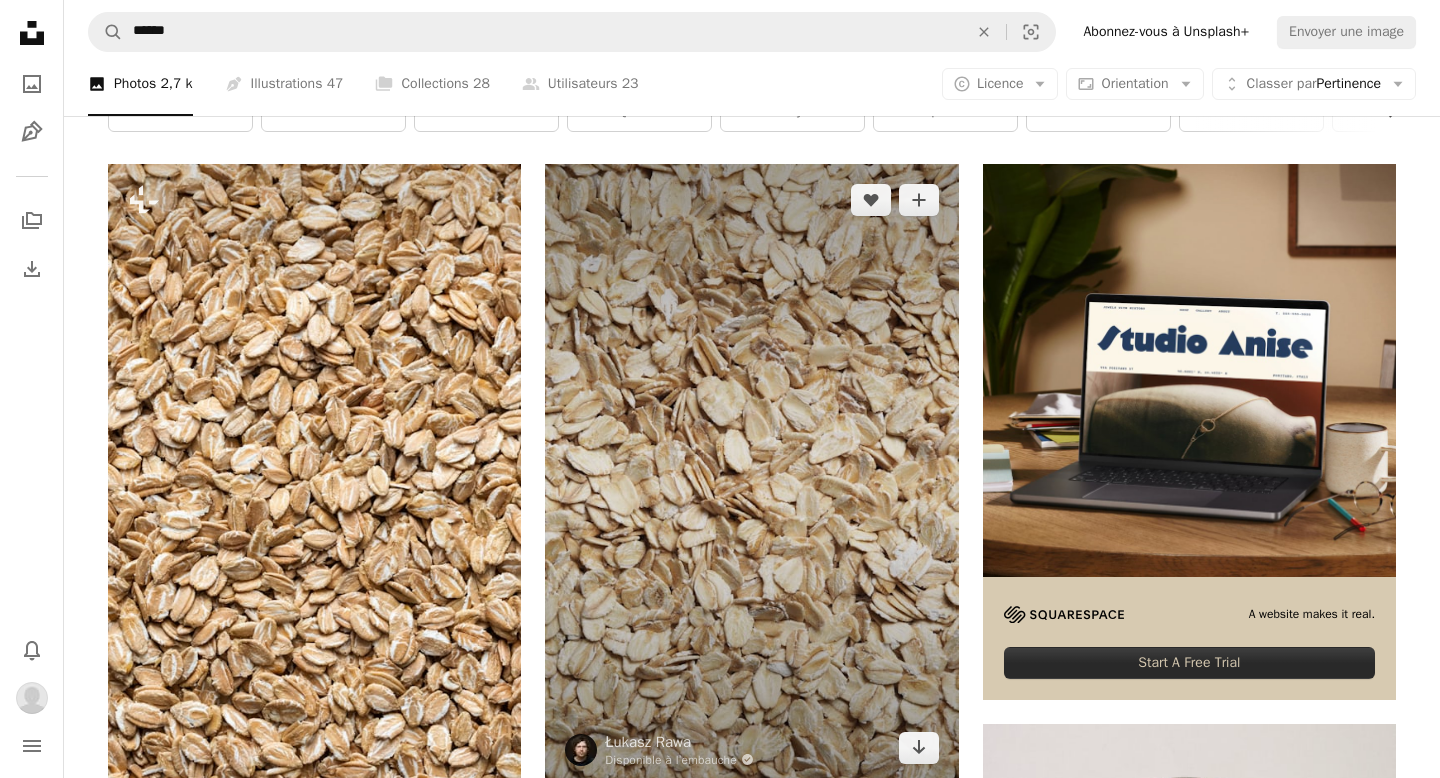 scroll, scrollTop: 141, scrollLeft: 0, axis: vertical 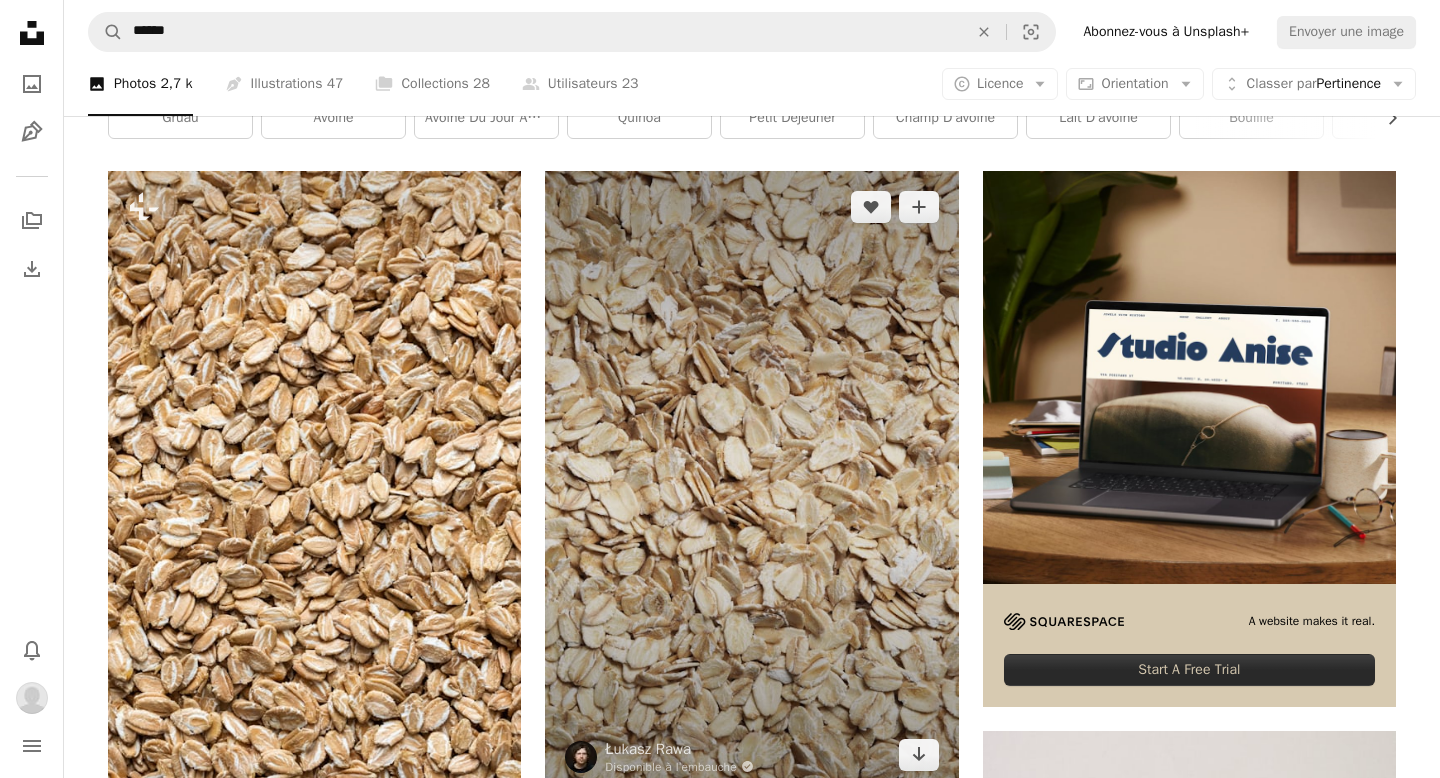 click at bounding box center [751, 481] 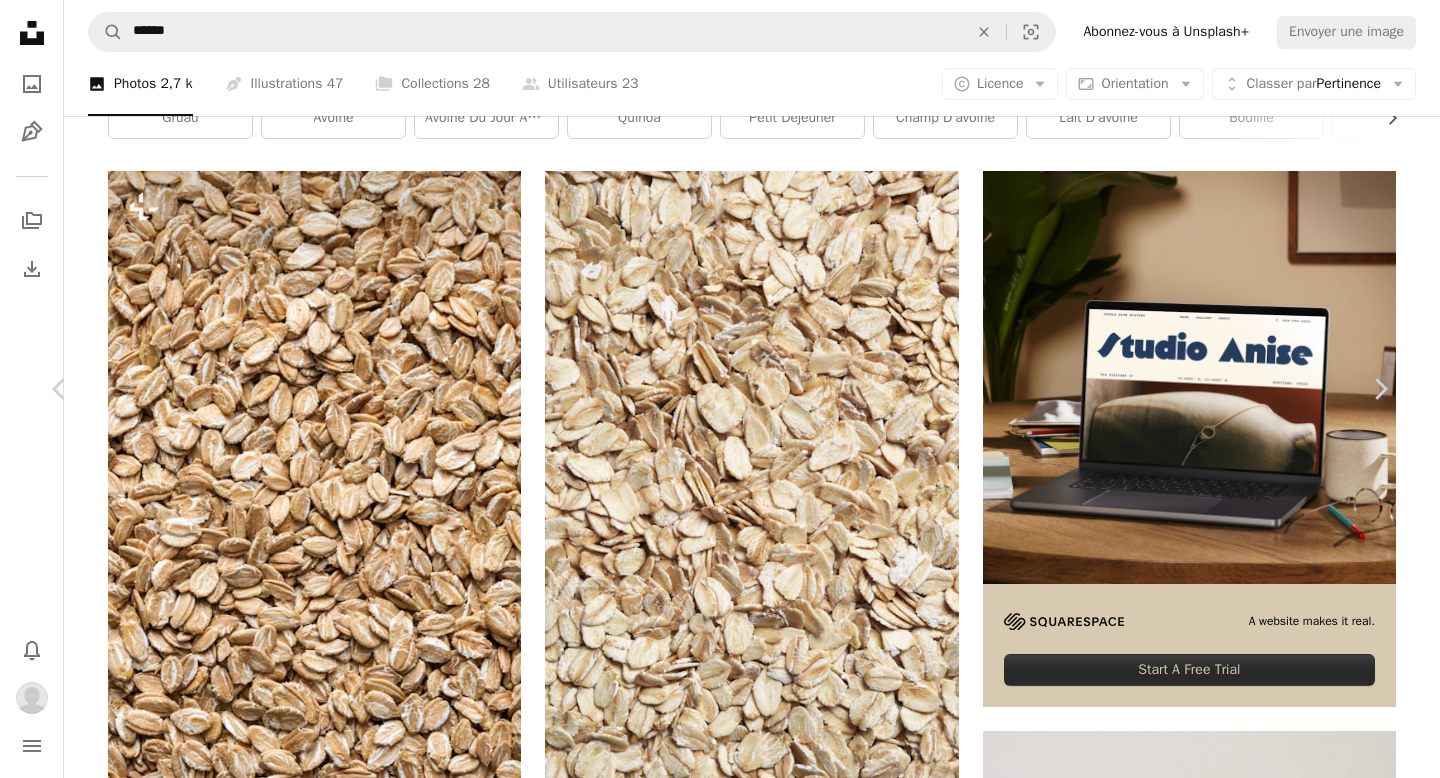 click 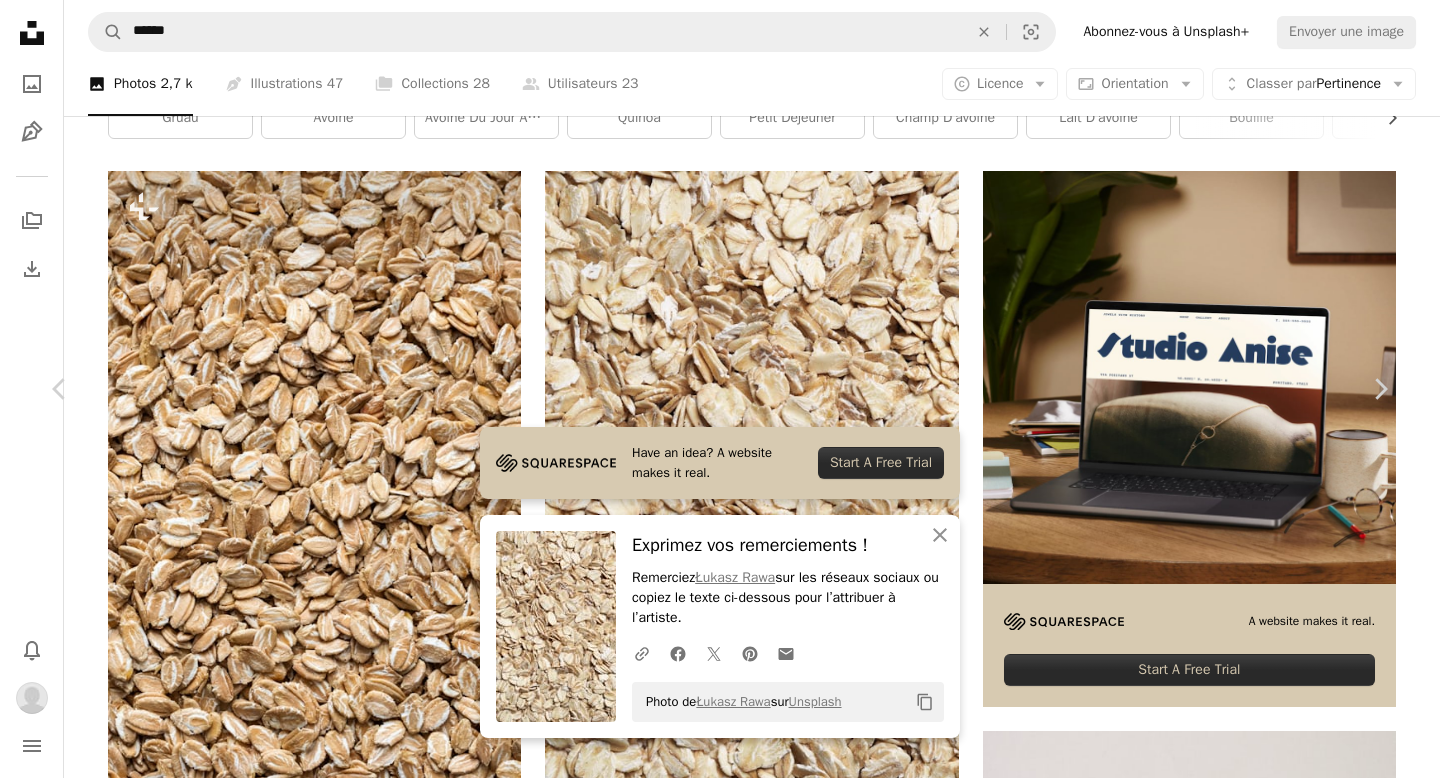 click on "An X shape" at bounding box center (20, 20) 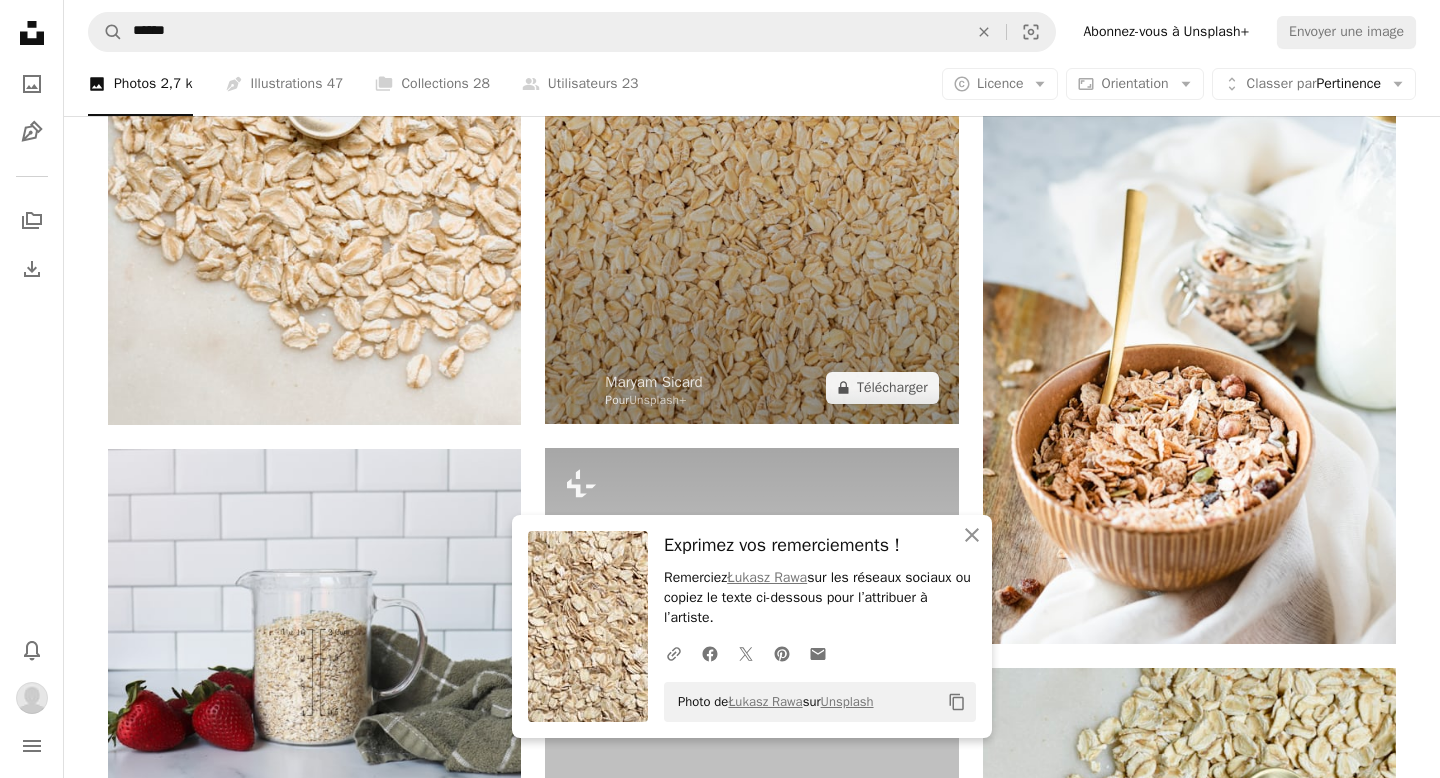scroll, scrollTop: 1263, scrollLeft: 0, axis: vertical 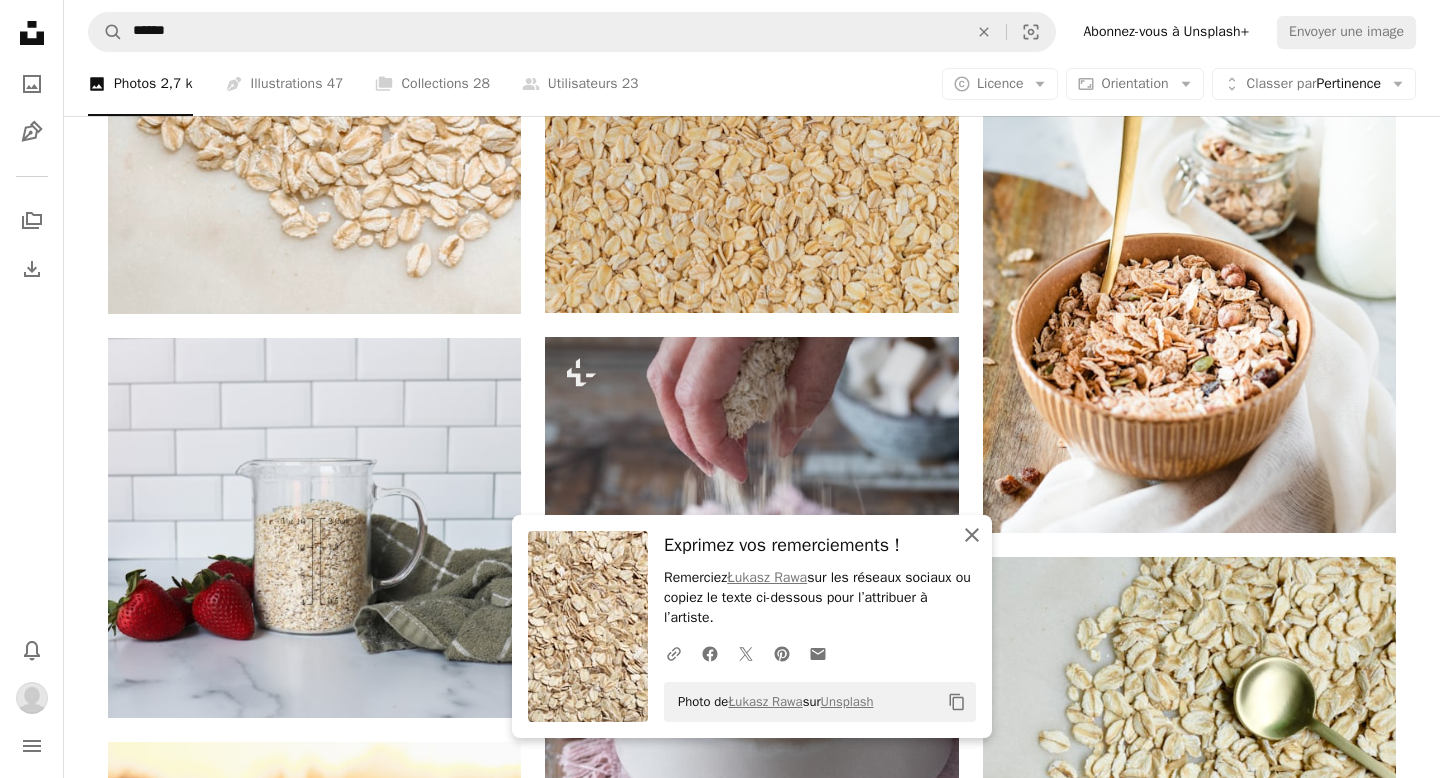 click on "An X shape" 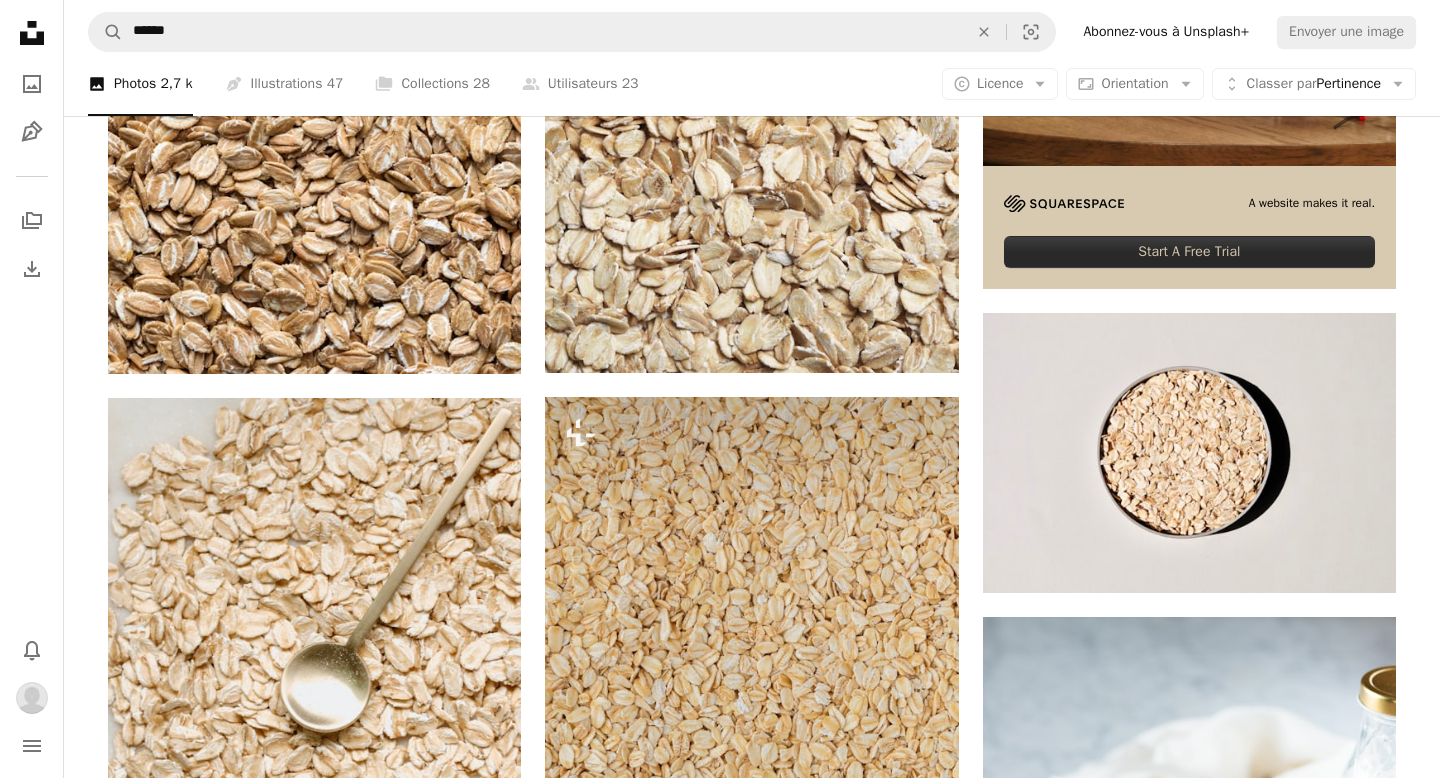 scroll, scrollTop: 642, scrollLeft: 0, axis: vertical 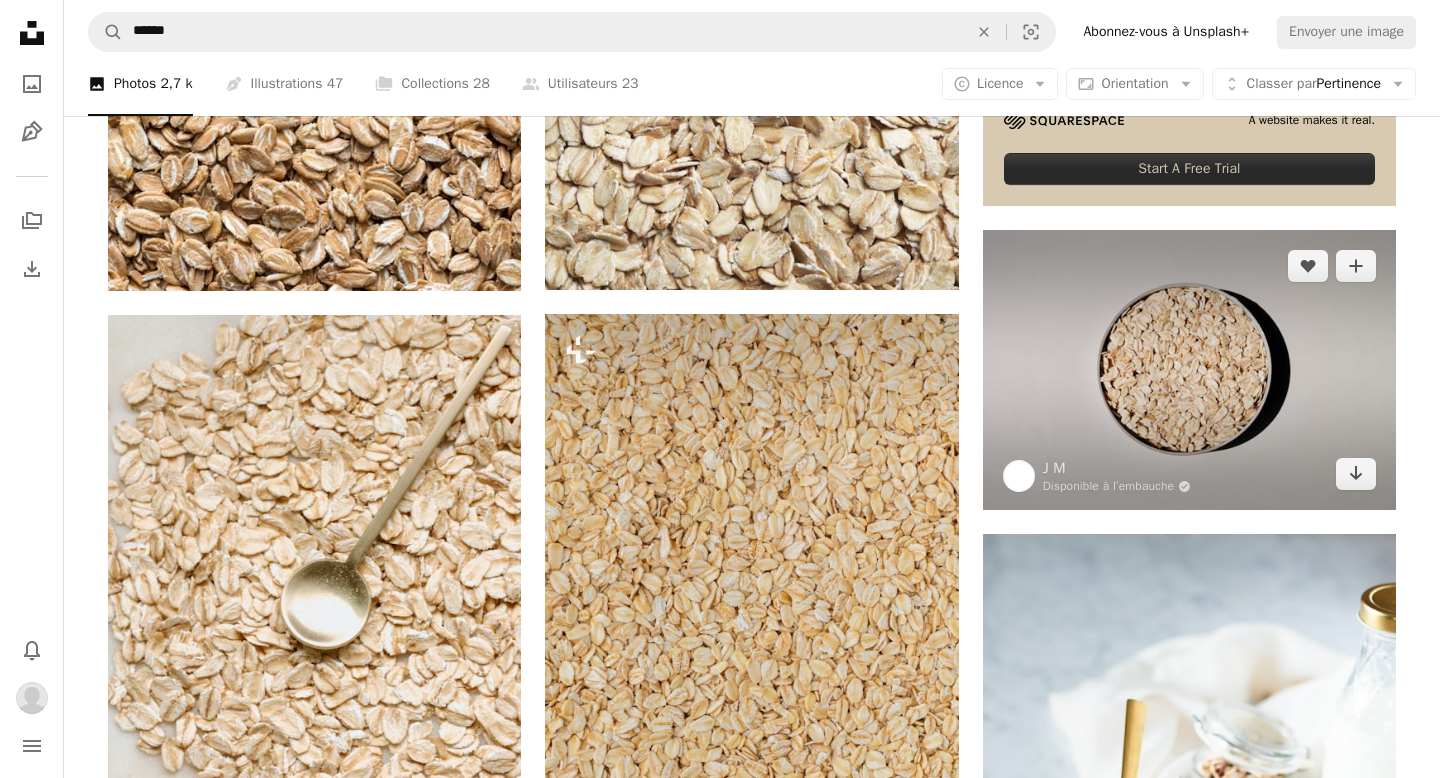 click at bounding box center (1189, 370) 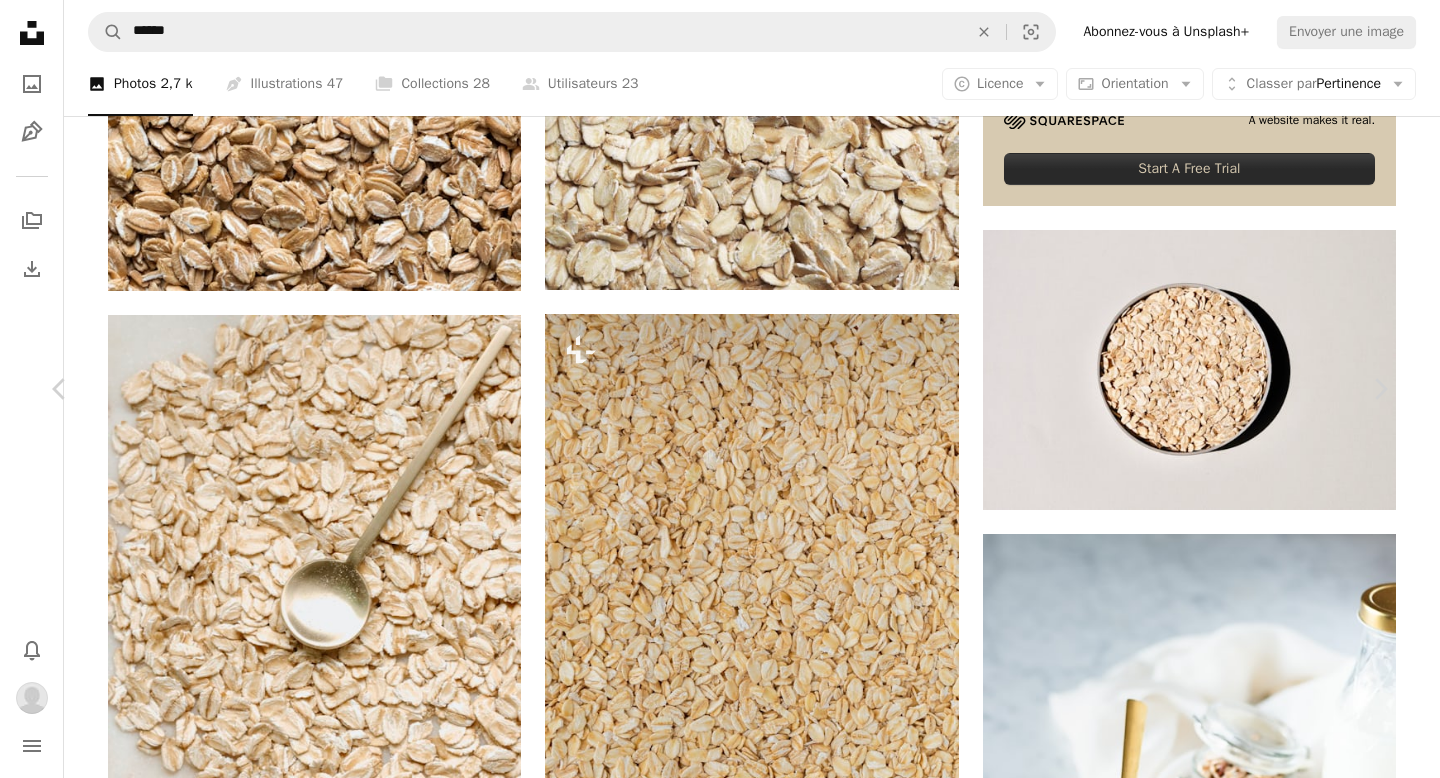 click on "Chevron down" 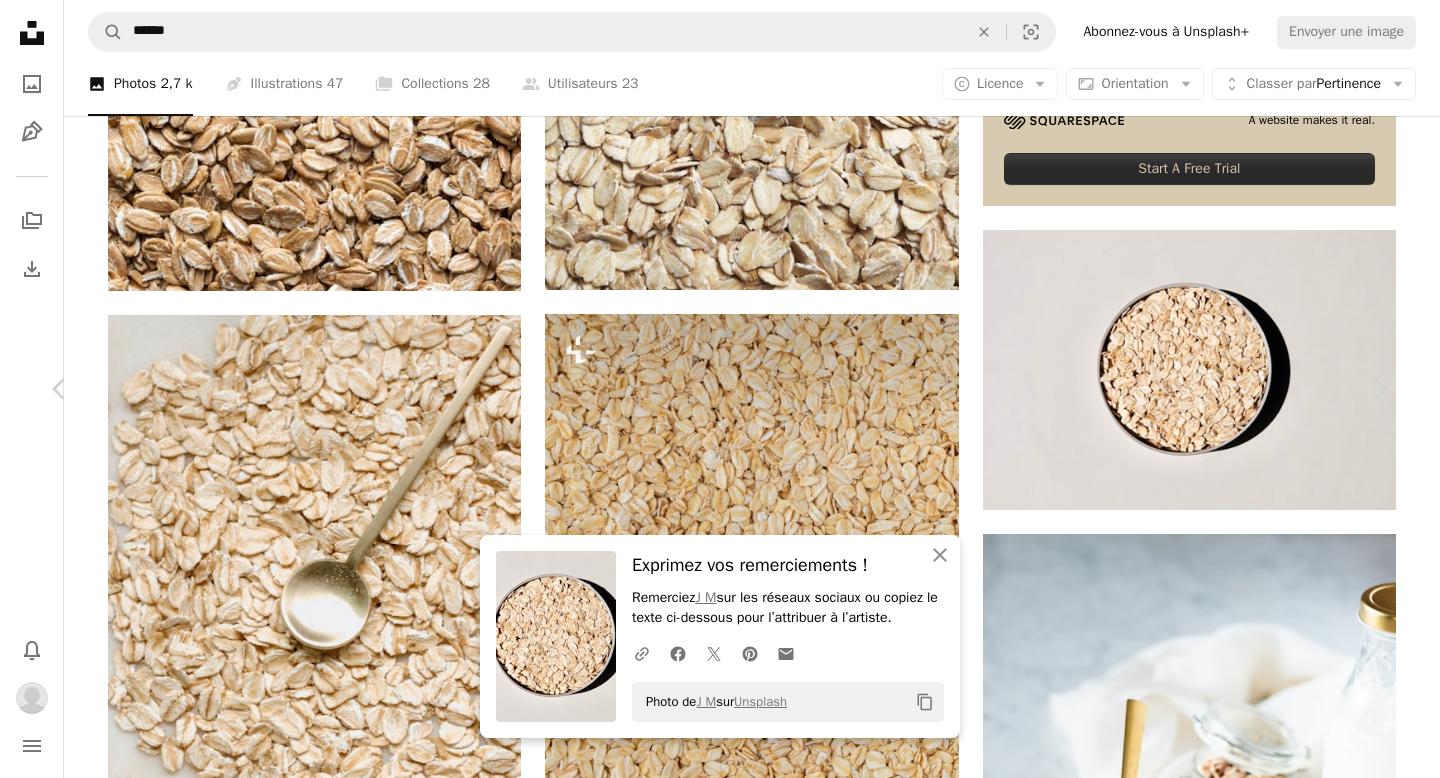 click on "An X shape" at bounding box center [20, 20] 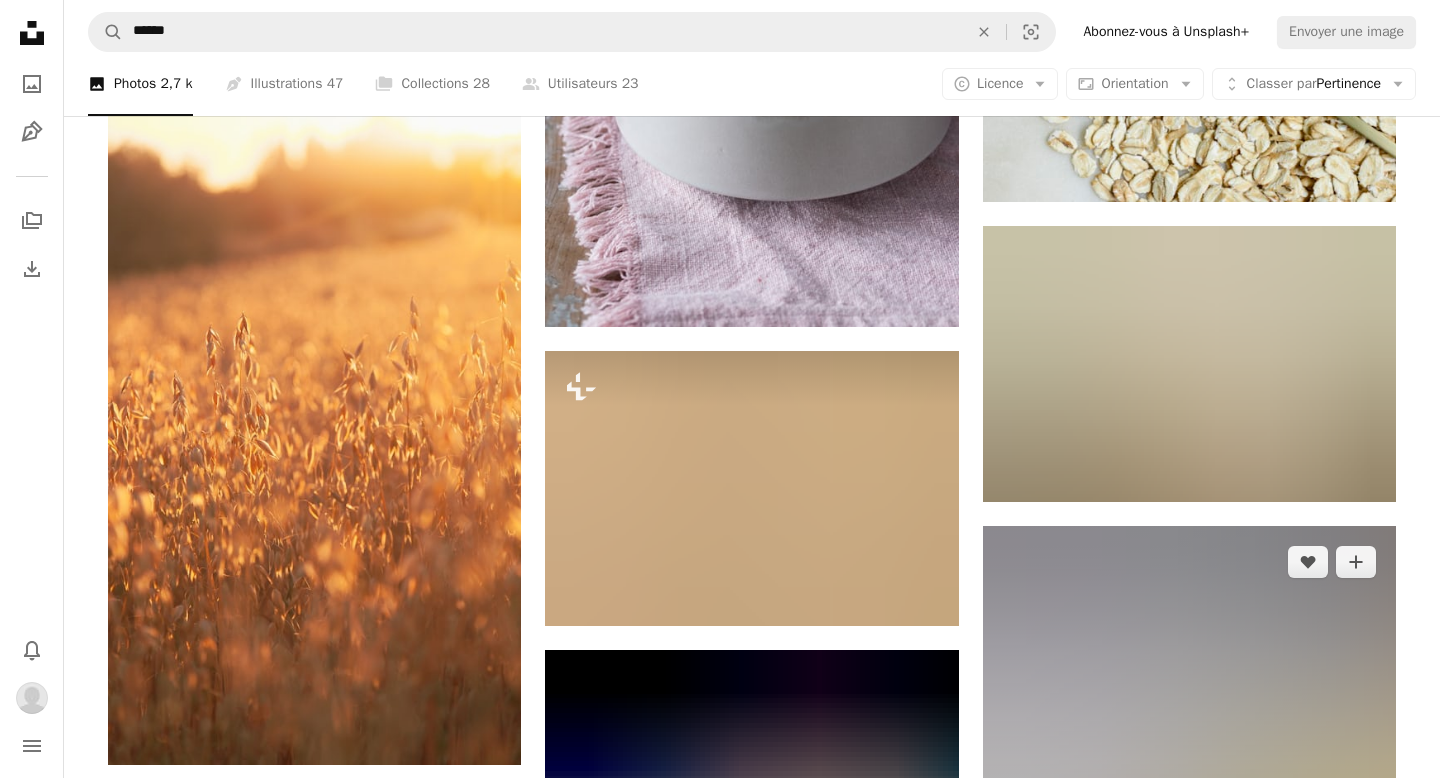 scroll, scrollTop: 1712, scrollLeft: 0, axis: vertical 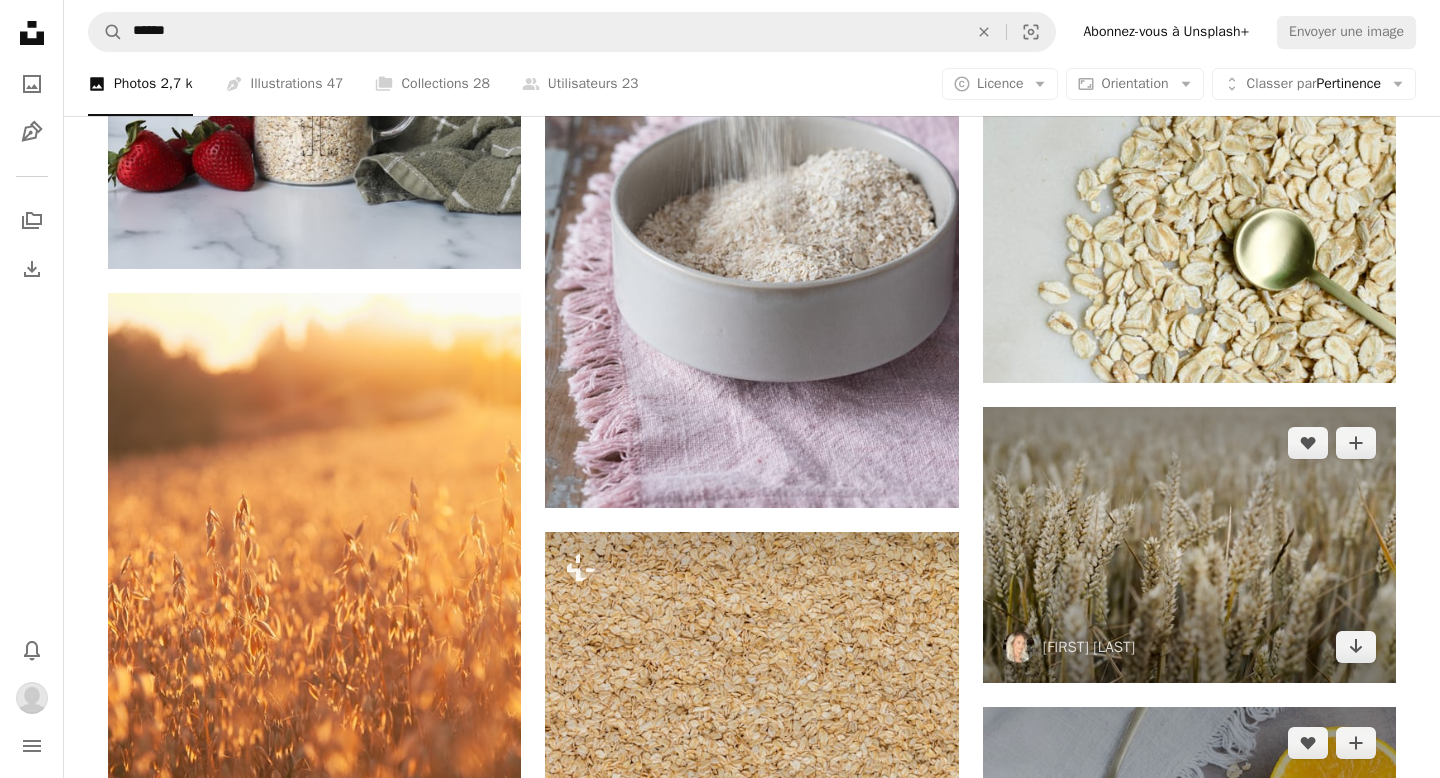 click at bounding box center (1189, 544) 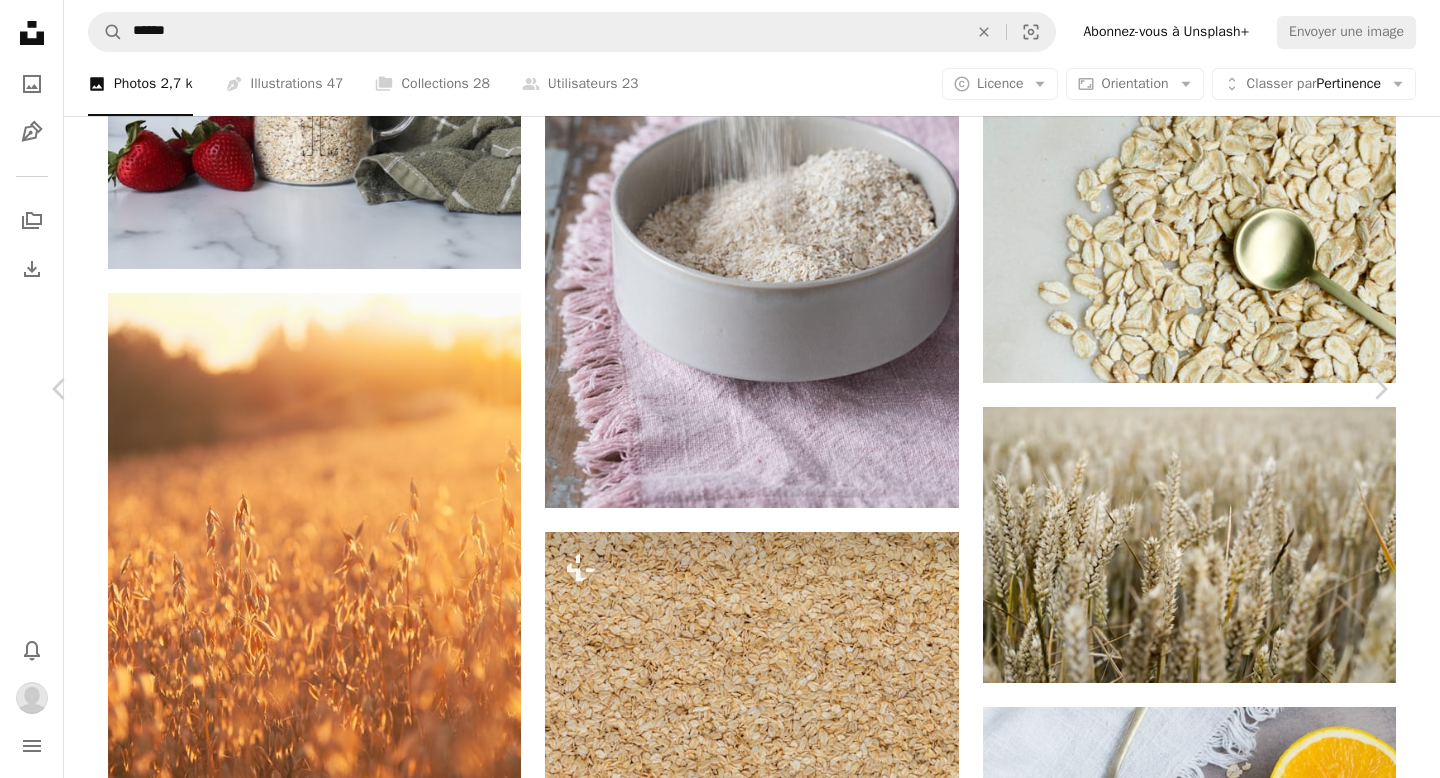 click on "Chevron down" 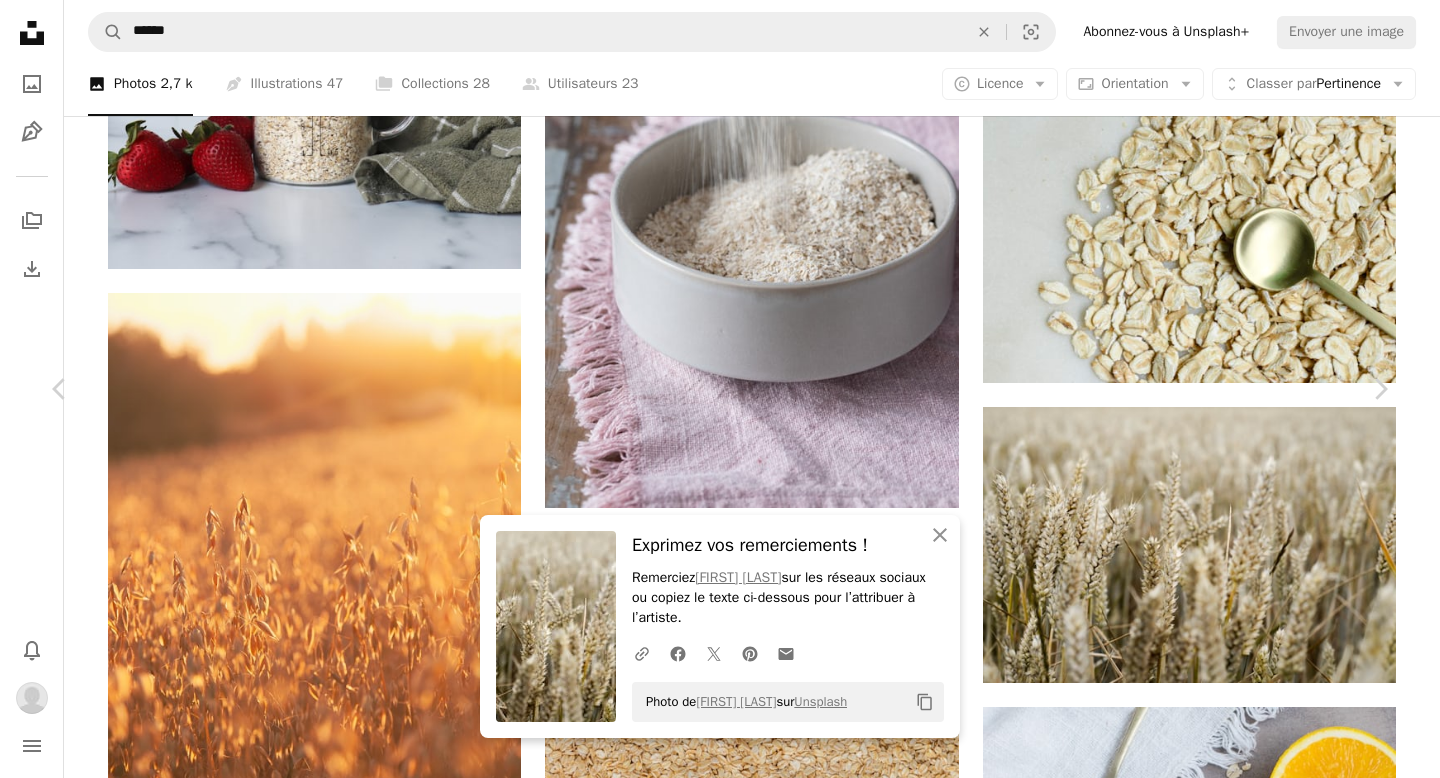 click on "An X shape" at bounding box center (20, 20) 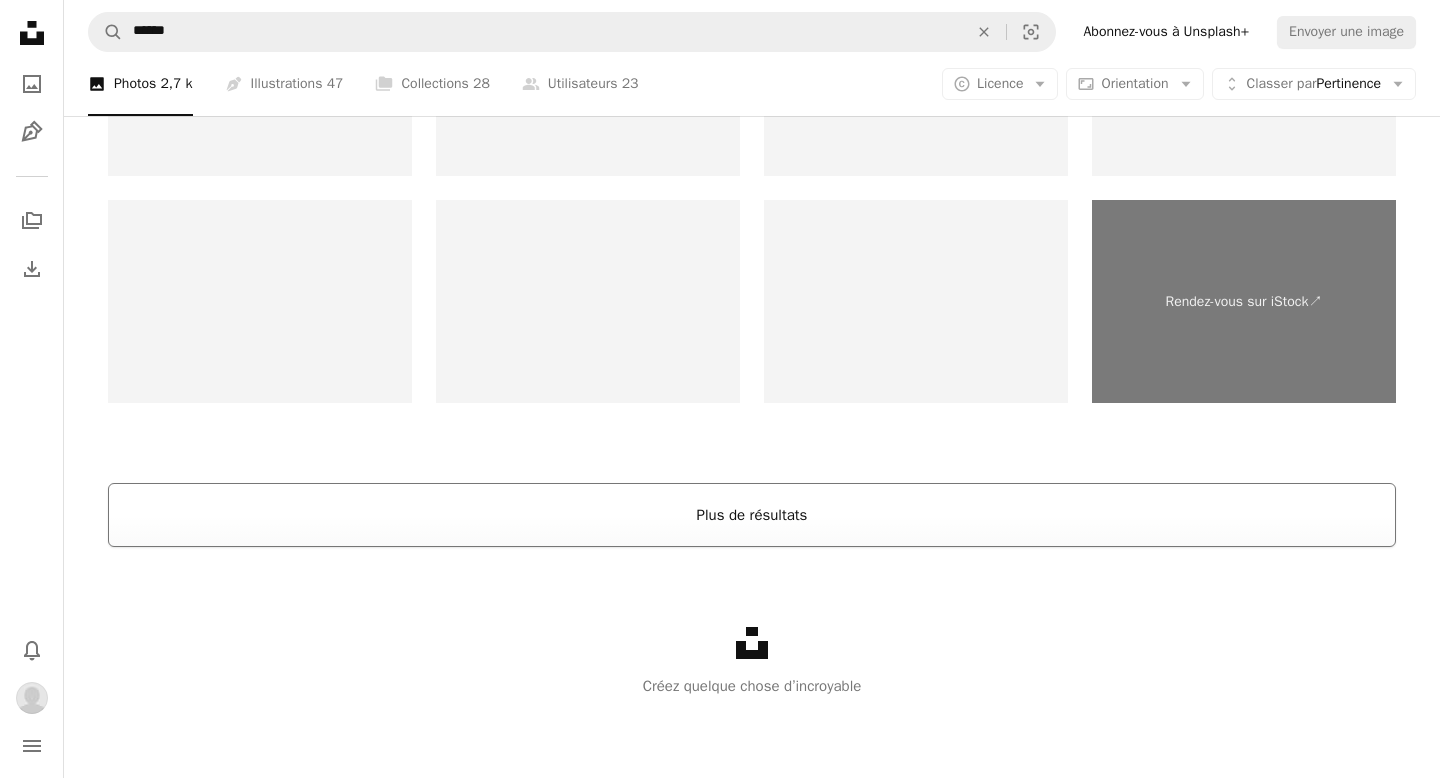 click on "Plus de résultats" at bounding box center (752, 515) 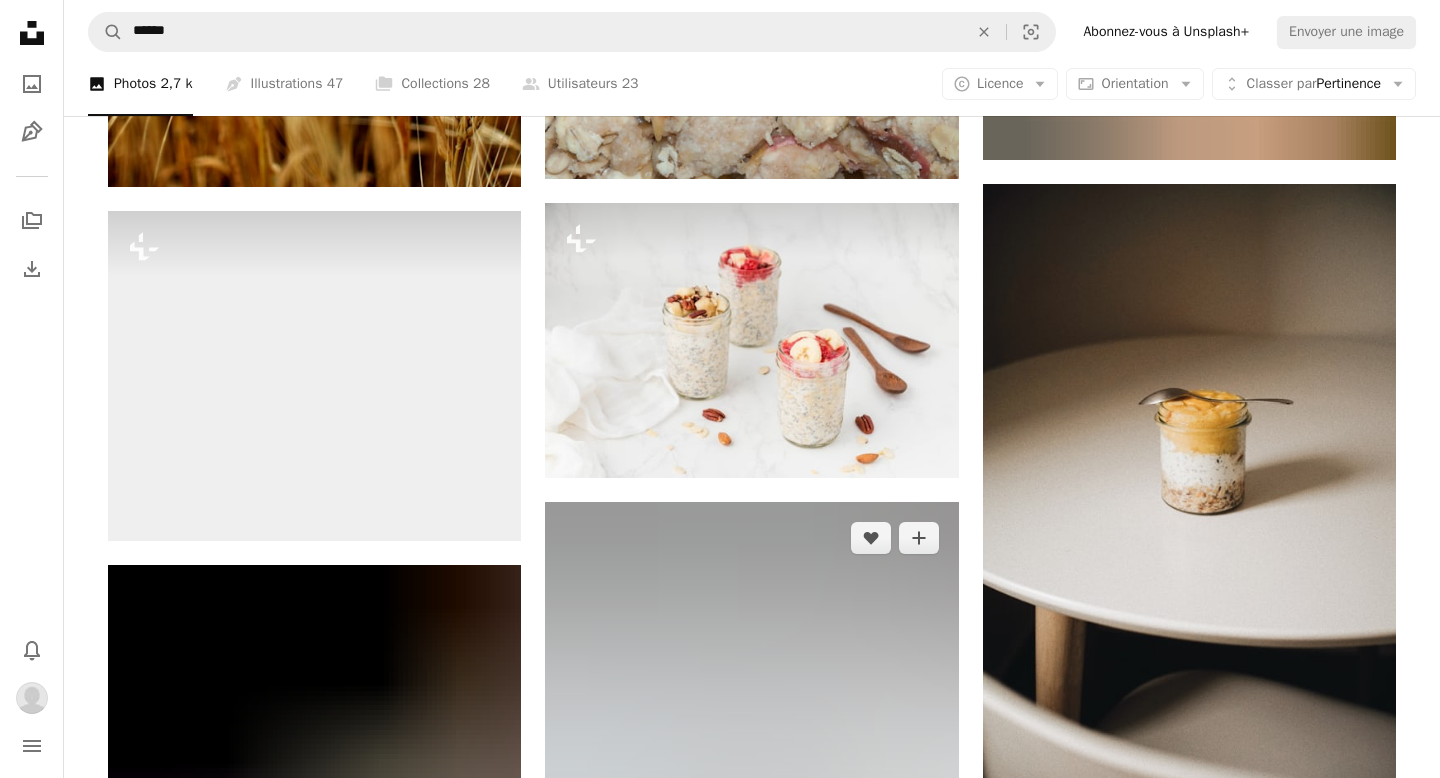 scroll, scrollTop: 11497, scrollLeft: 0, axis: vertical 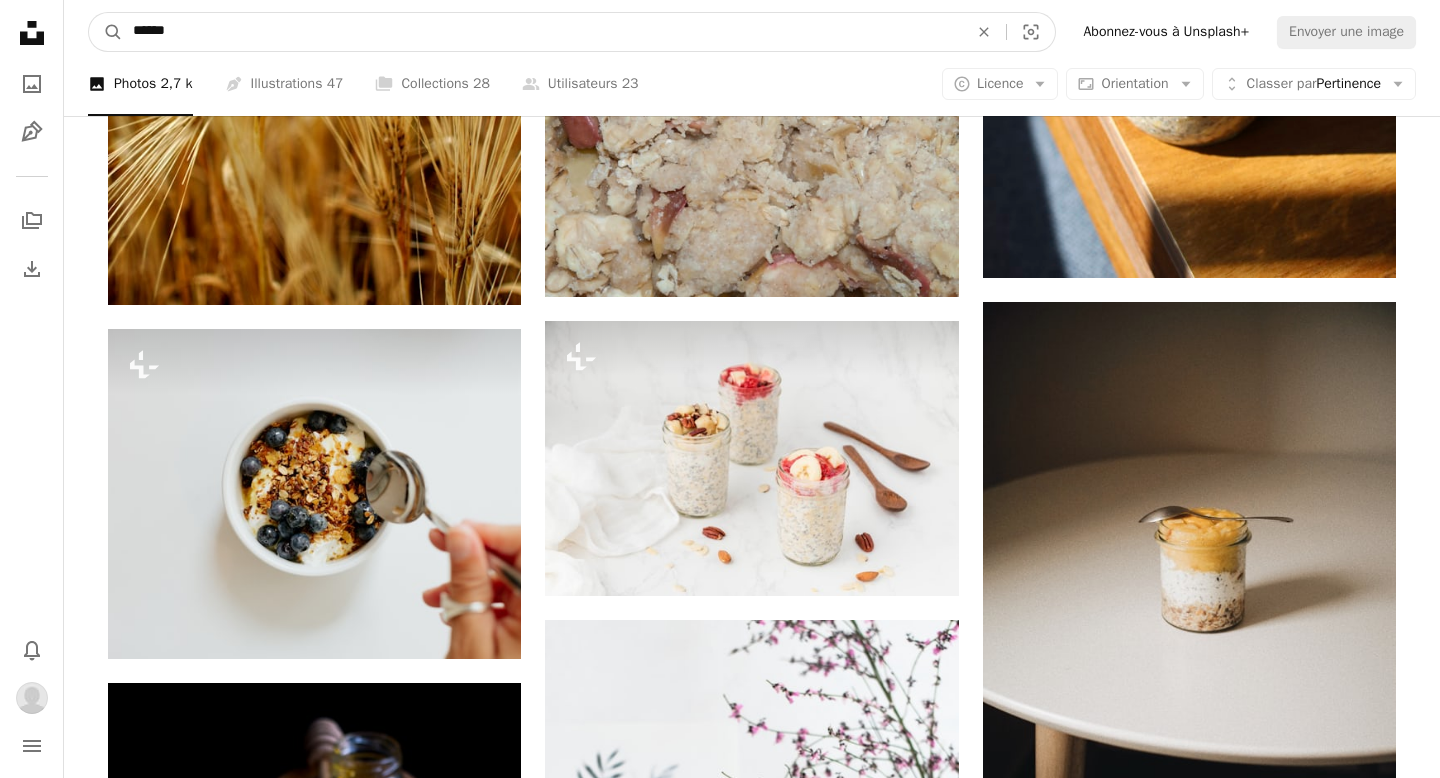click on "******" at bounding box center [542, 32] 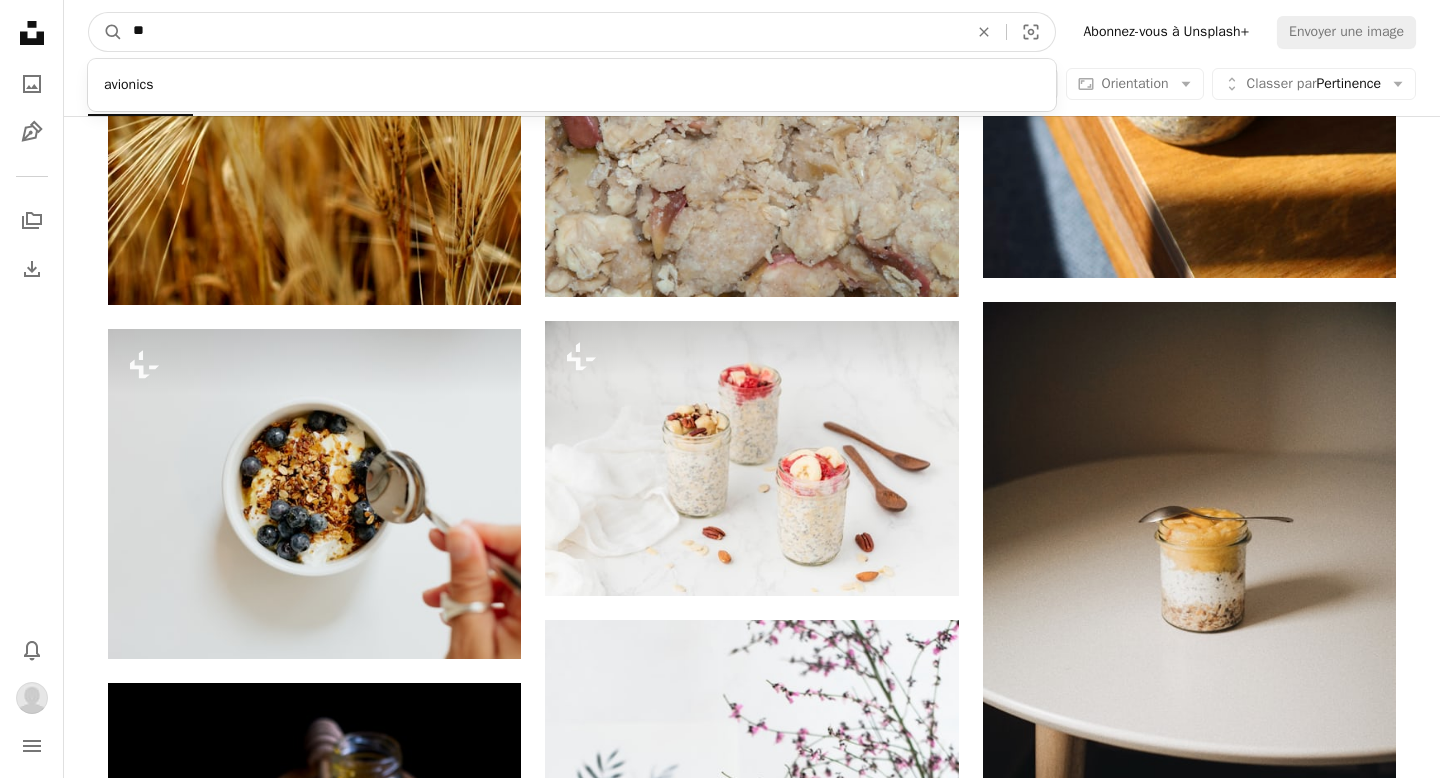 type on "*" 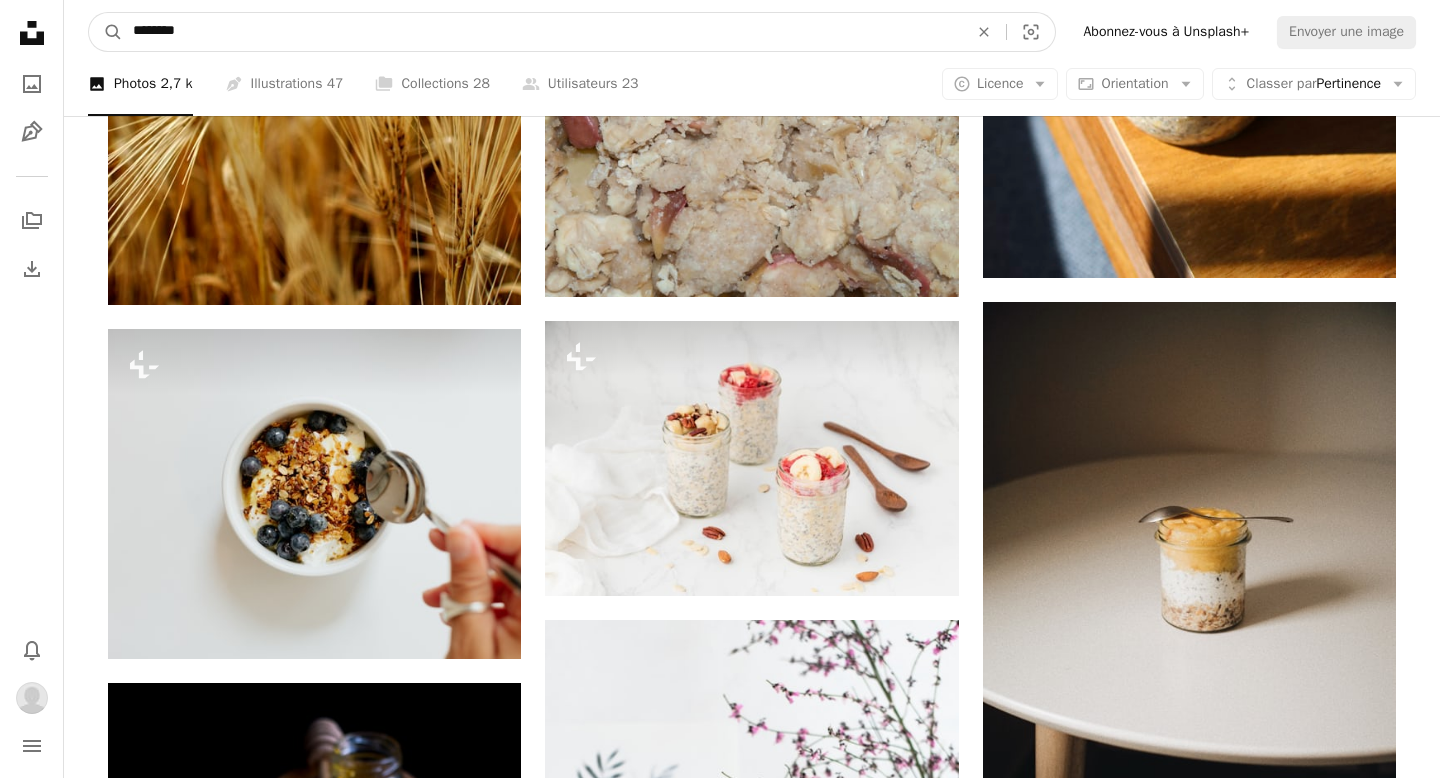 type on "*********" 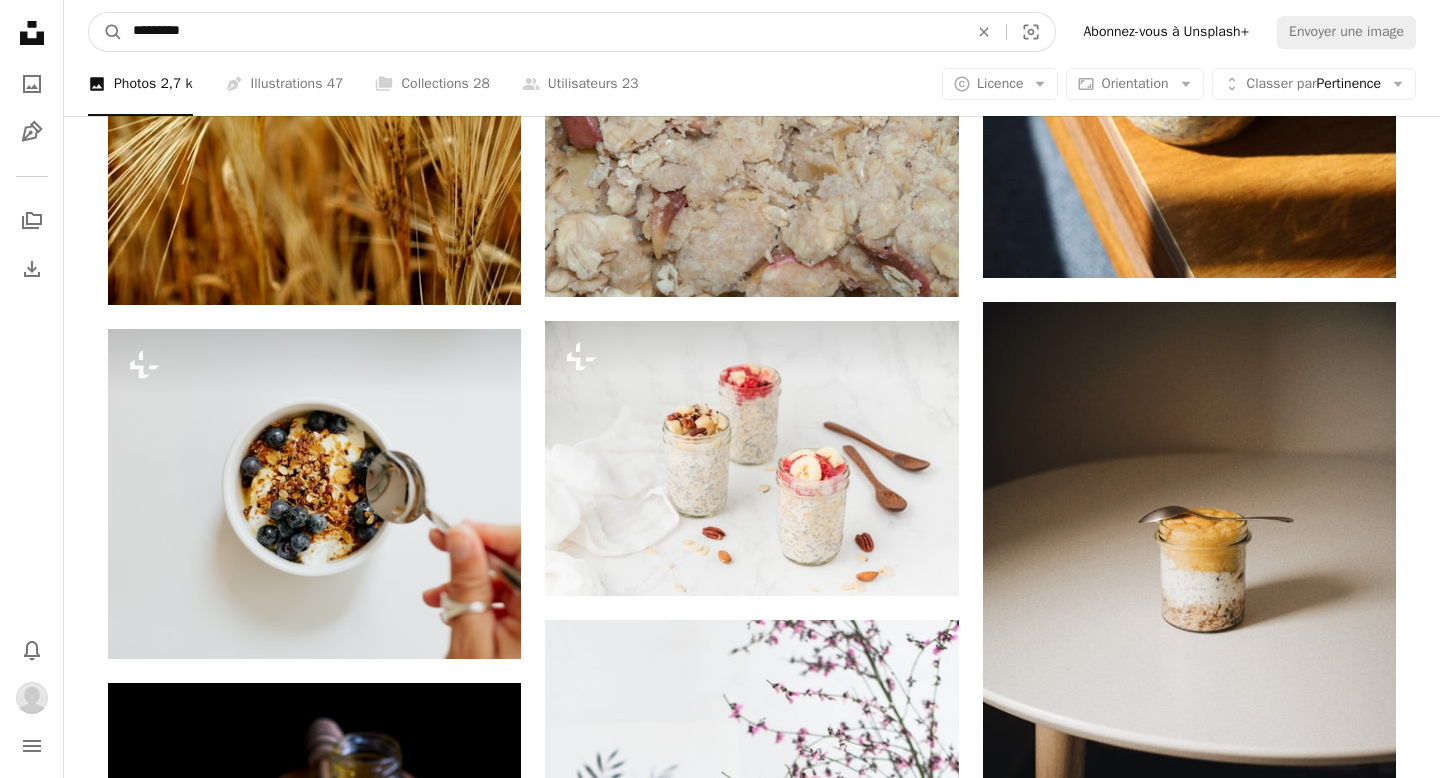 click on "A magnifying glass" at bounding box center (106, 32) 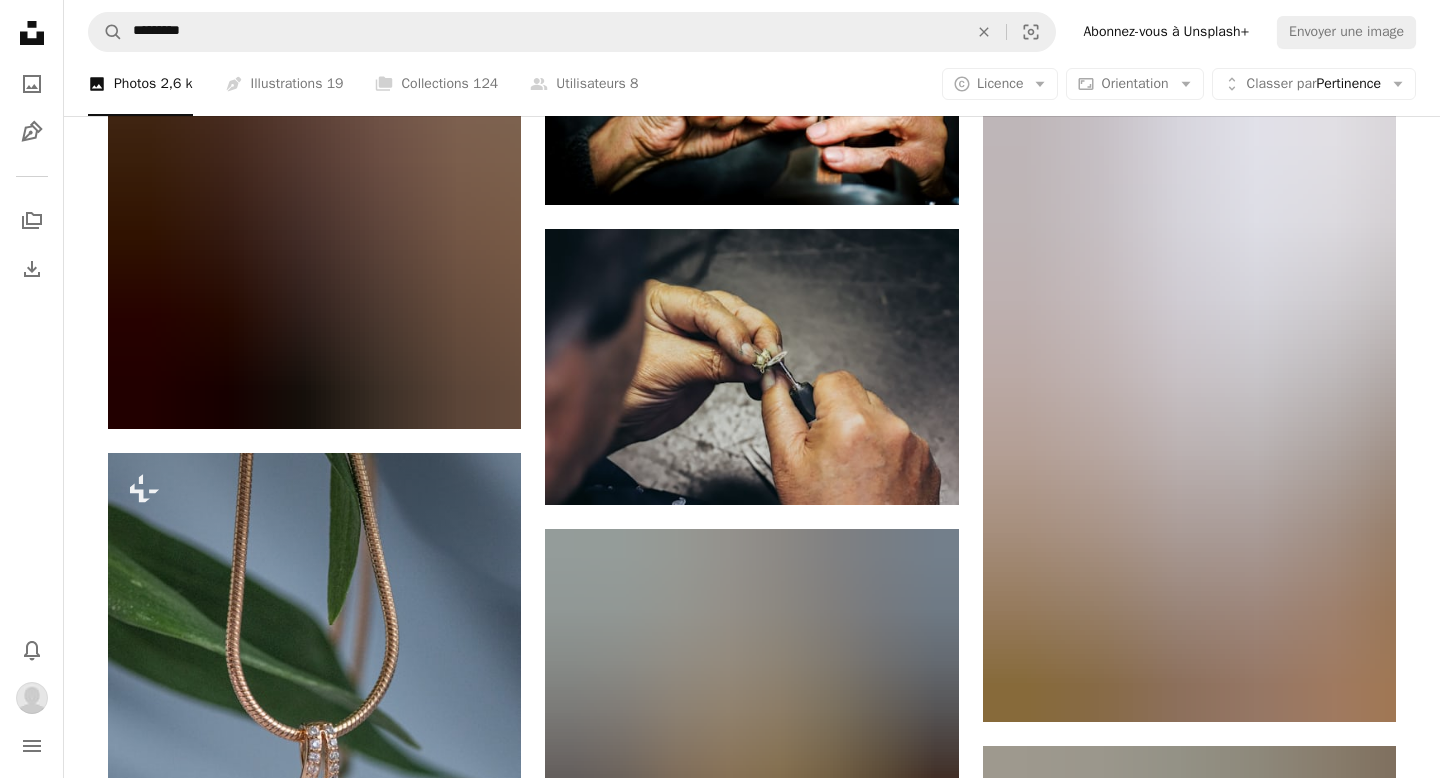 scroll, scrollTop: 1120, scrollLeft: 0, axis: vertical 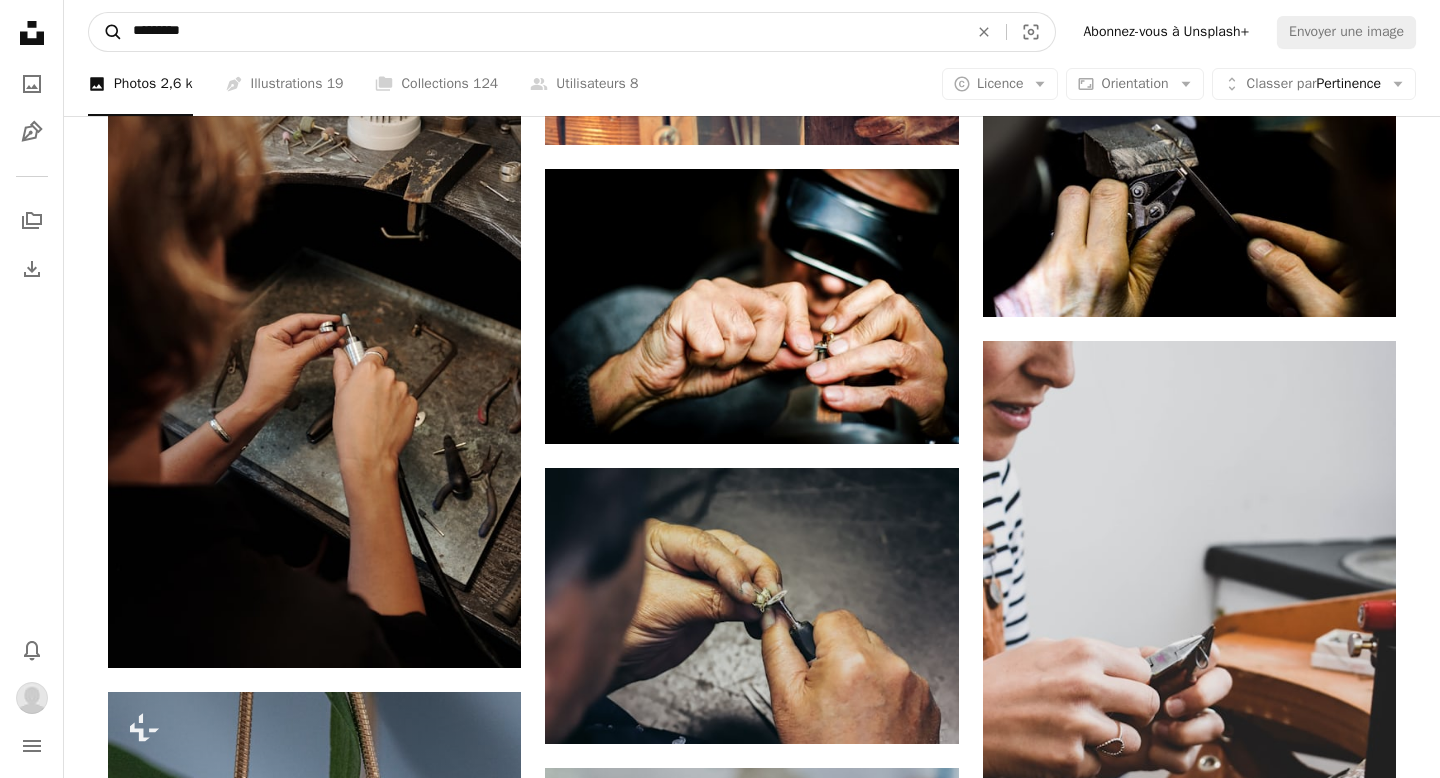 drag, startPoint x: 312, startPoint y: 31, endPoint x: 108, endPoint y: 31, distance: 204 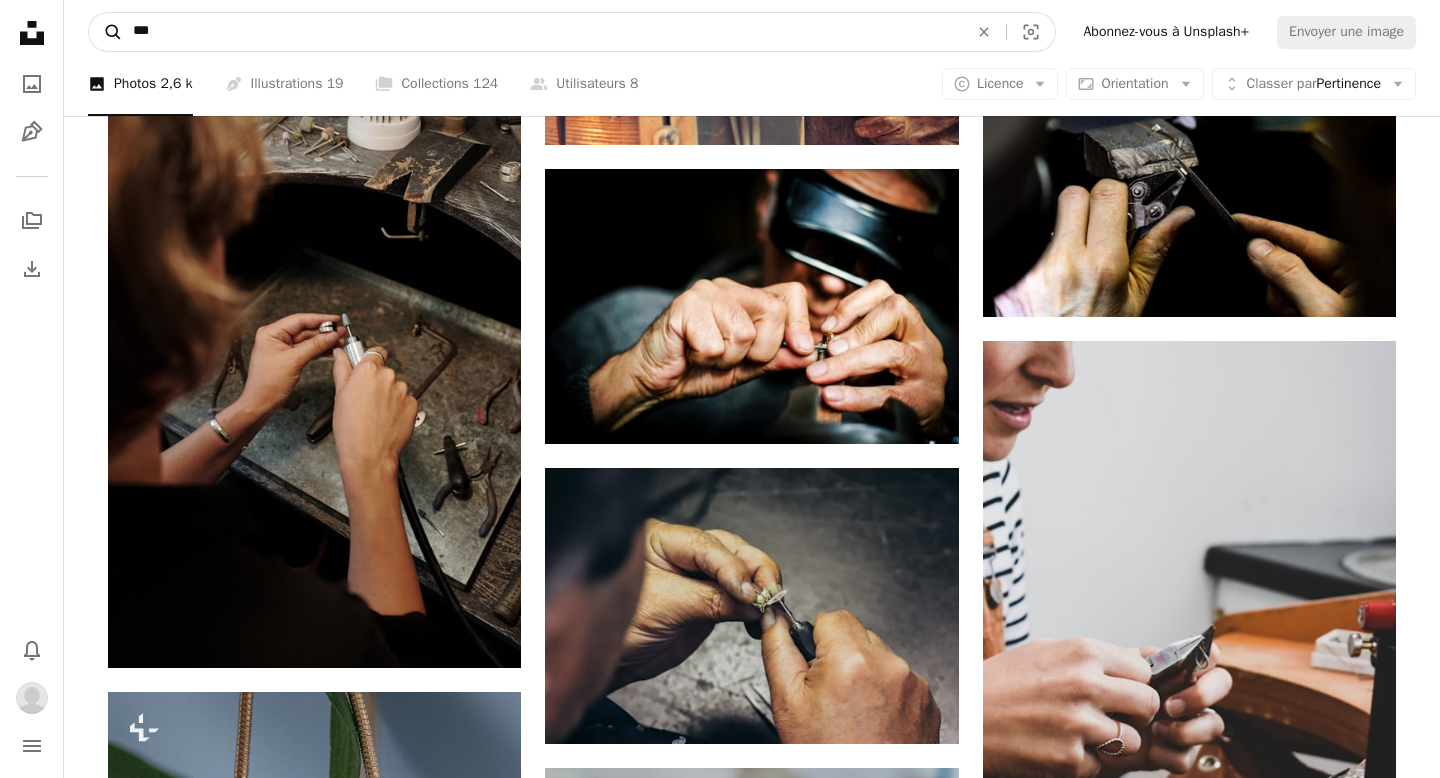 type on "****" 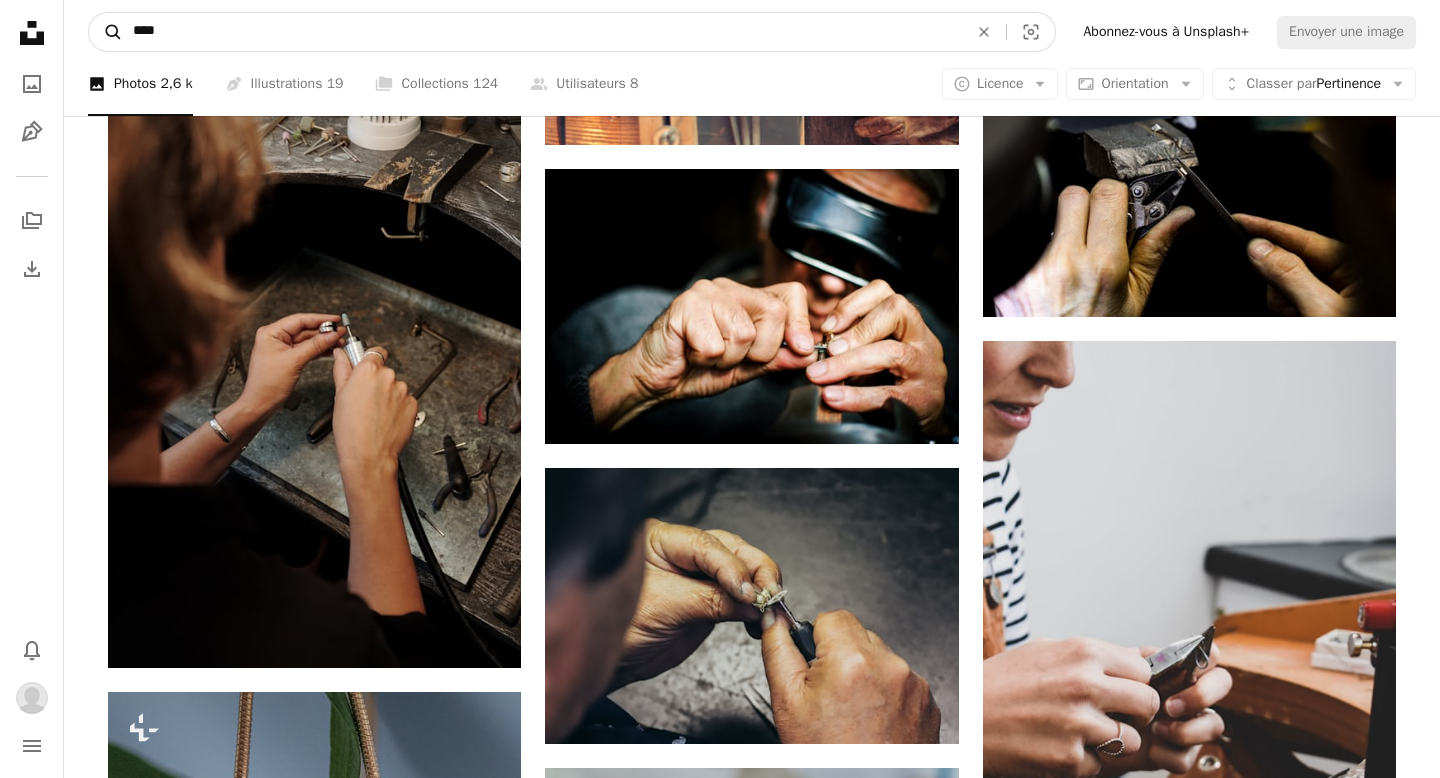 click on "A magnifying glass" at bounding box center (106, 32) 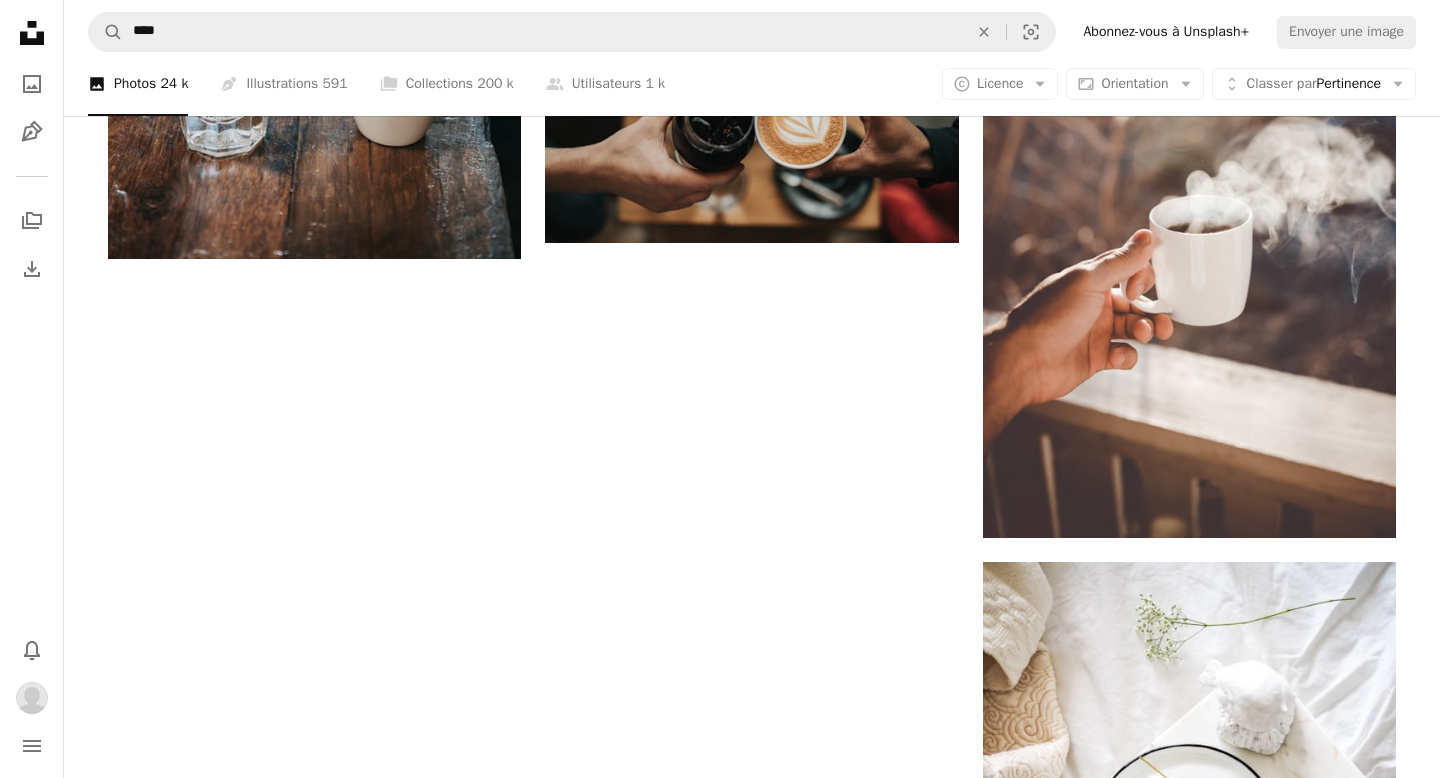 scroll, scrollTop: 3372, scrollLeft: 0, axis: vertical 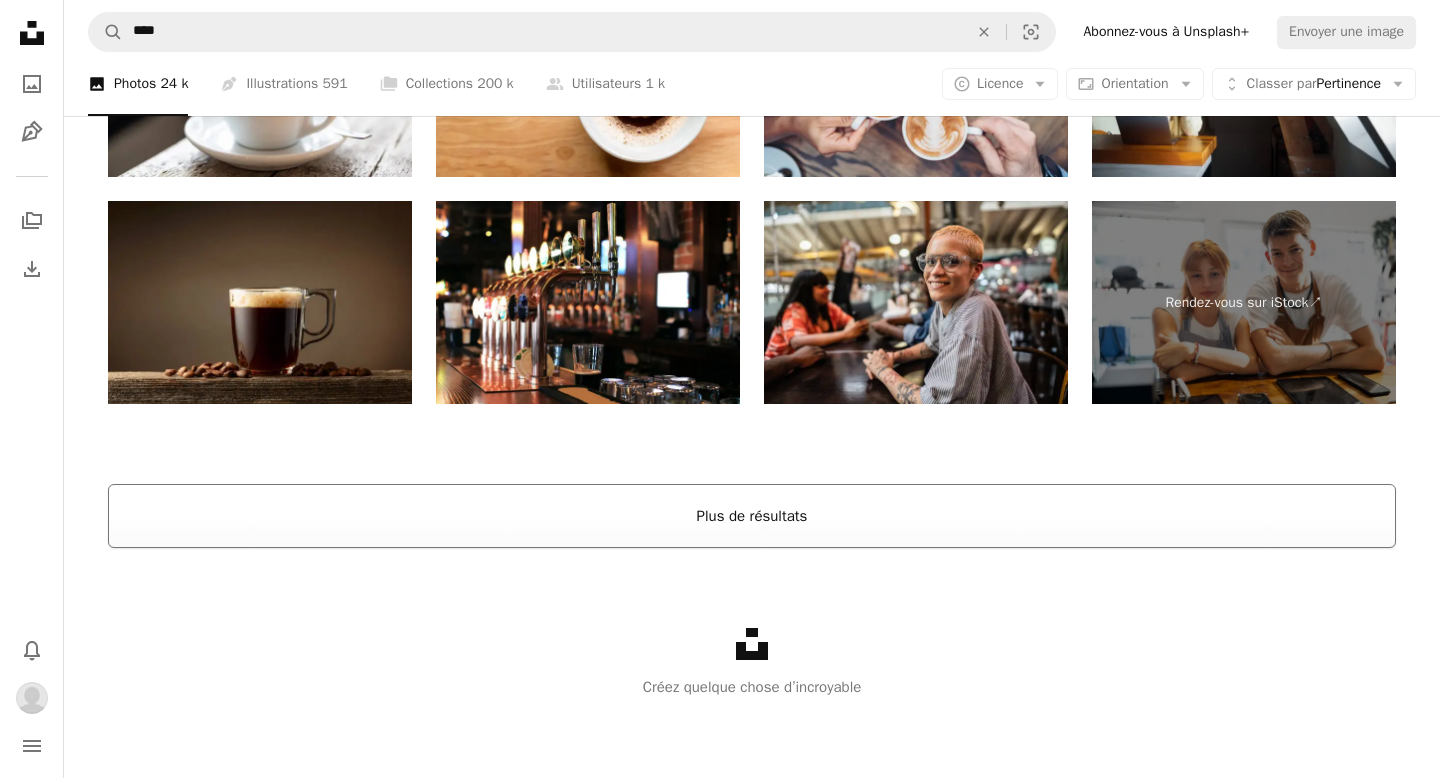click on "Plus de résultats" at bounding box center [752, 516] 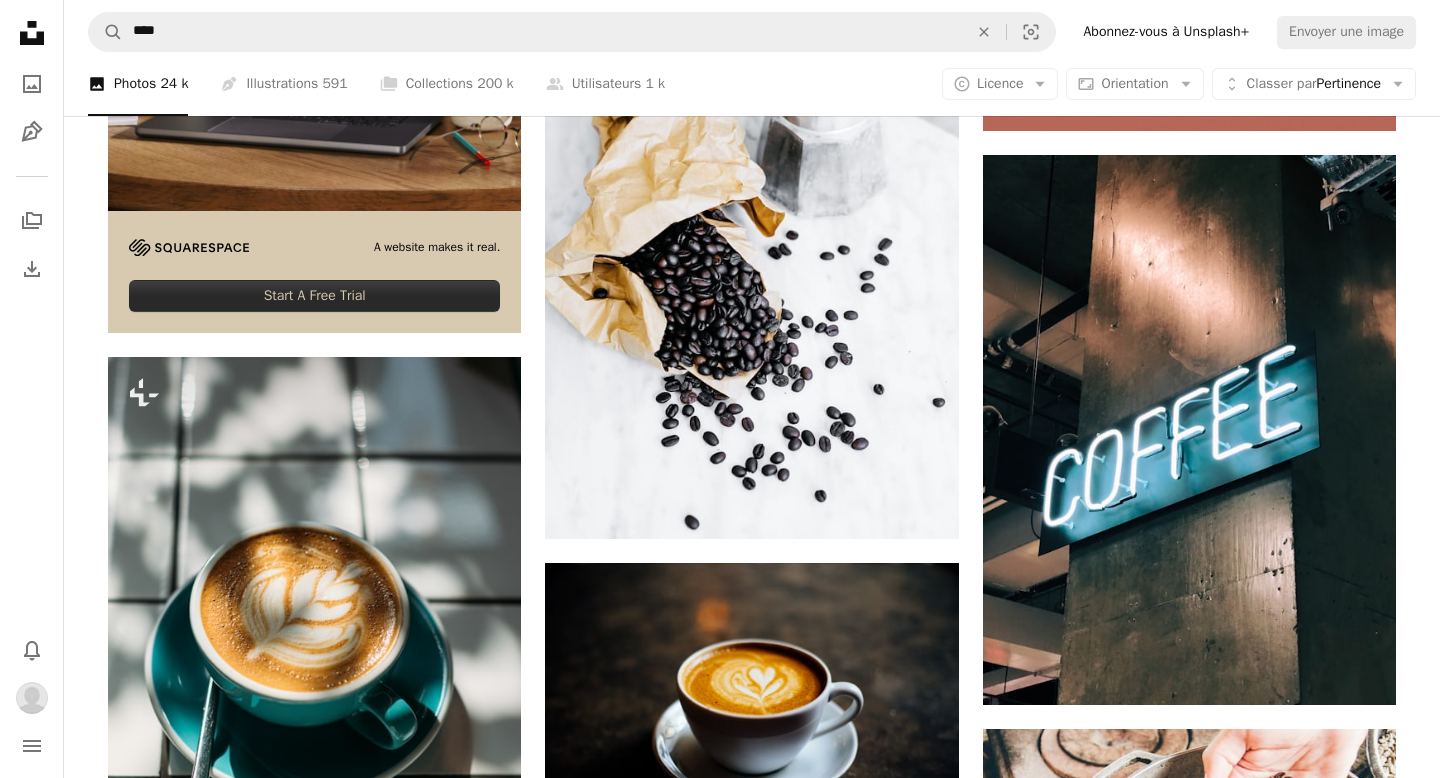 scroll, scrollTop: 5949, scrollLeft: 0, axis: vertical 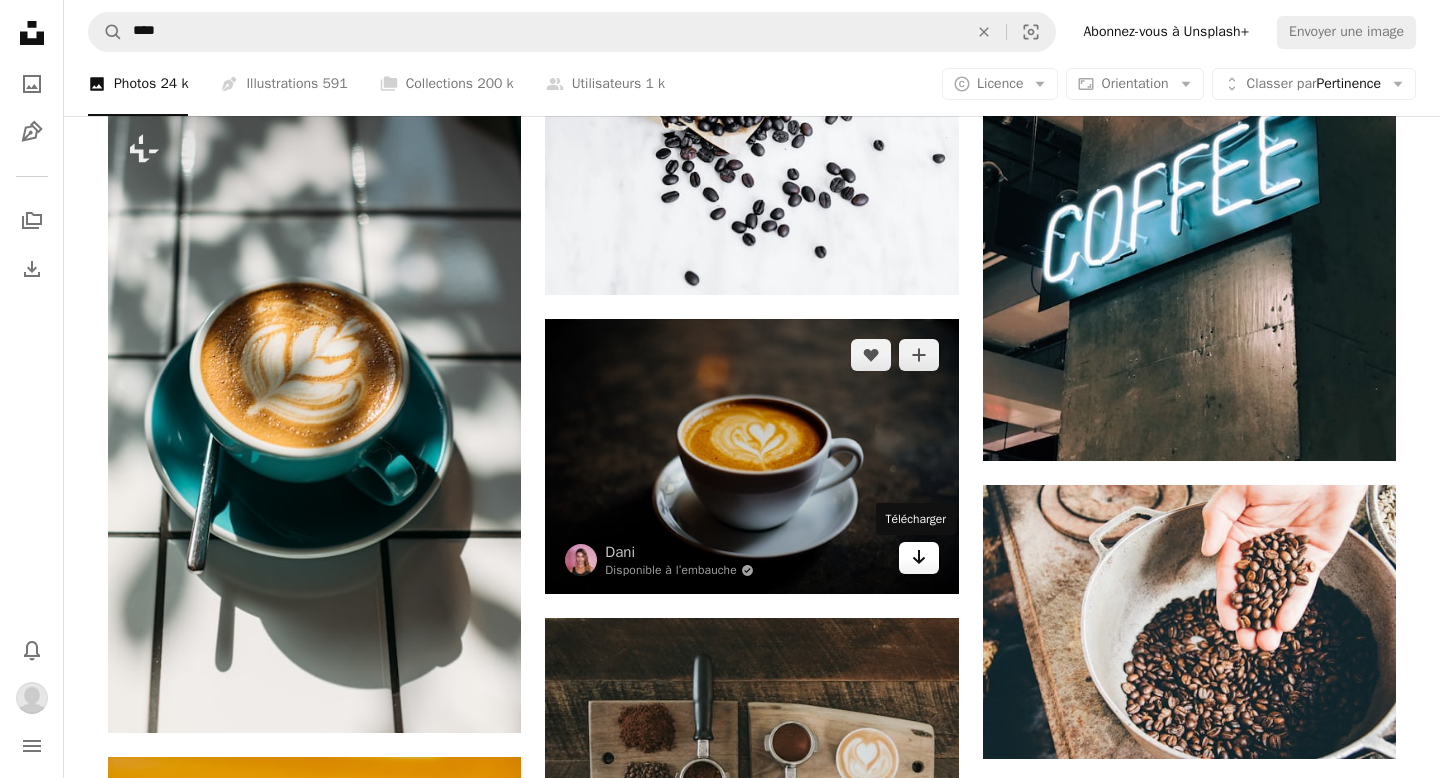 click on "Arrow pointing down" 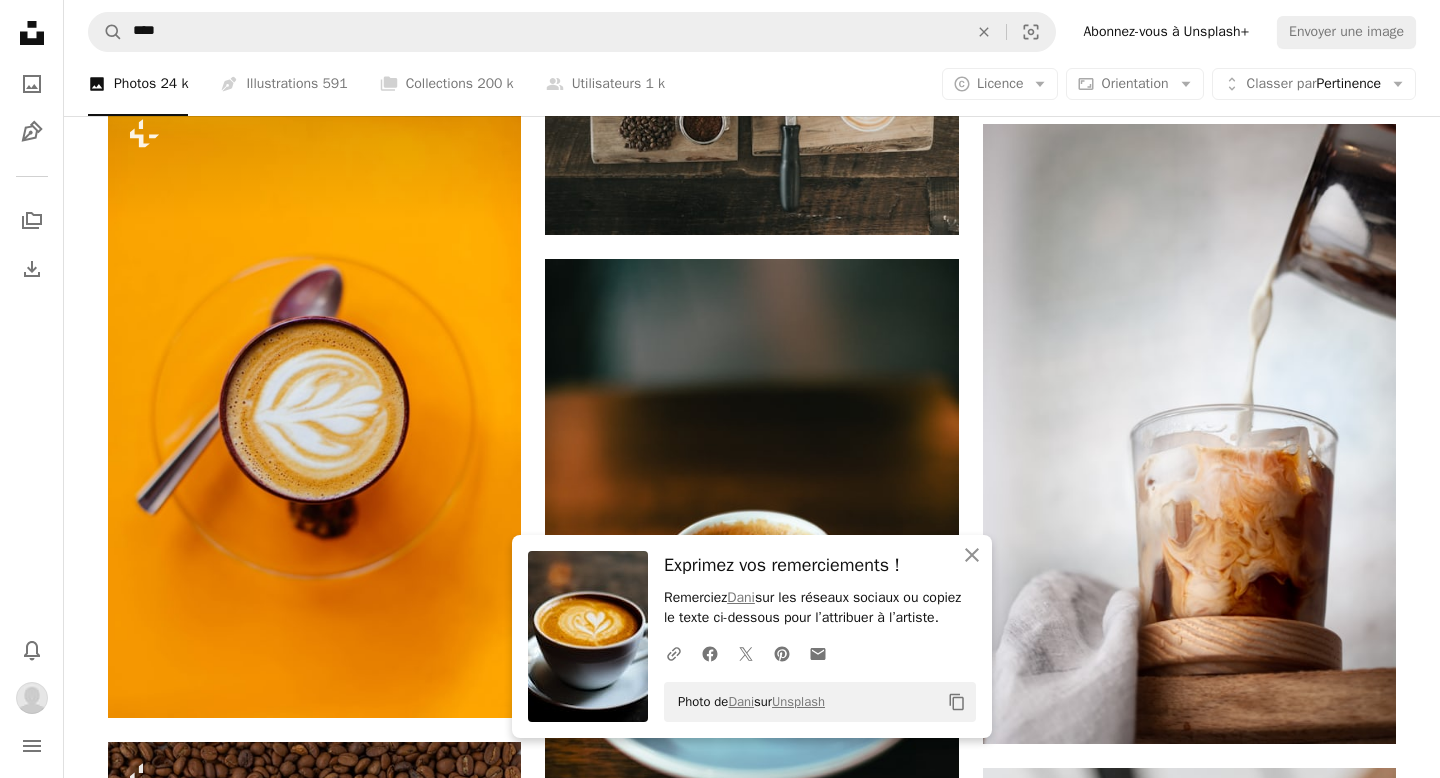 scroll, scrollTop: 6611, scrollLeft: 0, axis: vertical 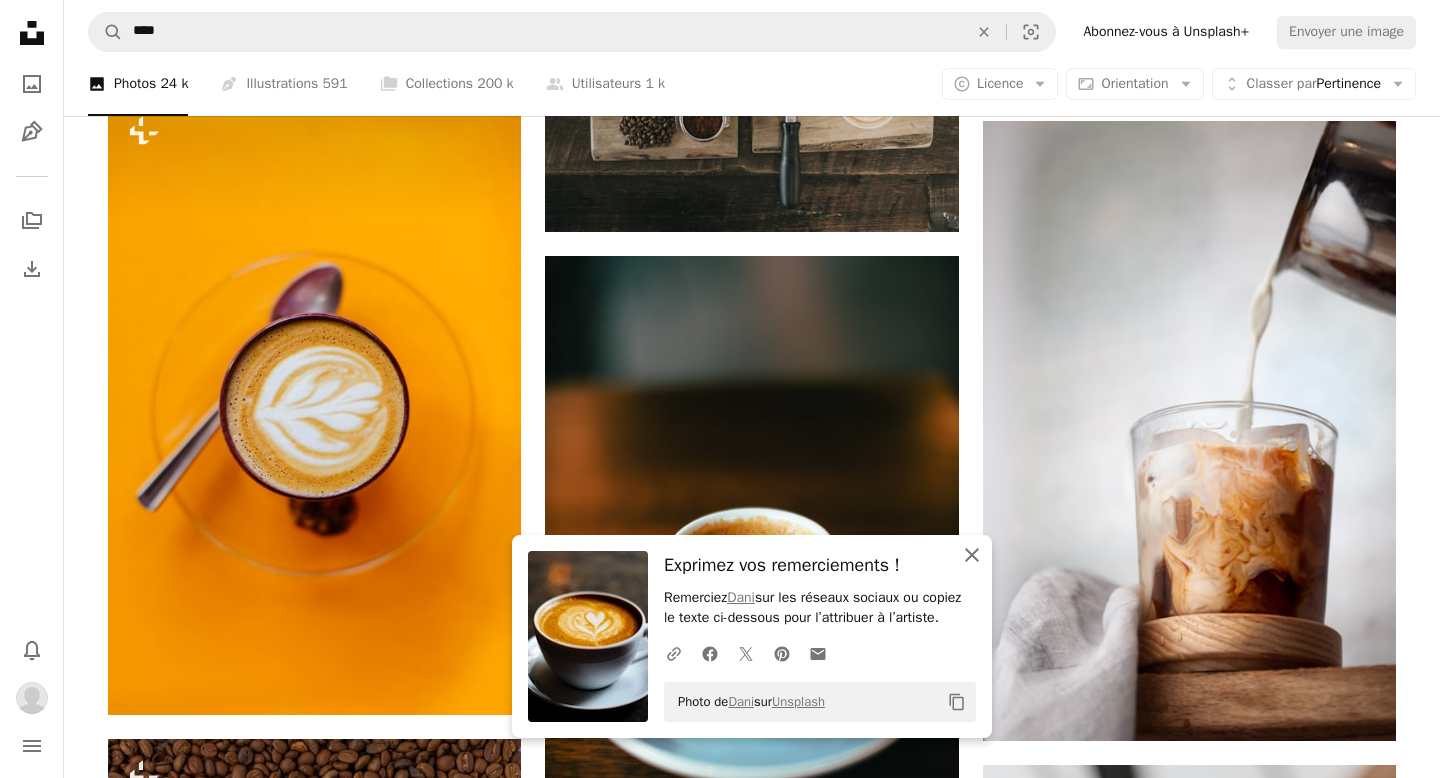 click on "An X shape" 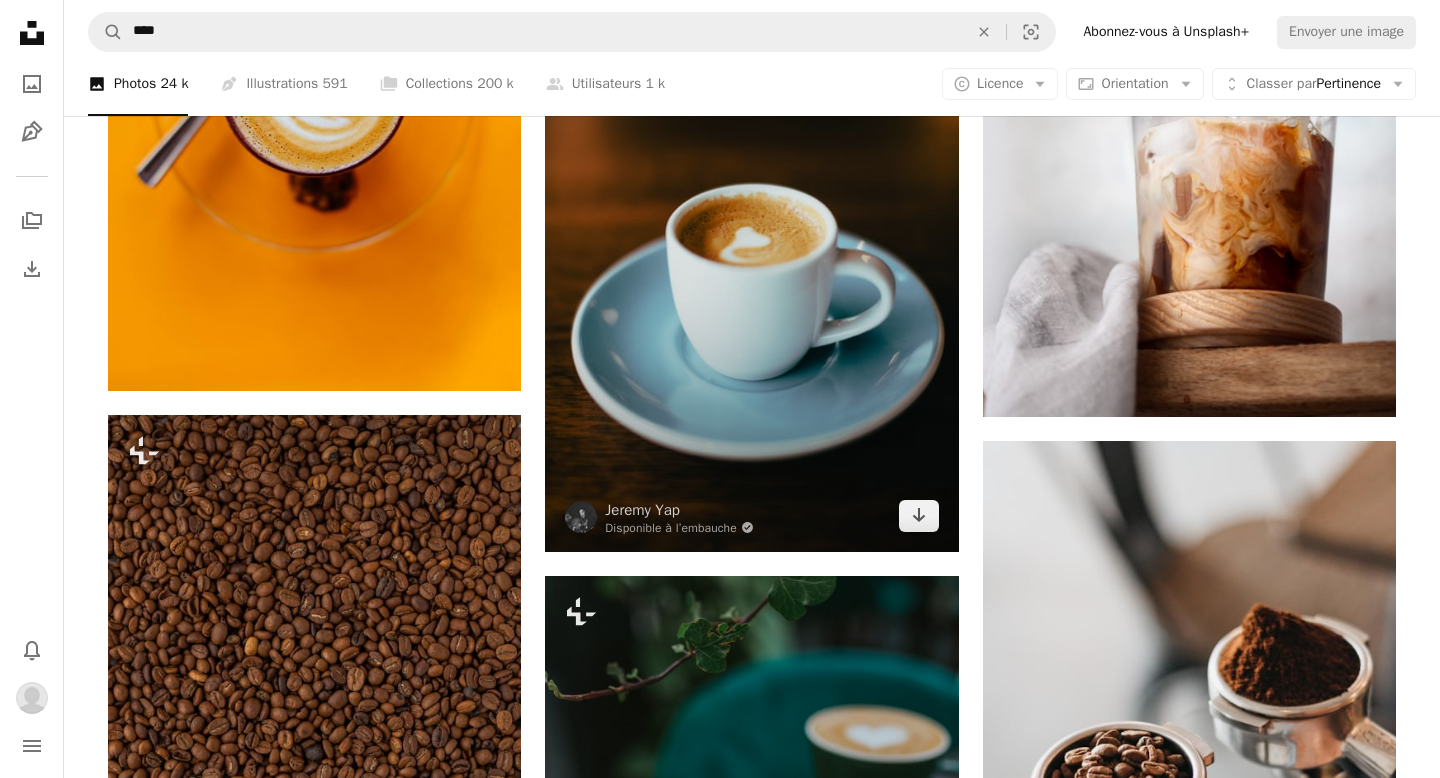 scroll, scrollTop: 6931, scrollLeft: 0, axis: vertical 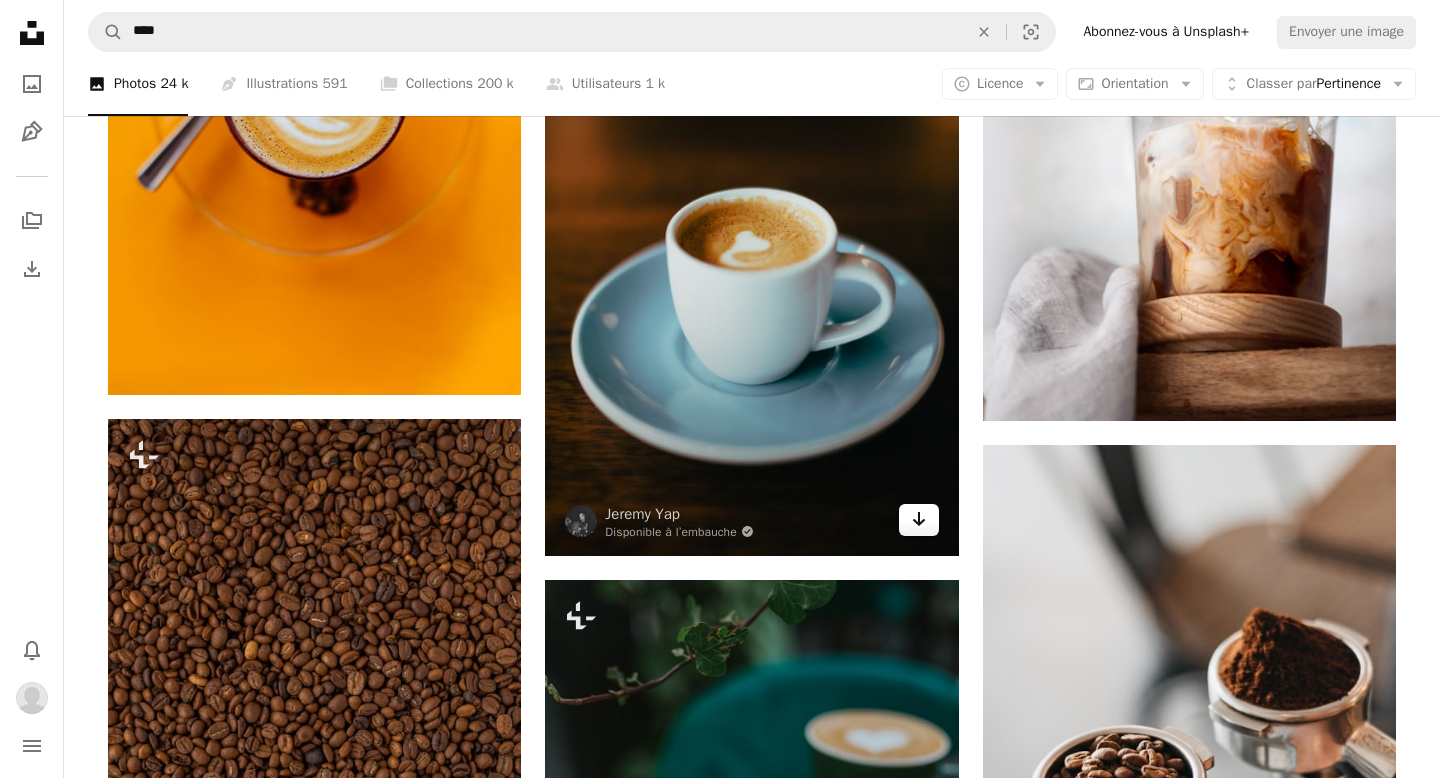 click 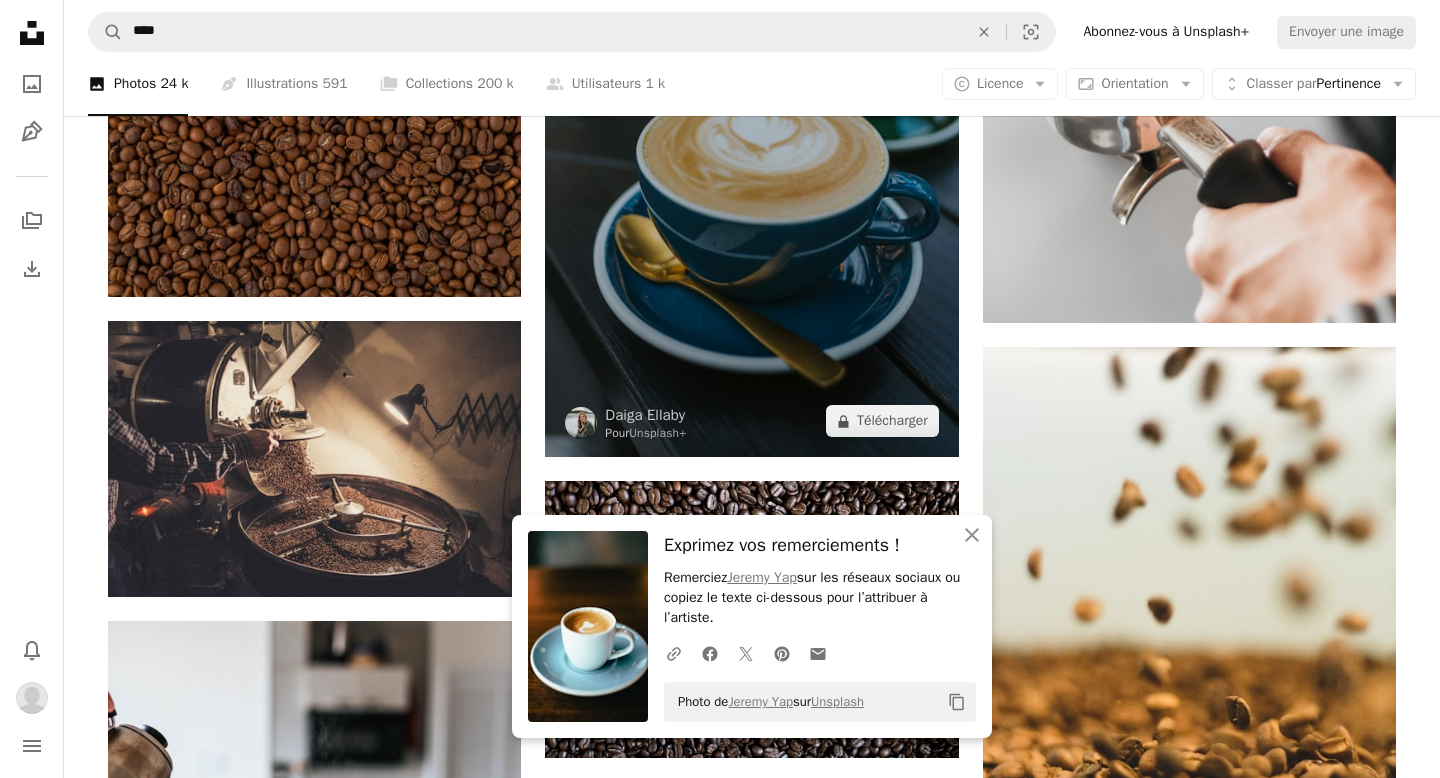 scroll, scrollTop: 7692, scrollLeft: 0, axis: vertical 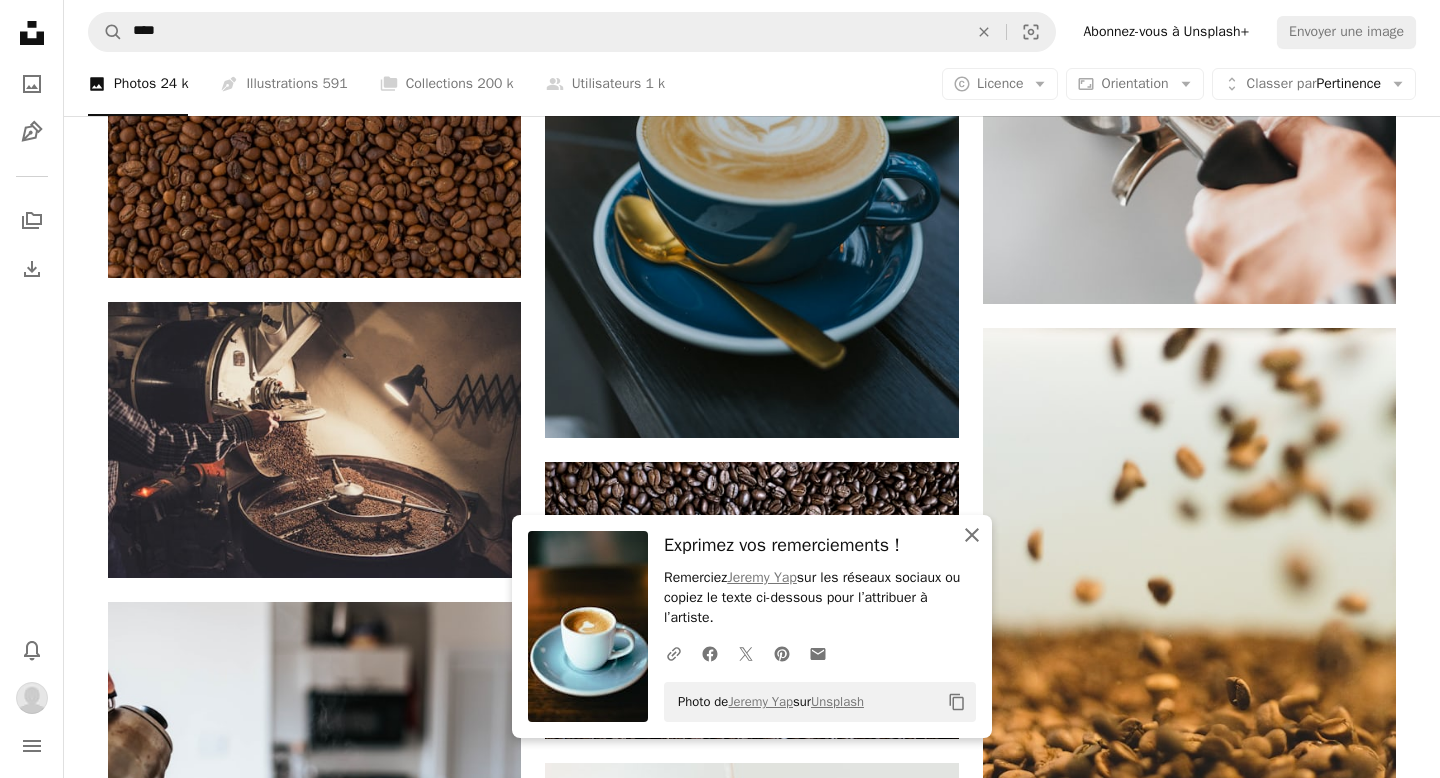 click on "An X shape Fermer" at bounding box center (972, 535) 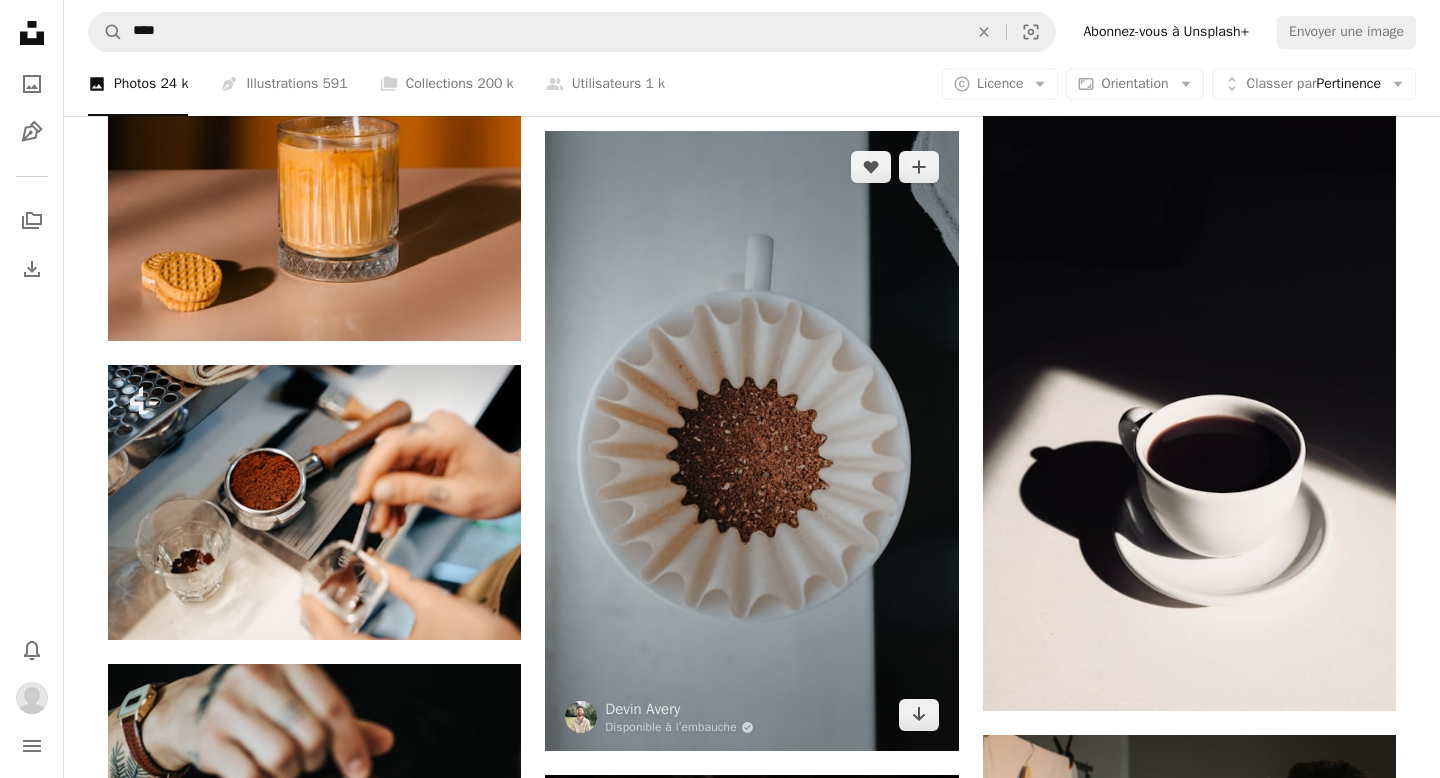 scroll, scrollTop: 9233, scrollLeft: 0, axis: vertical 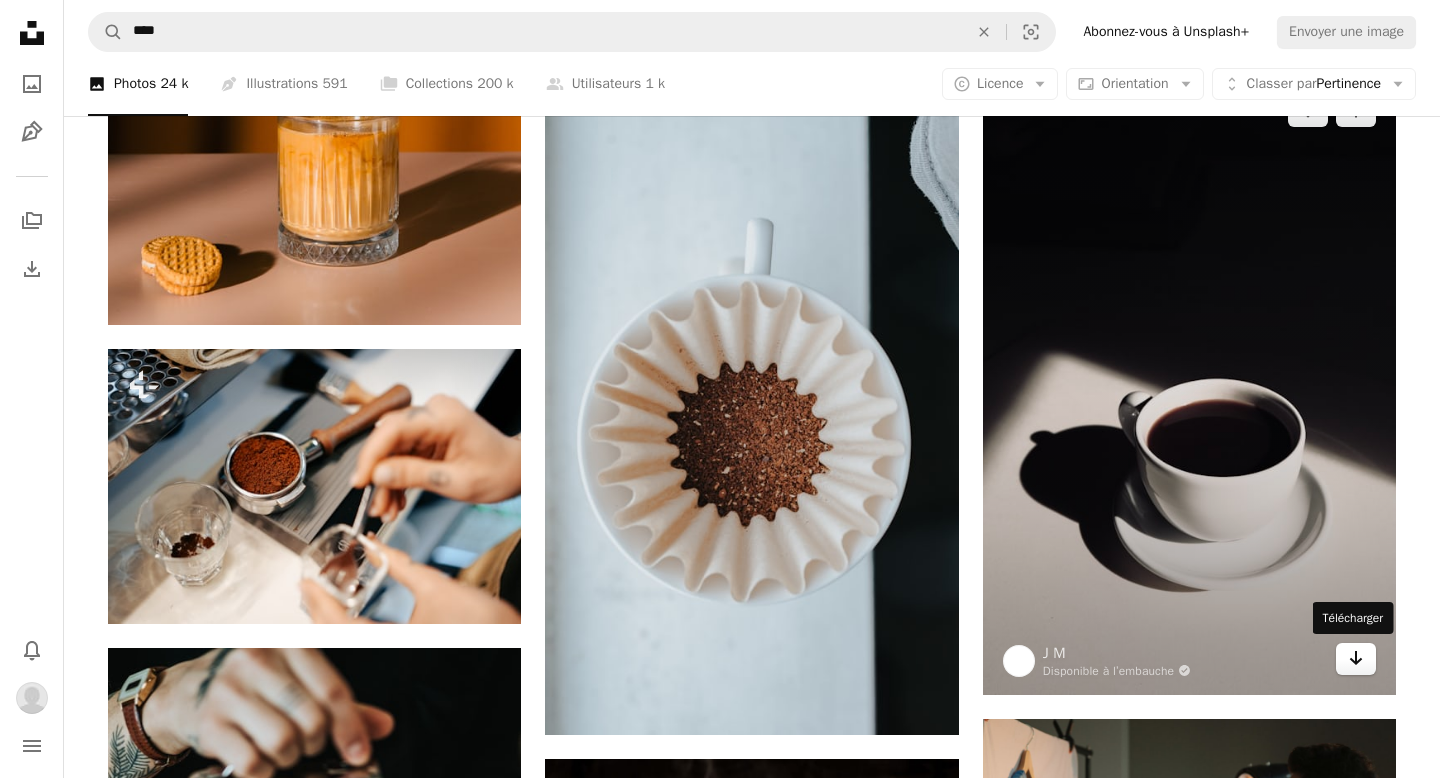 click on "Arrow pointing down" at bounding box center [1356, 659] 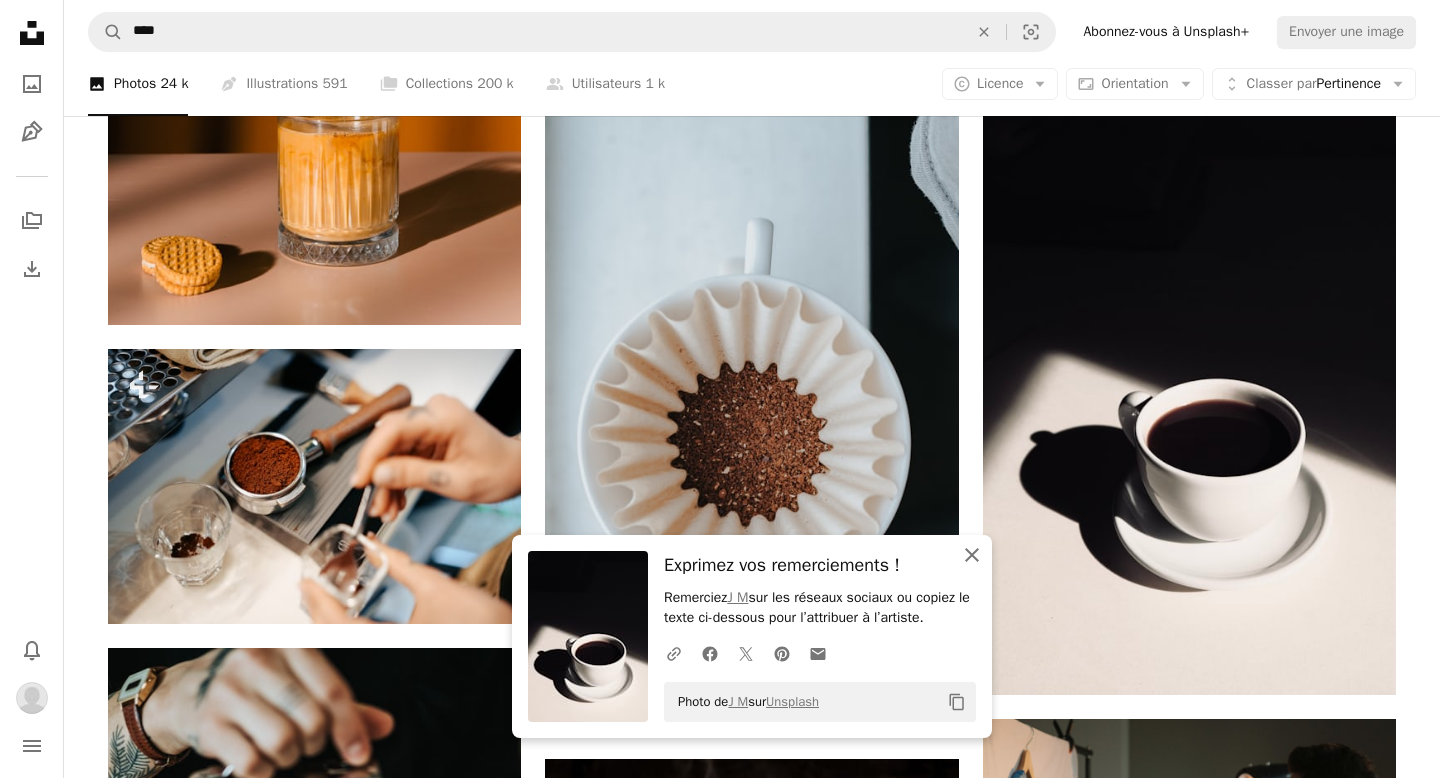 click on "An X shape" 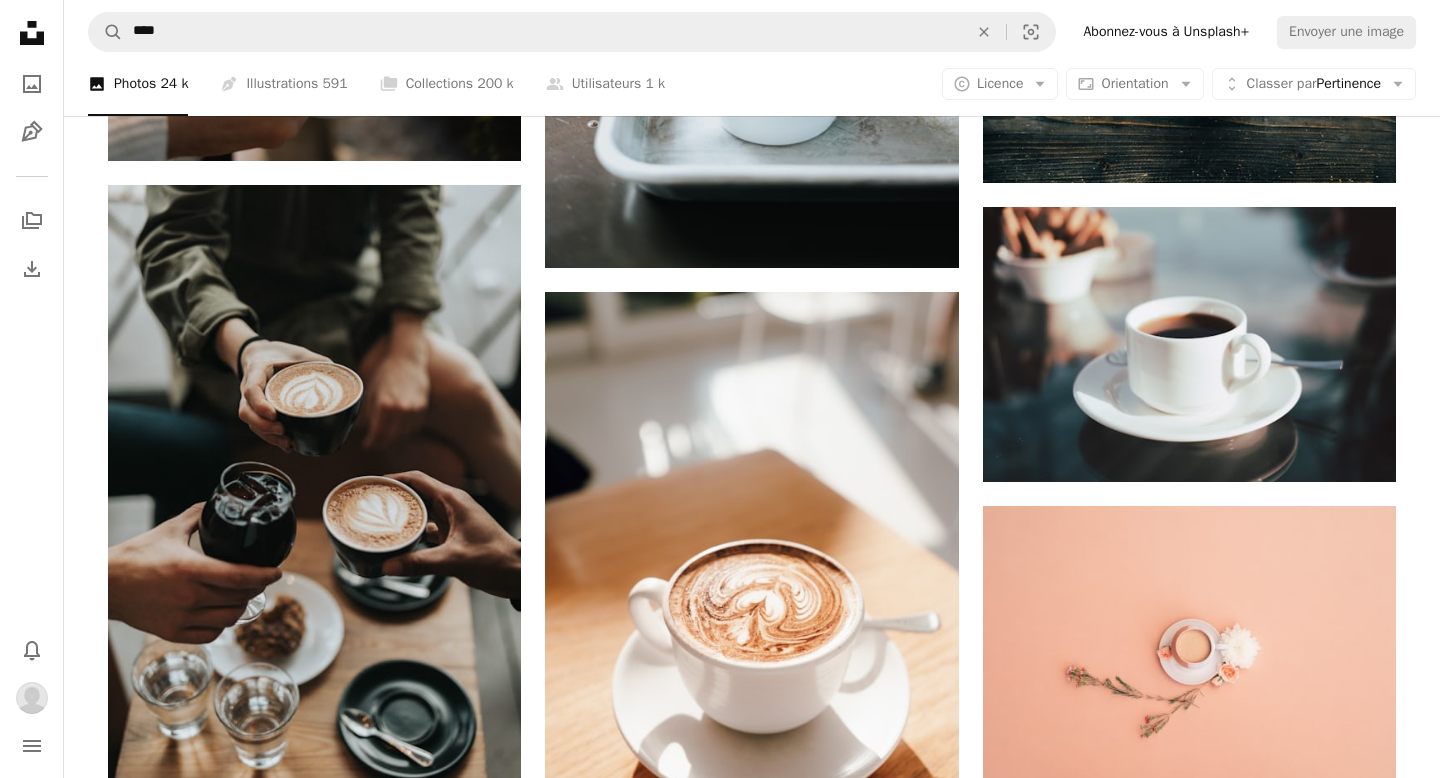 scroll, scrollTop: 11941, scrollLeft: 0, axis: vertical 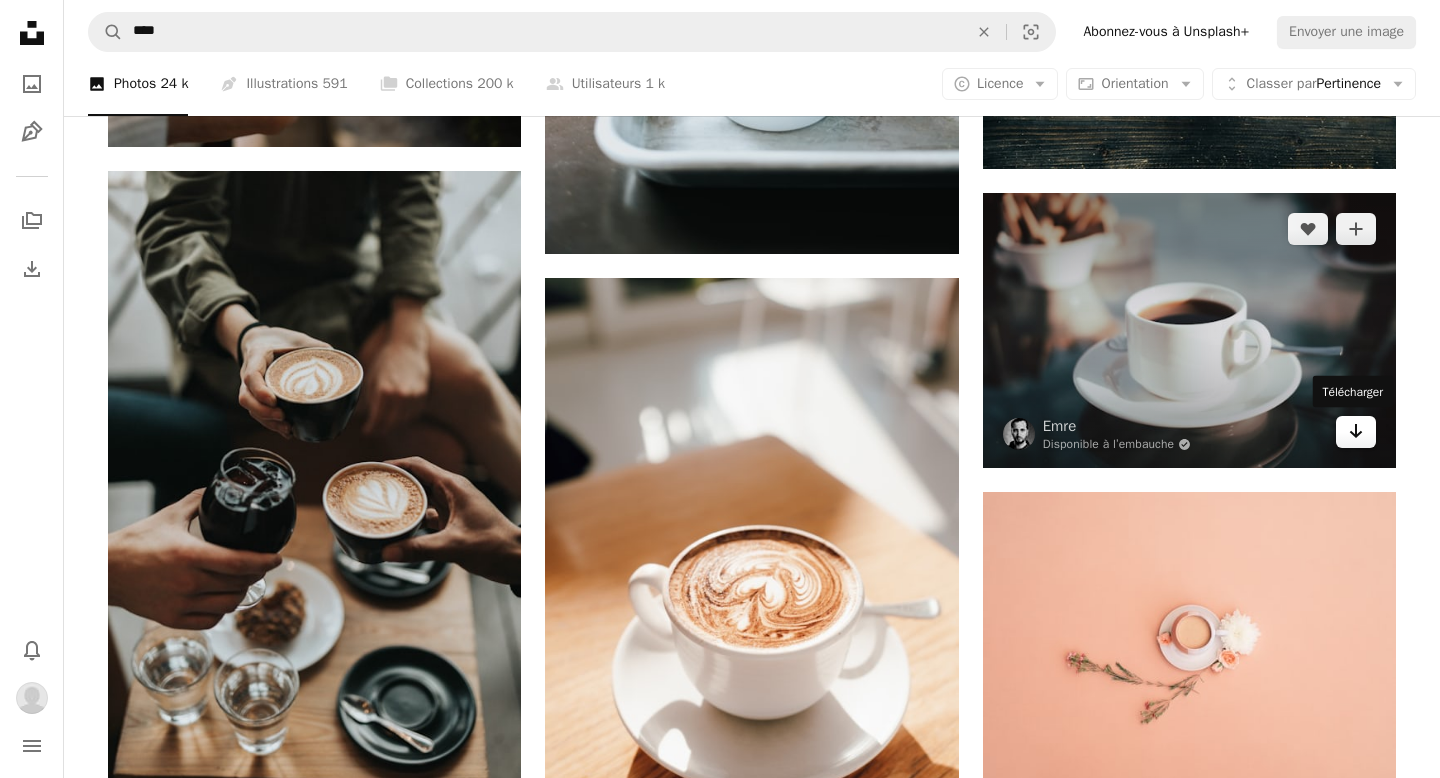 click on "Arrow pointing down" 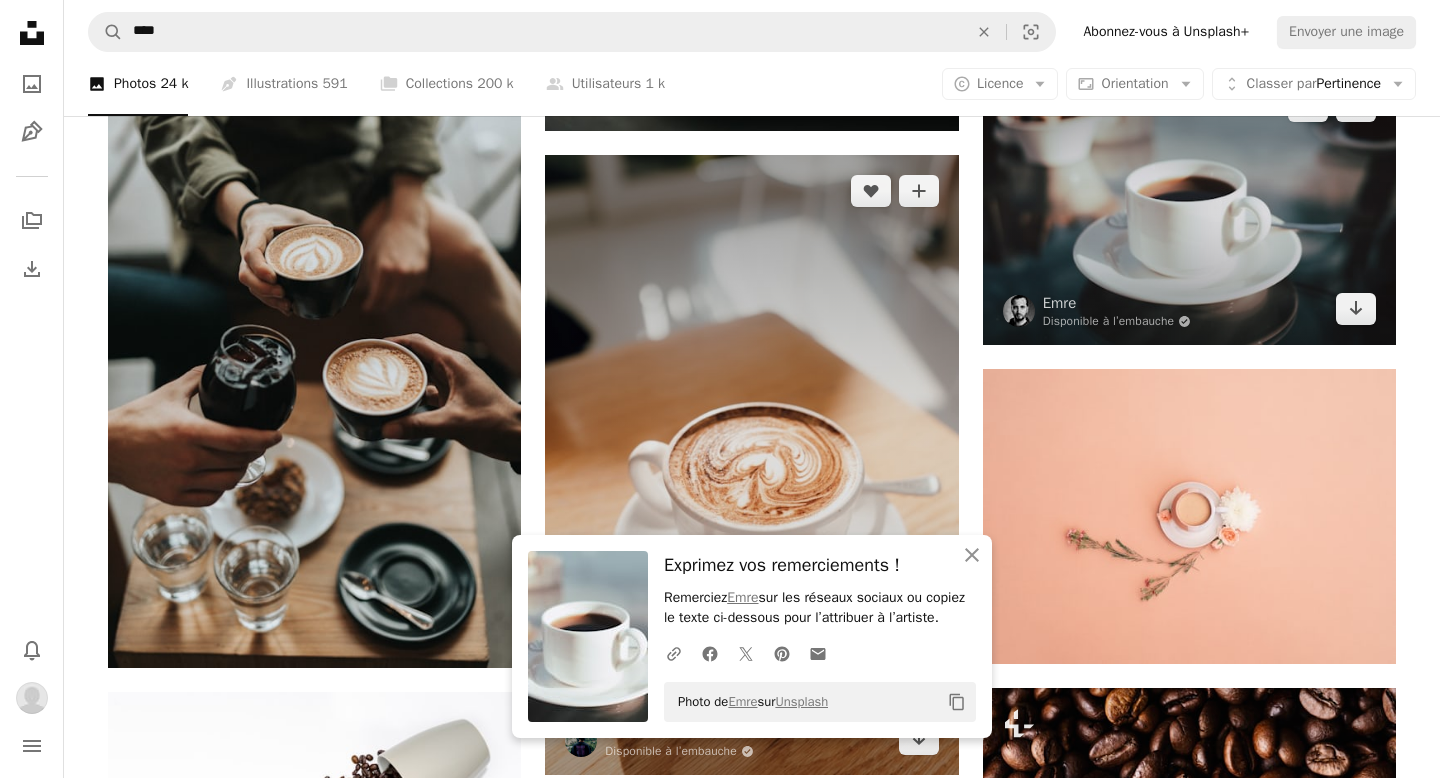 scroll, scrollTop: 12076, scrollLeft: 0, axis: vertical 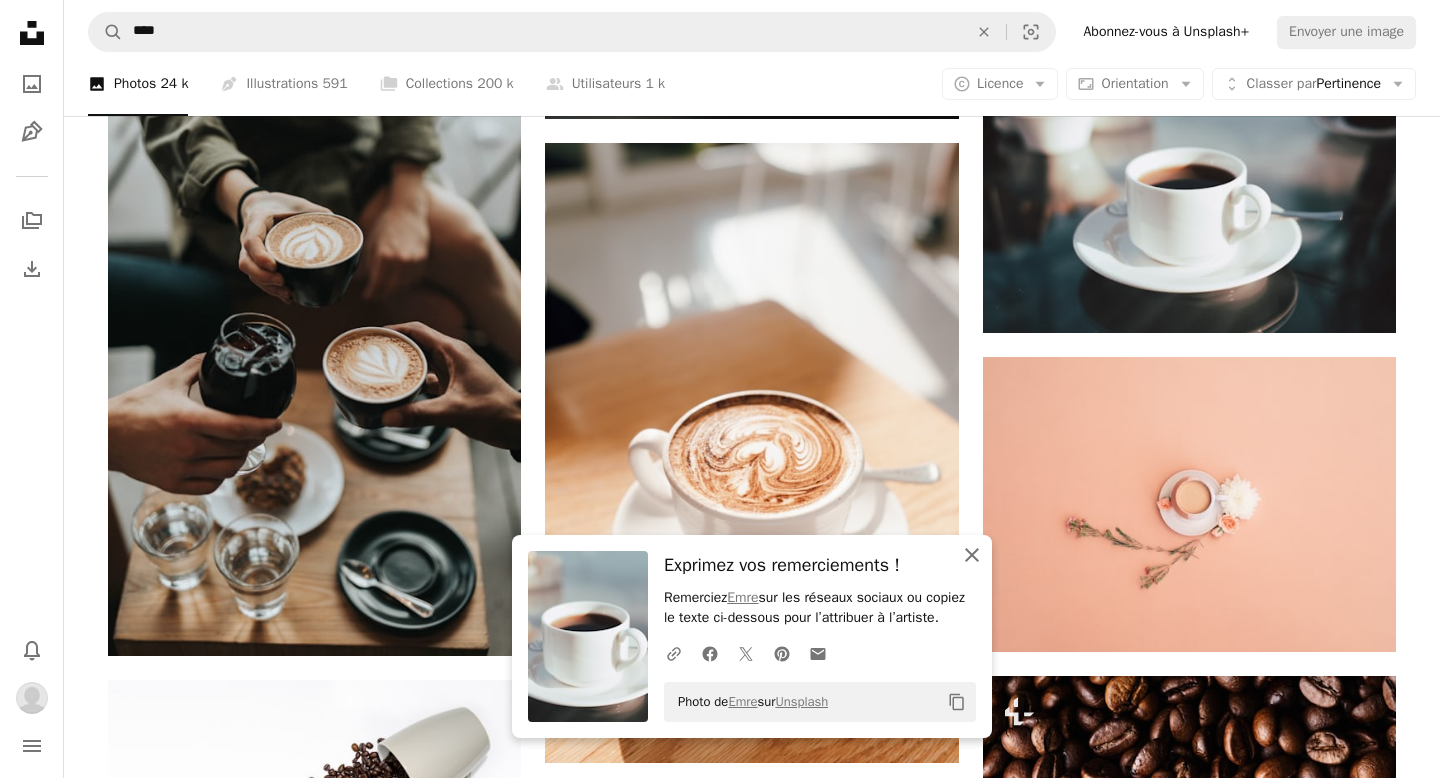 click on "An X shape" 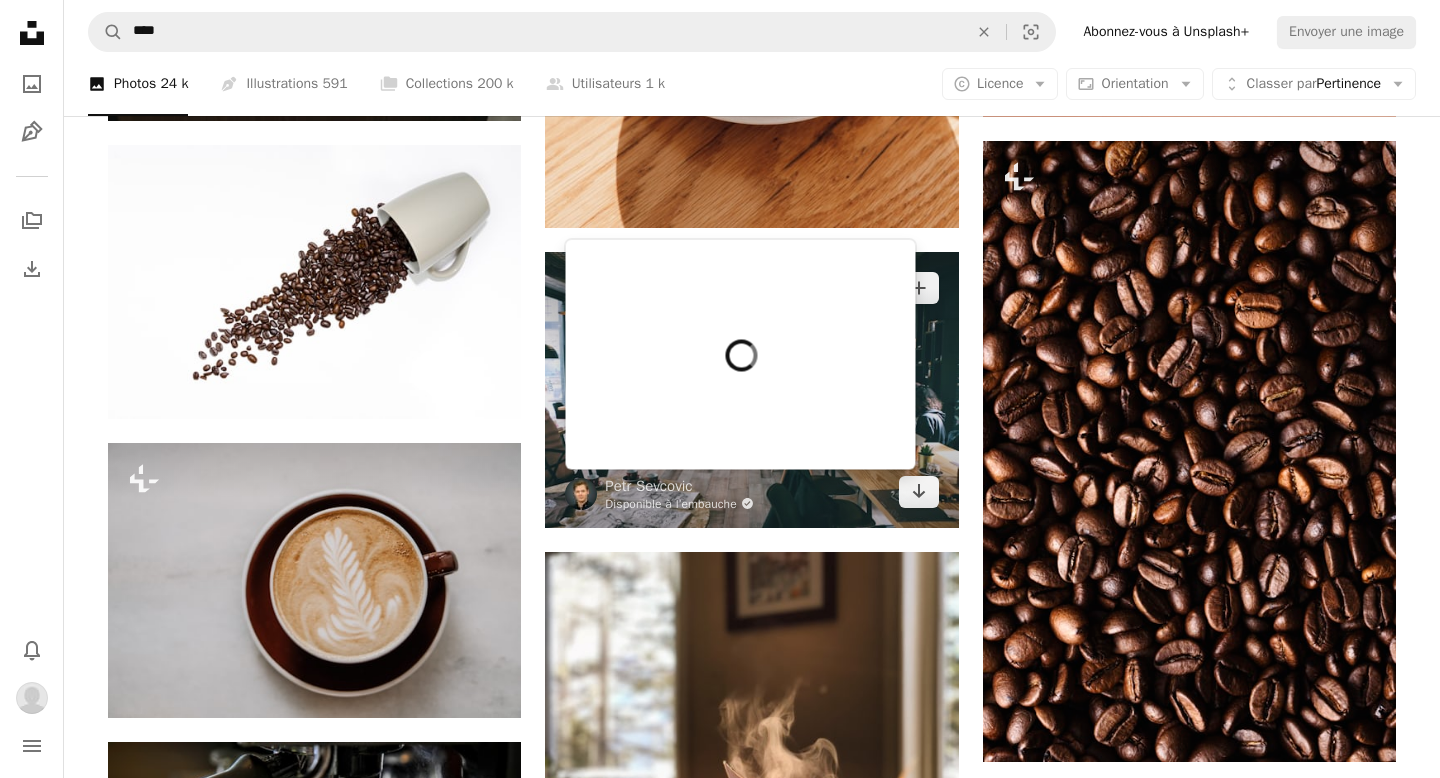 scroll, scrollTop: 12612, scrollLeft: 0, axis: vertical 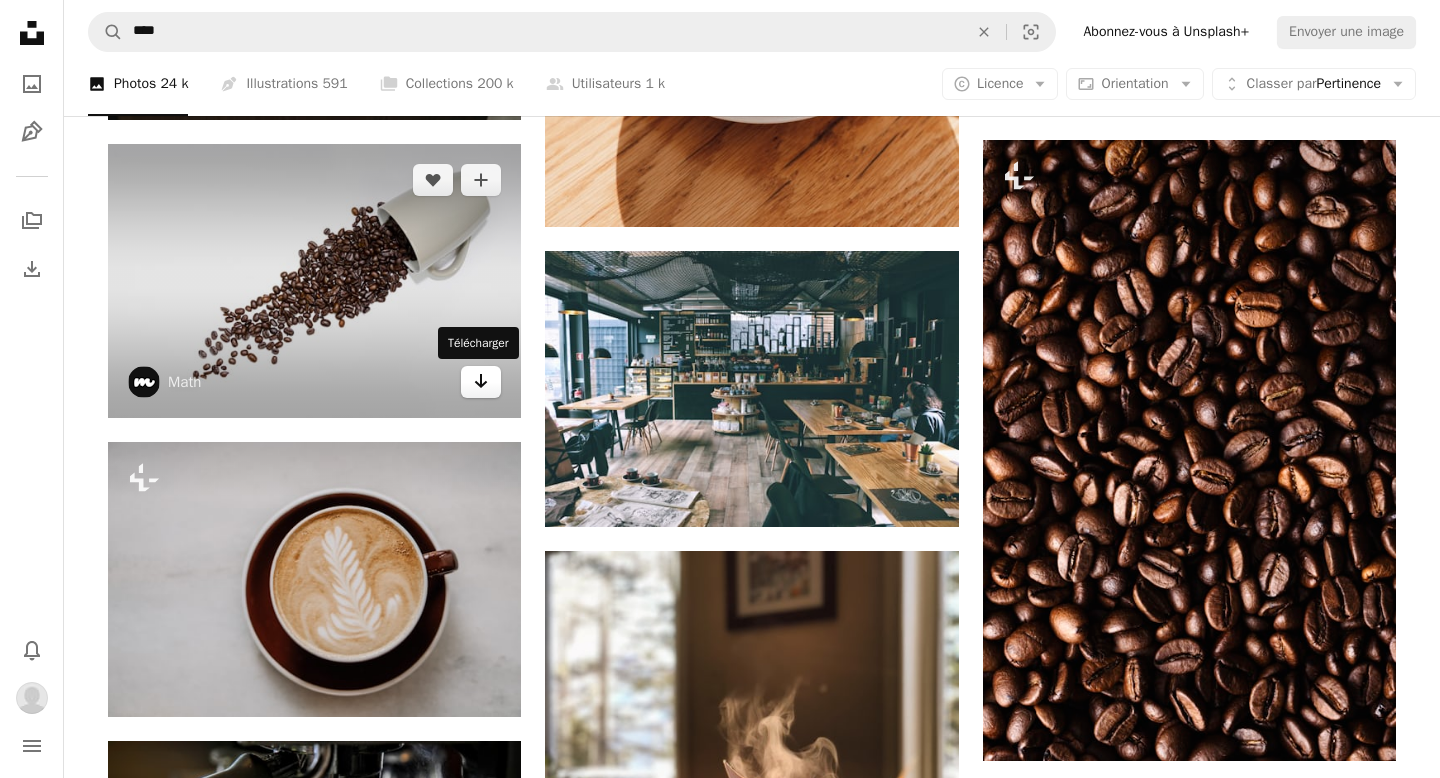 click on "Arrow pointing down" at bounding box center [481, 382] 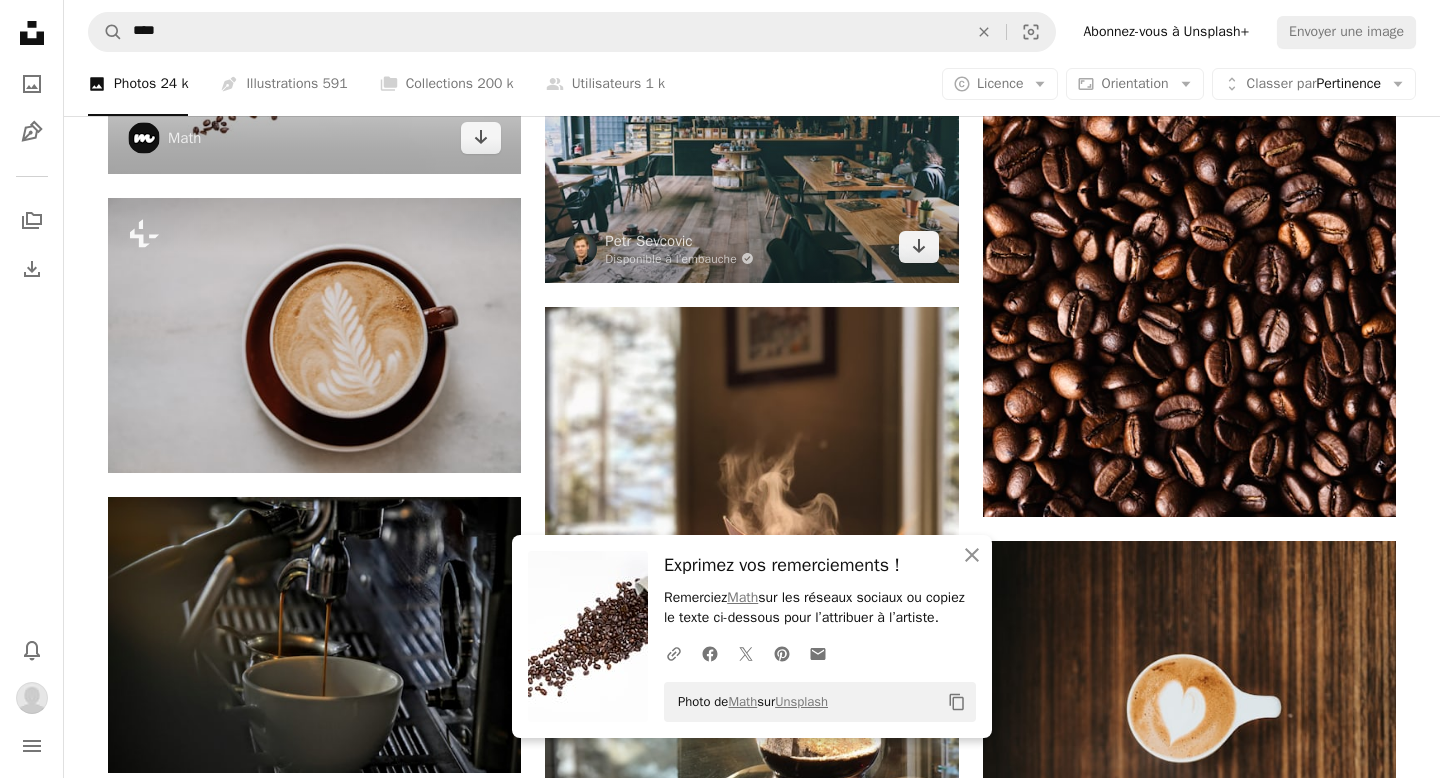 scroll, scrollTop: 13043, scrollLeft: 0, axis: vertical 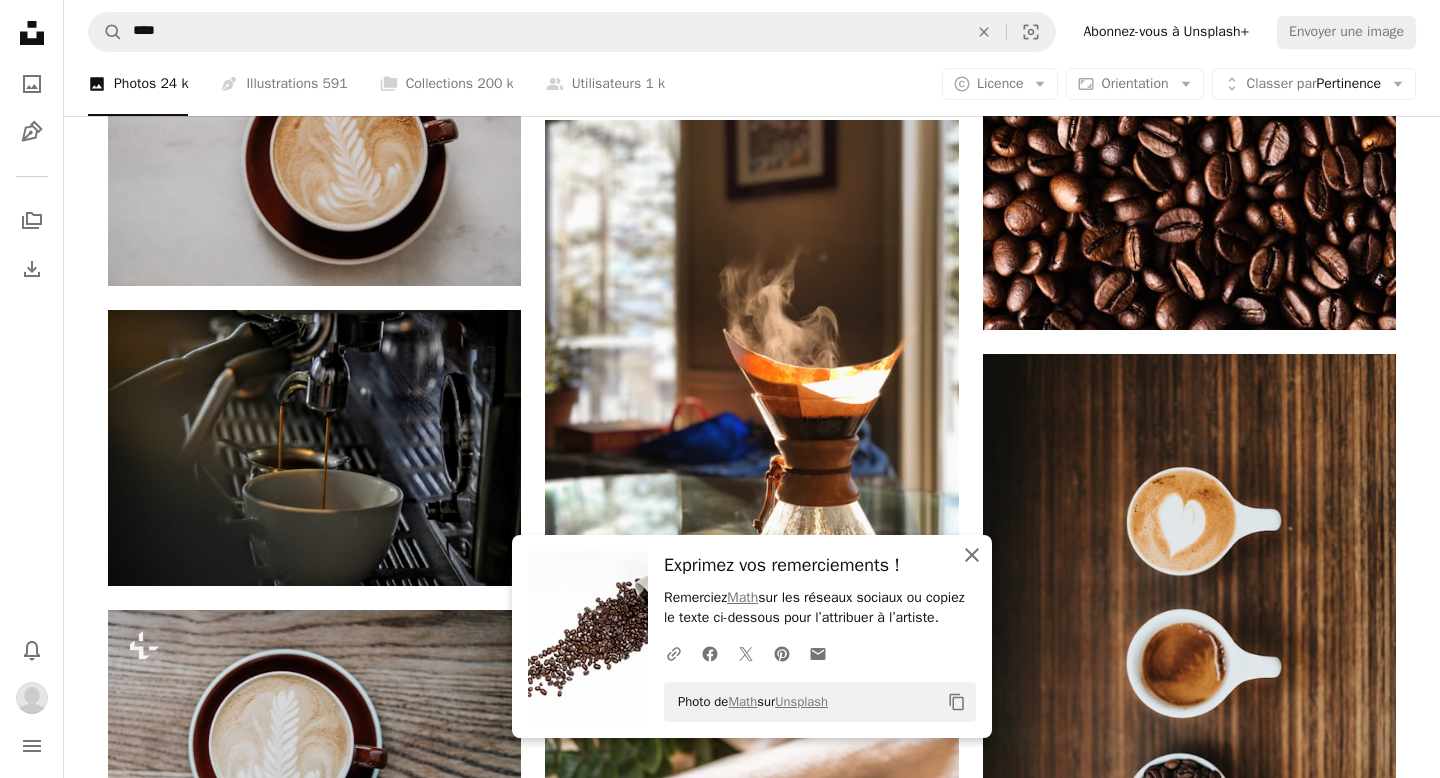 click on "An X shape Fermer" at bounding box center (972, 555) 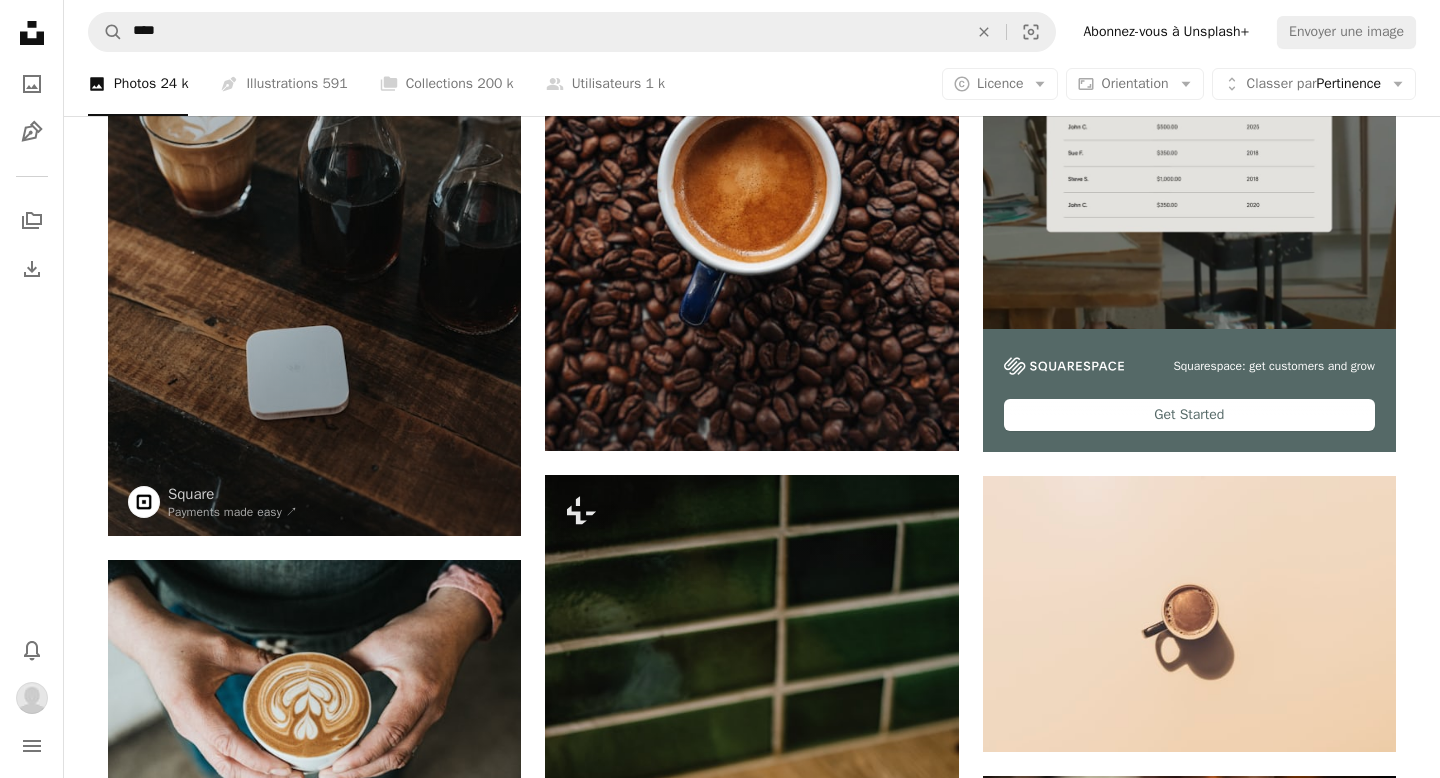 scroll, scrollTop: 0, scrollLeft: 0, axis: both 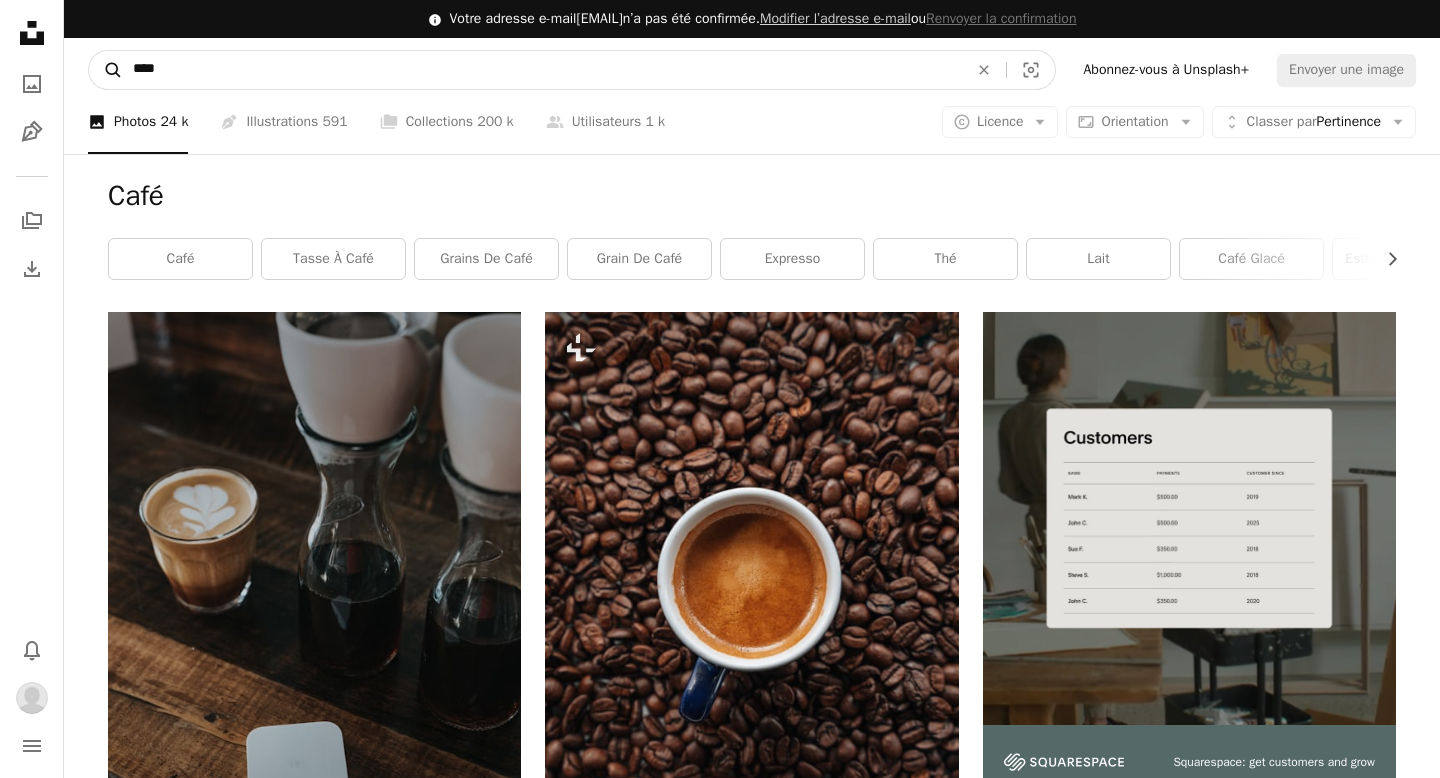 drag, startPoint x: 230, startPoint y: 62, endPoint x: 96, endPoint y: 54, distance: 134.23859 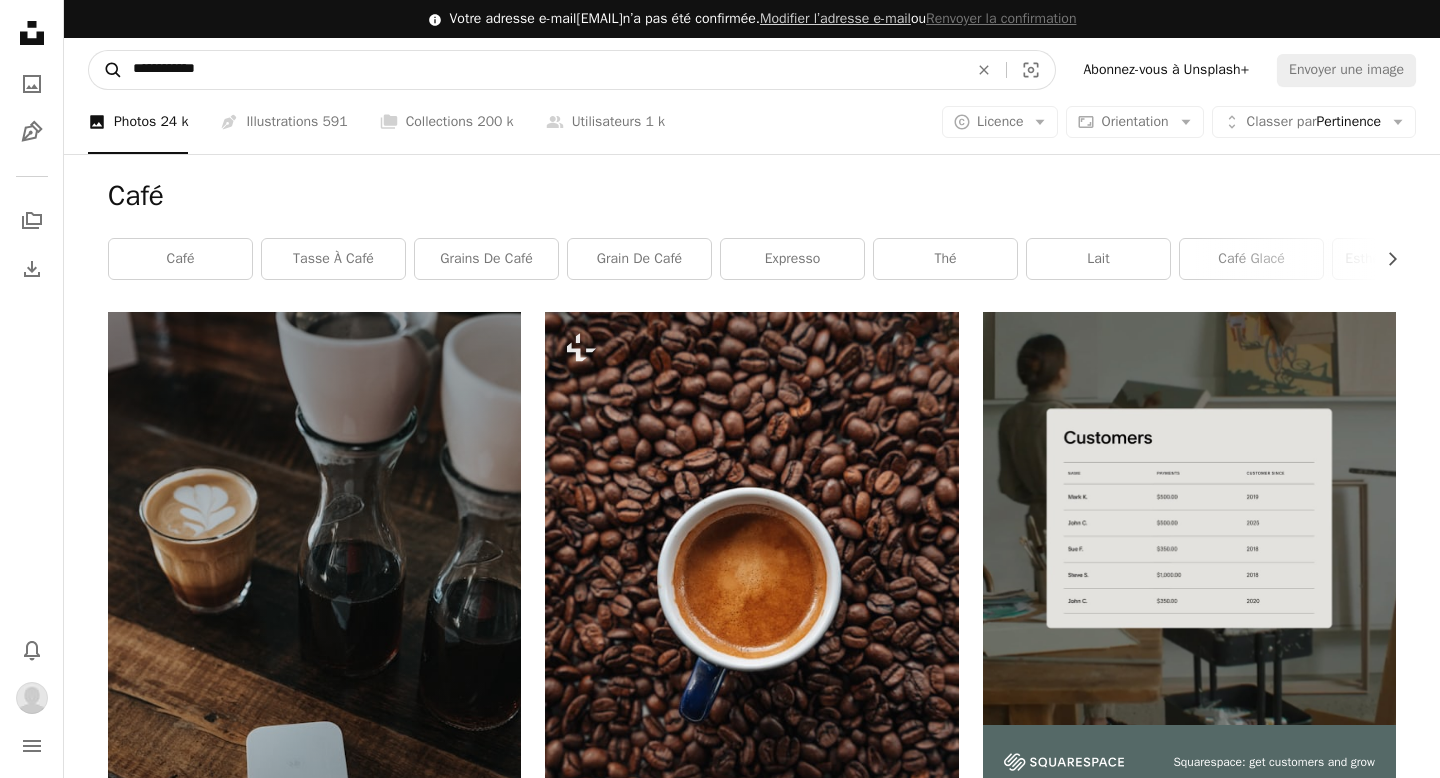 type on "**********" 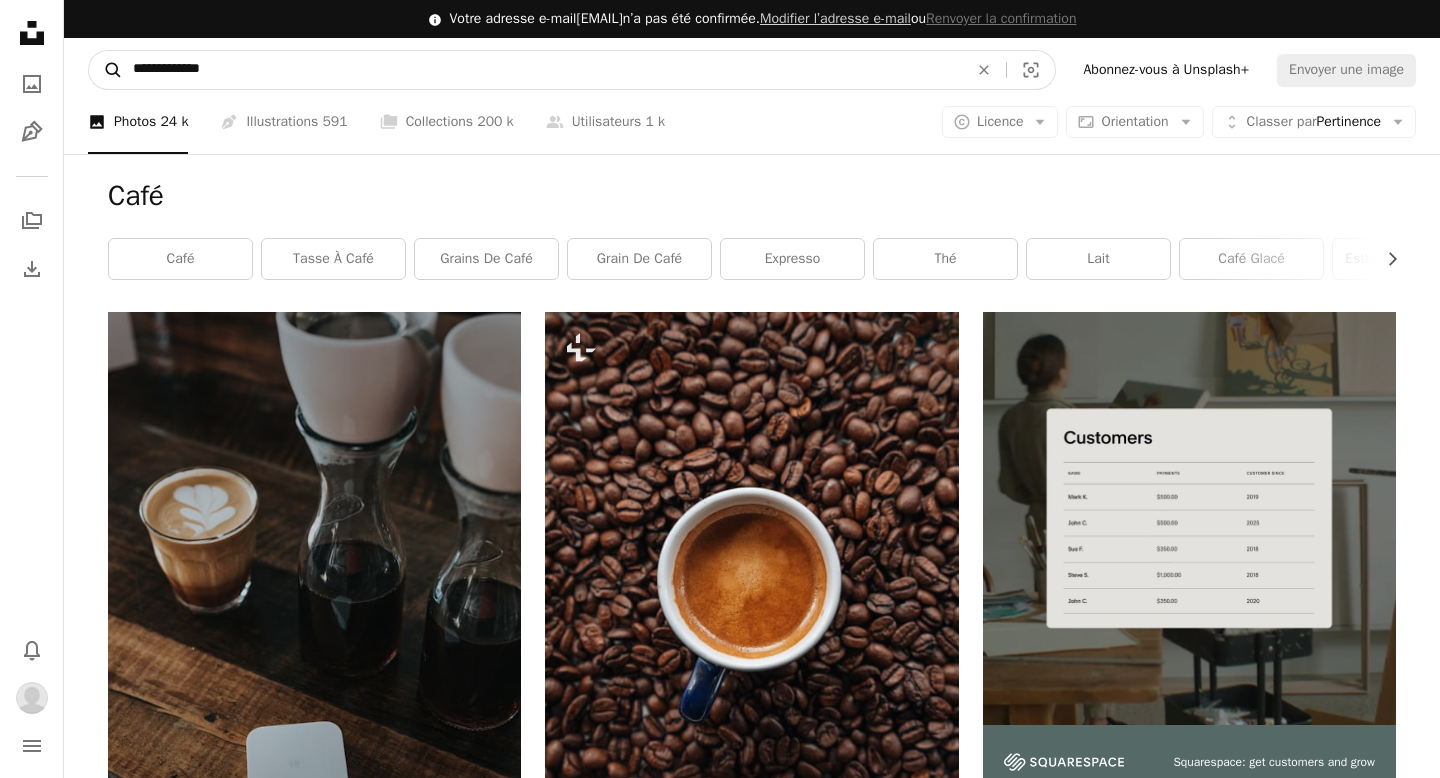 click on "A magnifying glass" at bounding box center (106, 70) 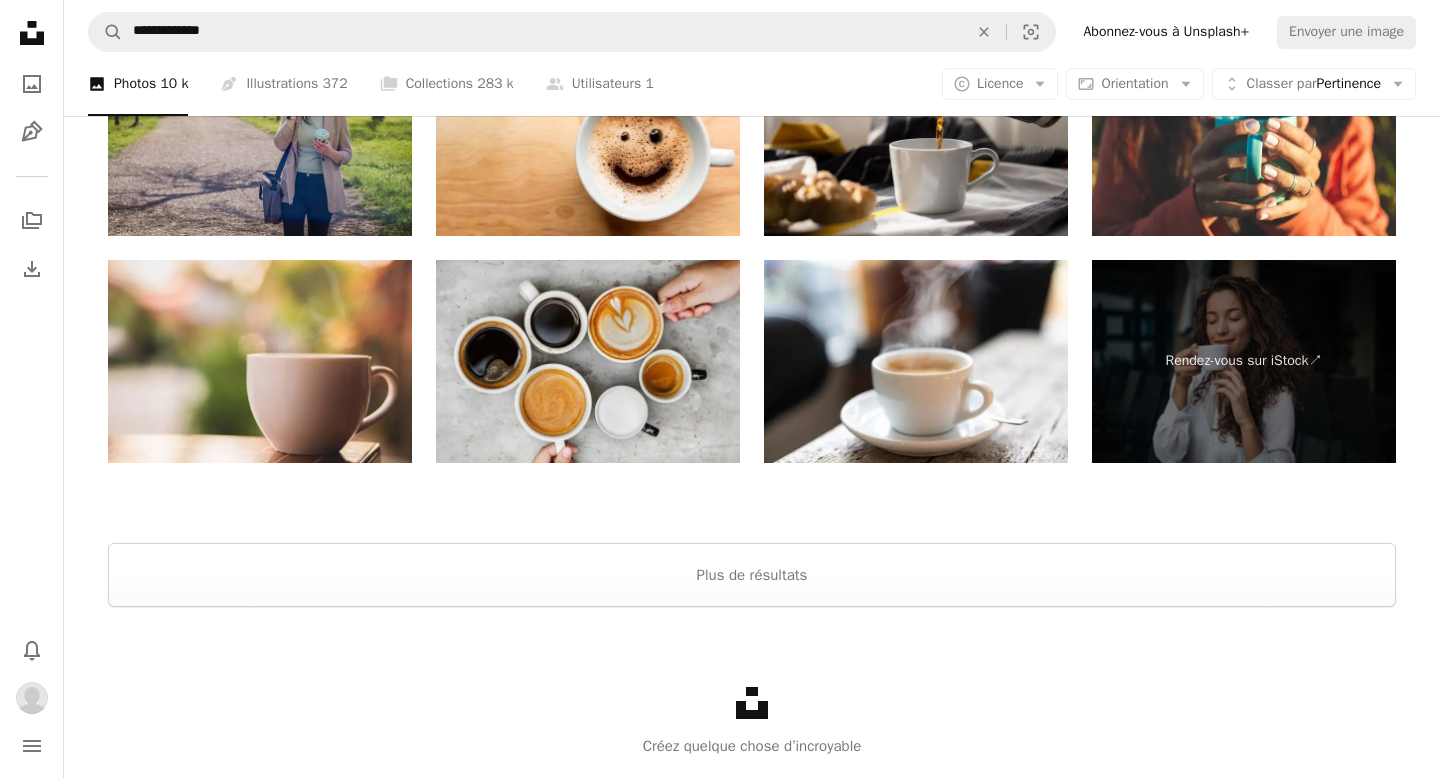 scroll, scrollTop: 4477, scrollLeft: 0, axis: vertical 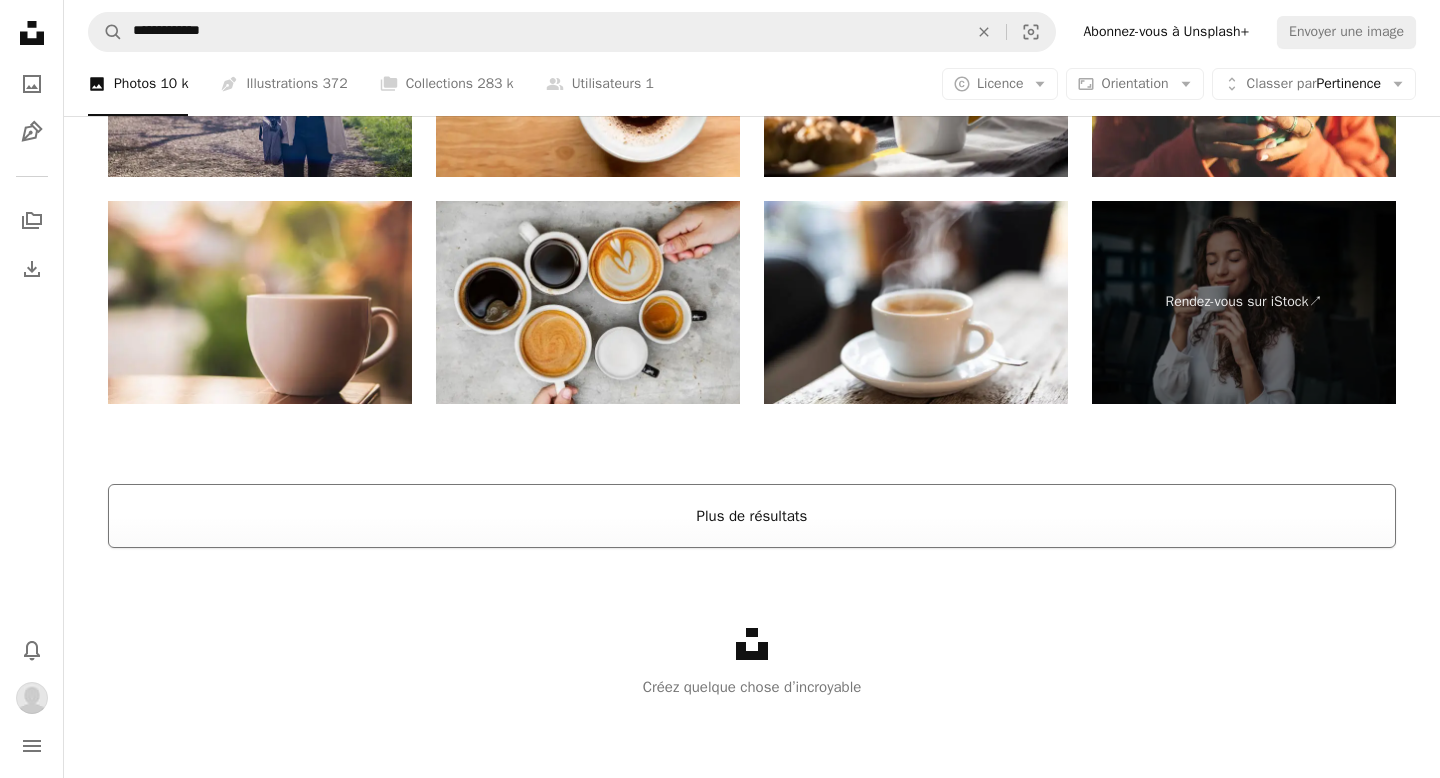 click on "Plus de résultats" at bounding box center [752, 516] 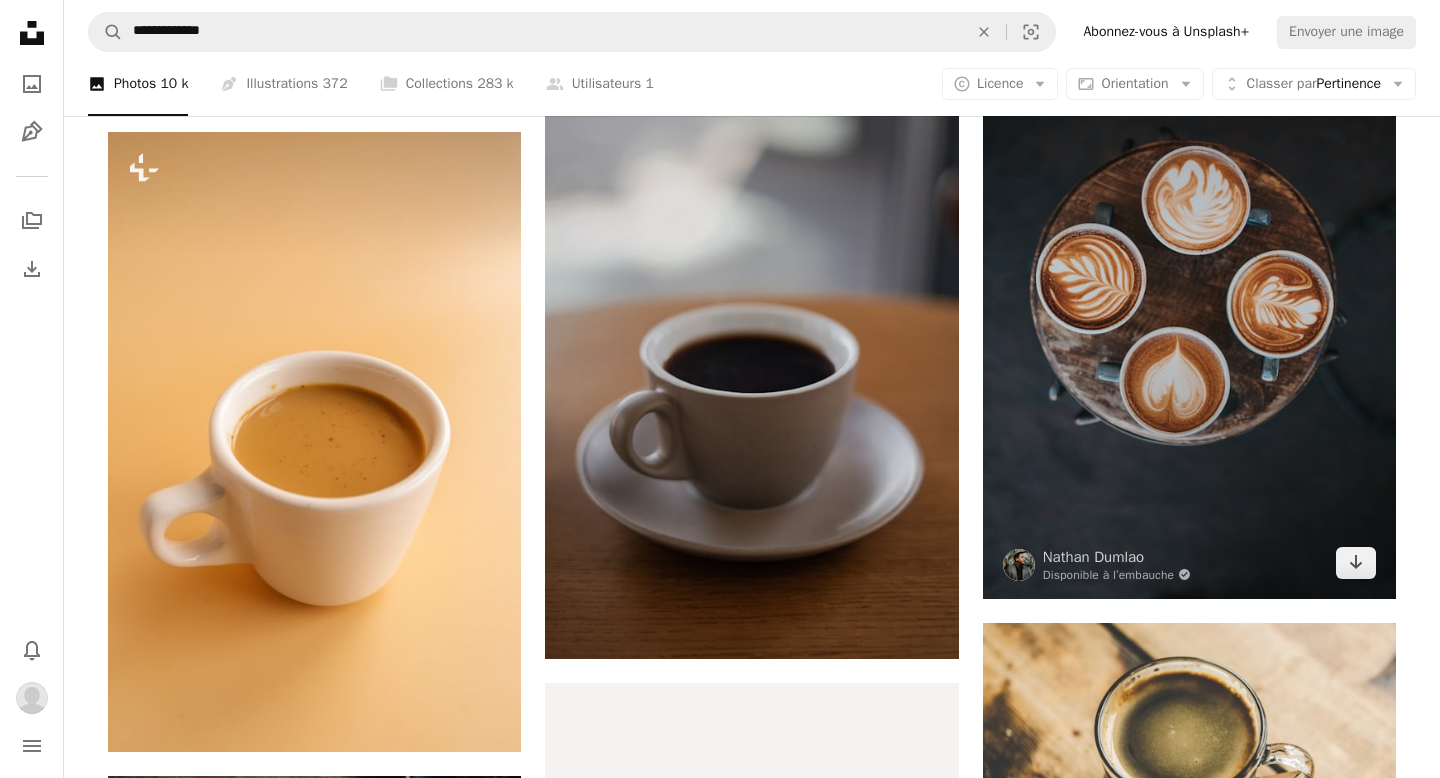 scroll, scrollTop: 5721, scrollLeft: 0, axis: vertical 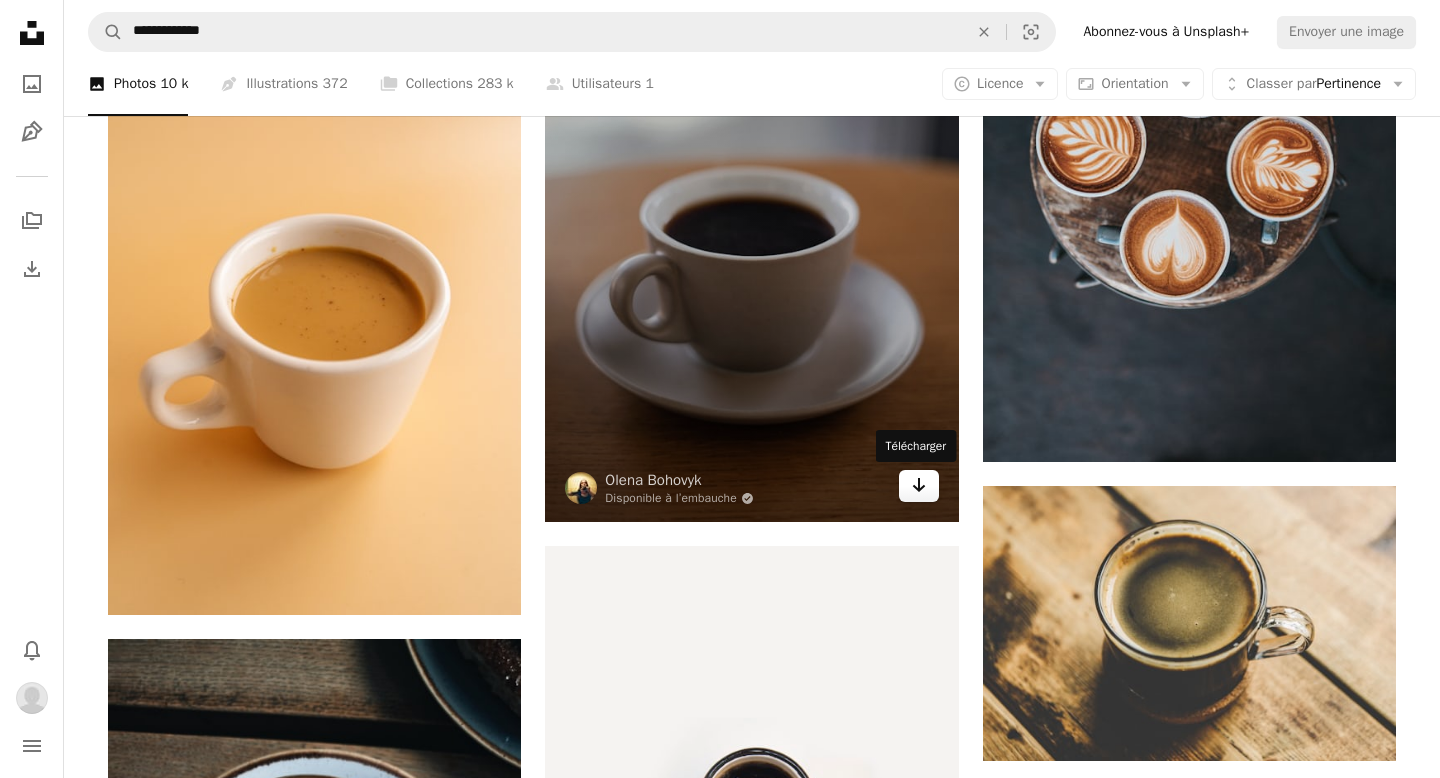 click on "Arrow pointing down" at bounding box center [919, 486] 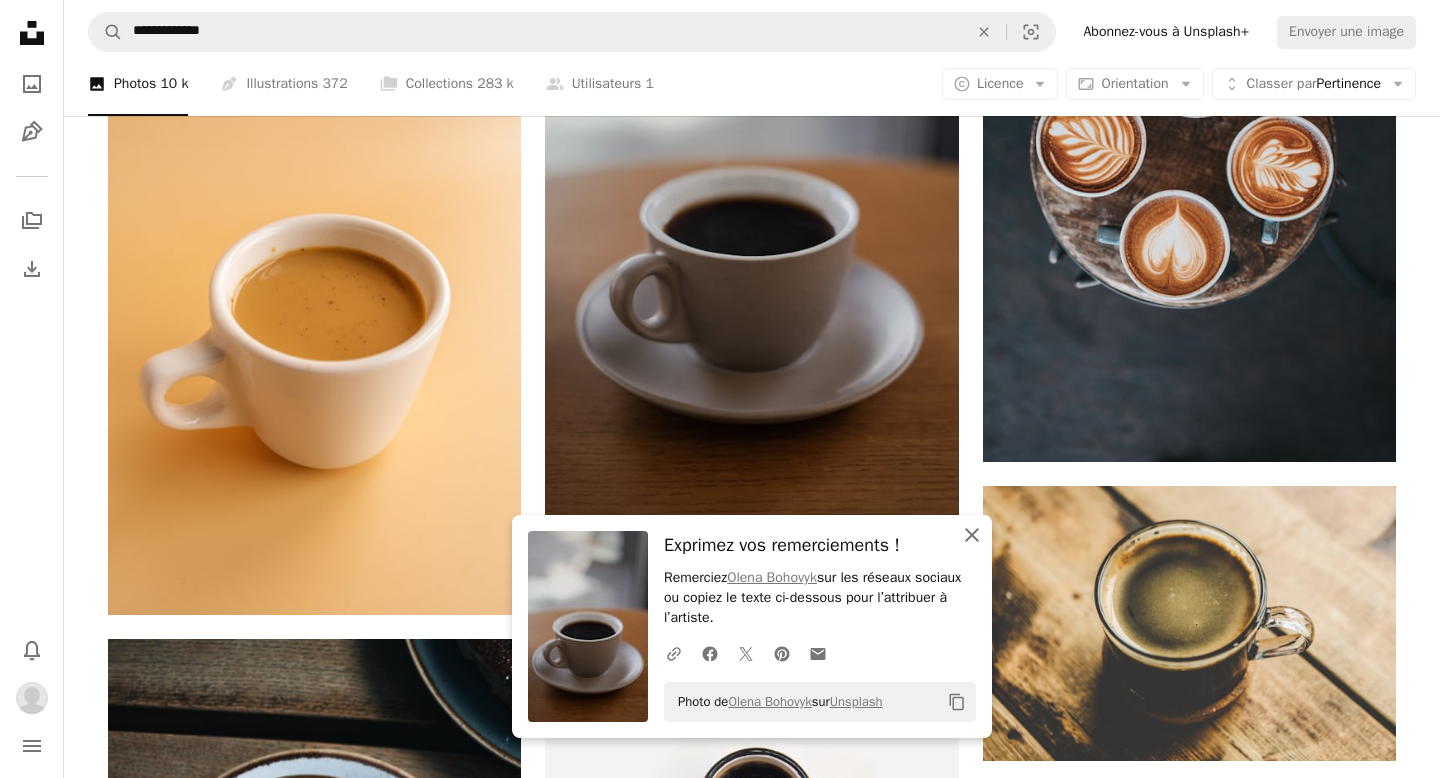 click on "An X shape" 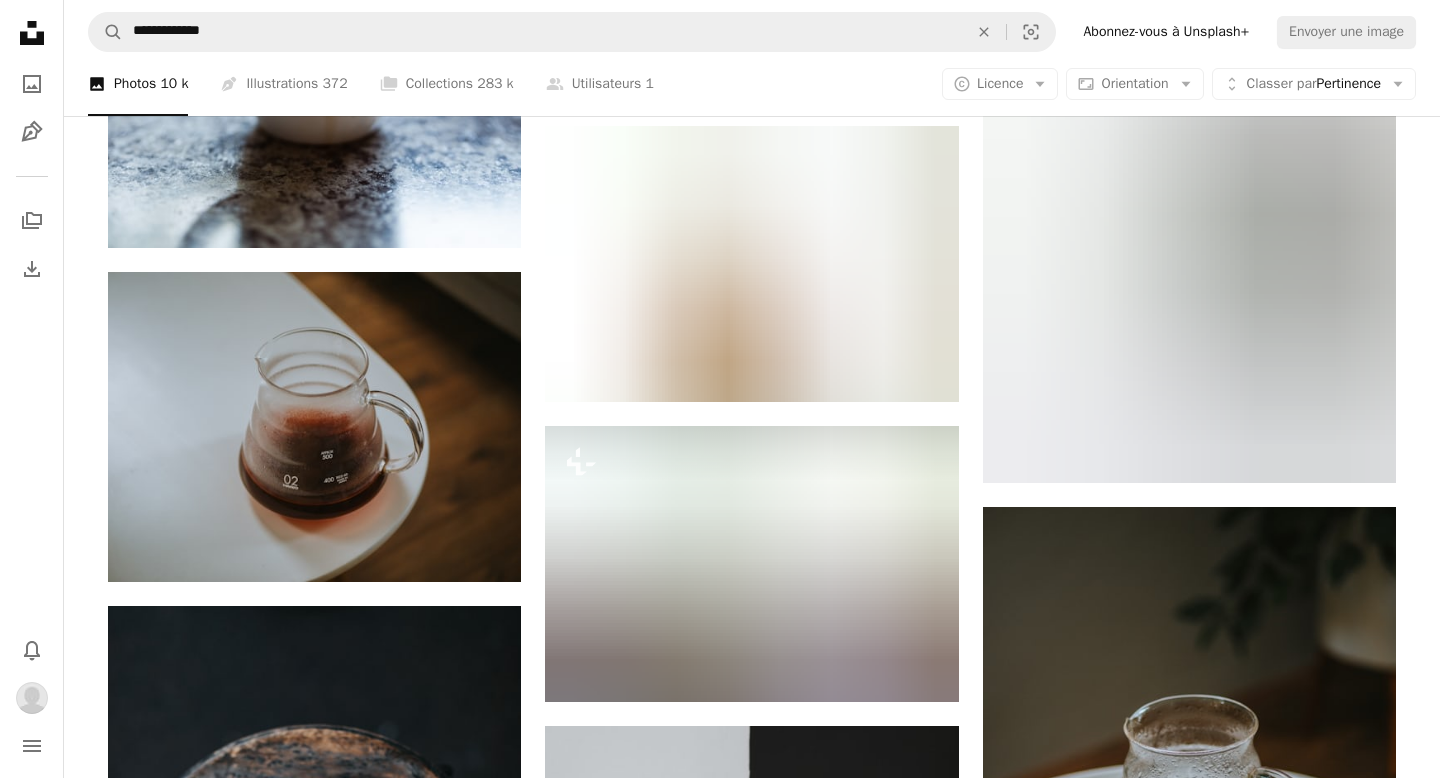scroll, scrollTop: 19900, scrollLeft: 0, axis: vertical 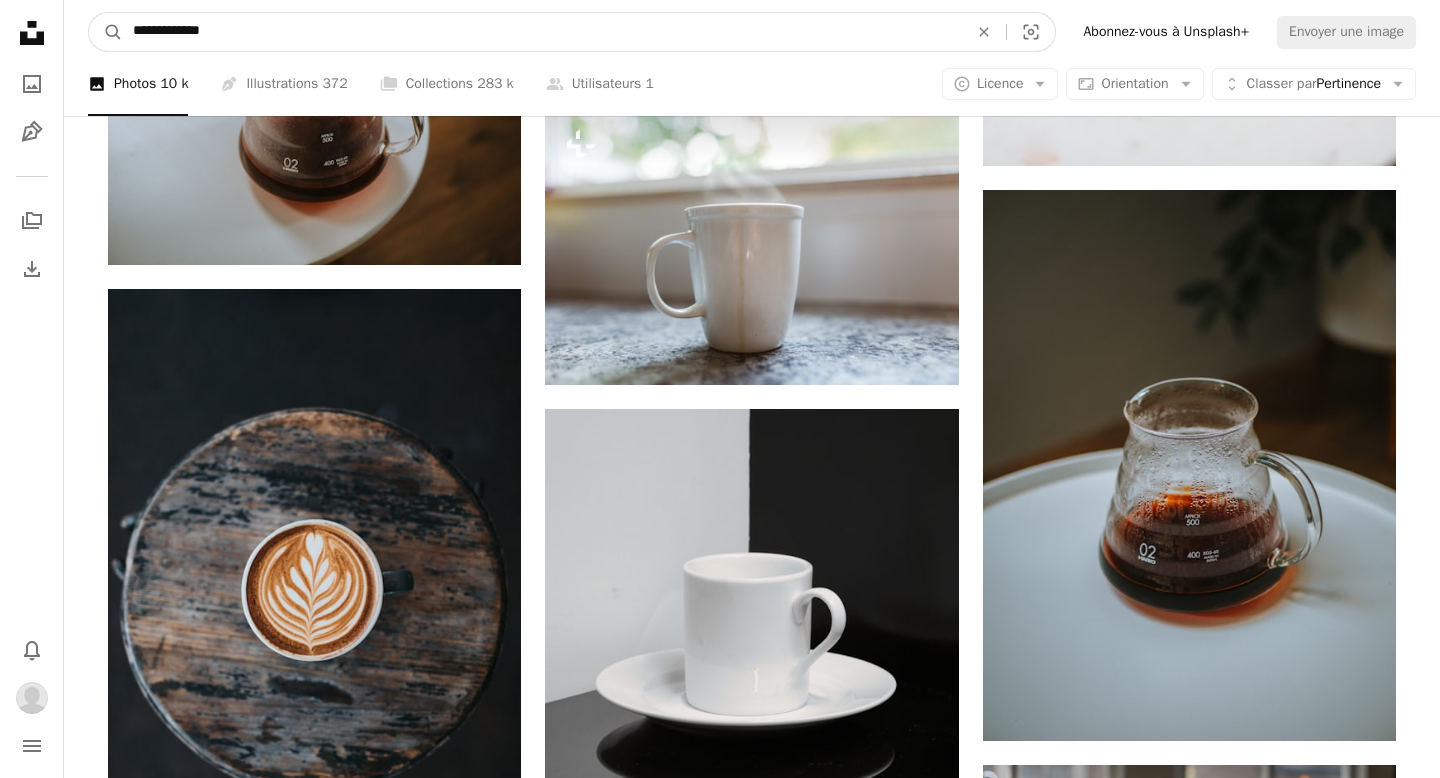 click on "**********" at bounding box center [542, 32] 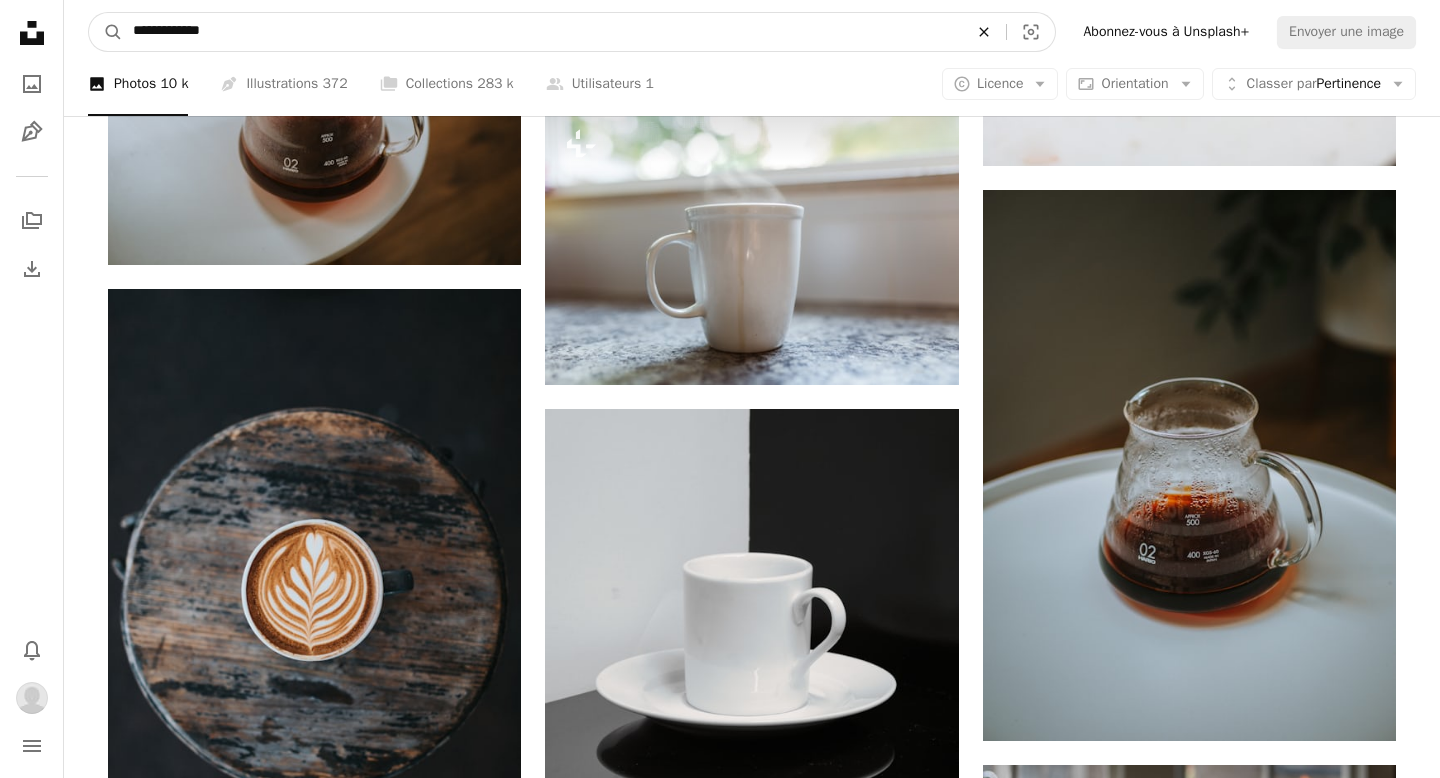 click on "An X shape" at bounding box center [984, 32] 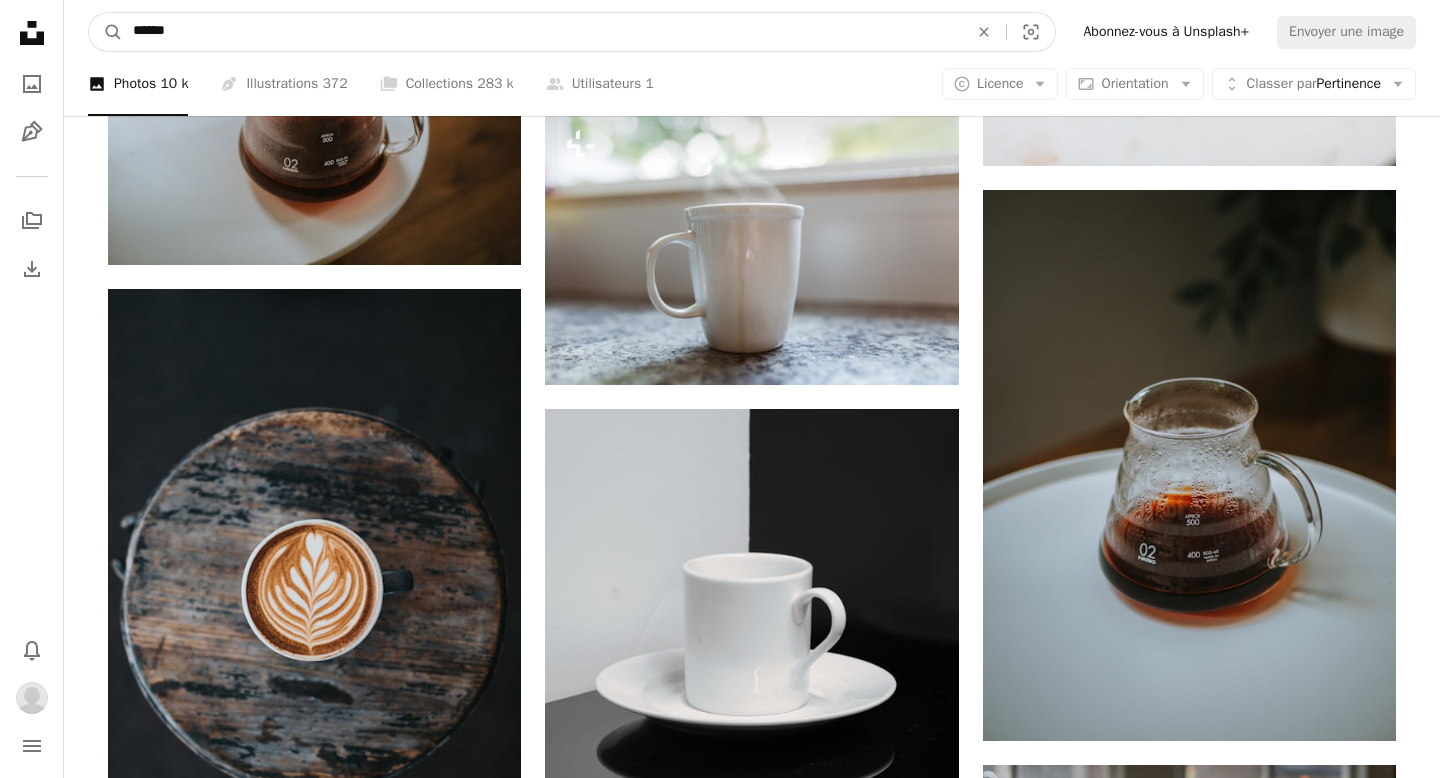 type on "*******" 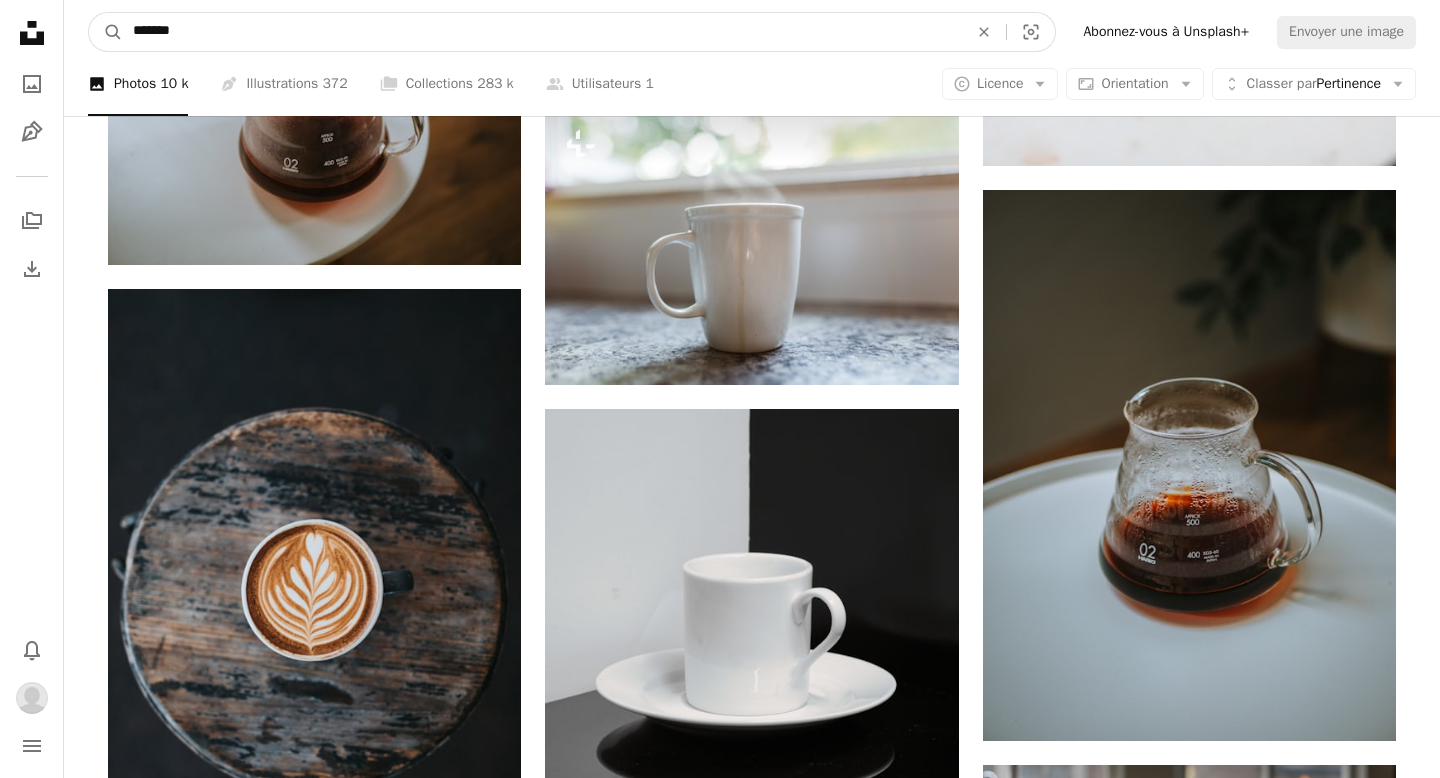 click on "A magnifying glass" at bounding box center (106, 32) 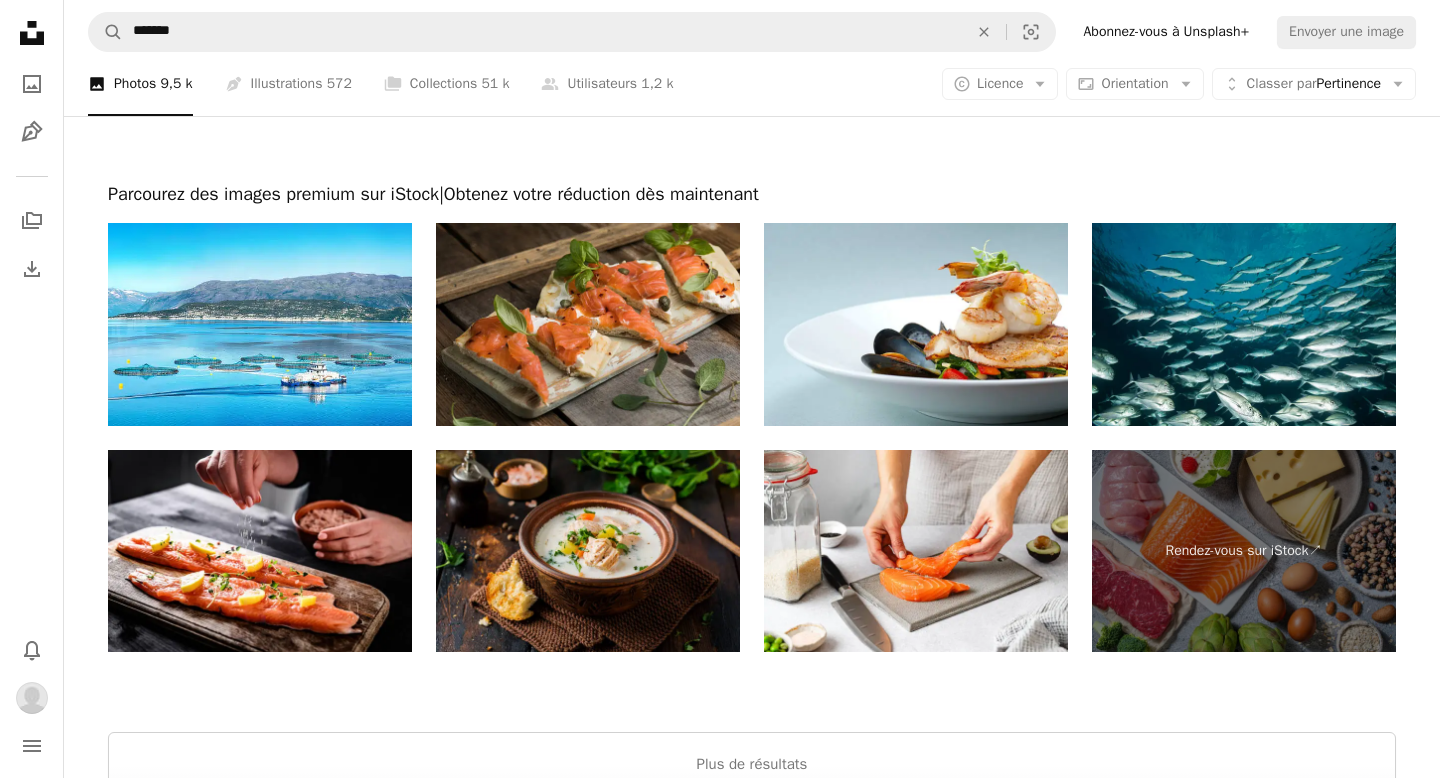 scroll, scrollTop: 3998, scrollLeft: 0, axis: vertical 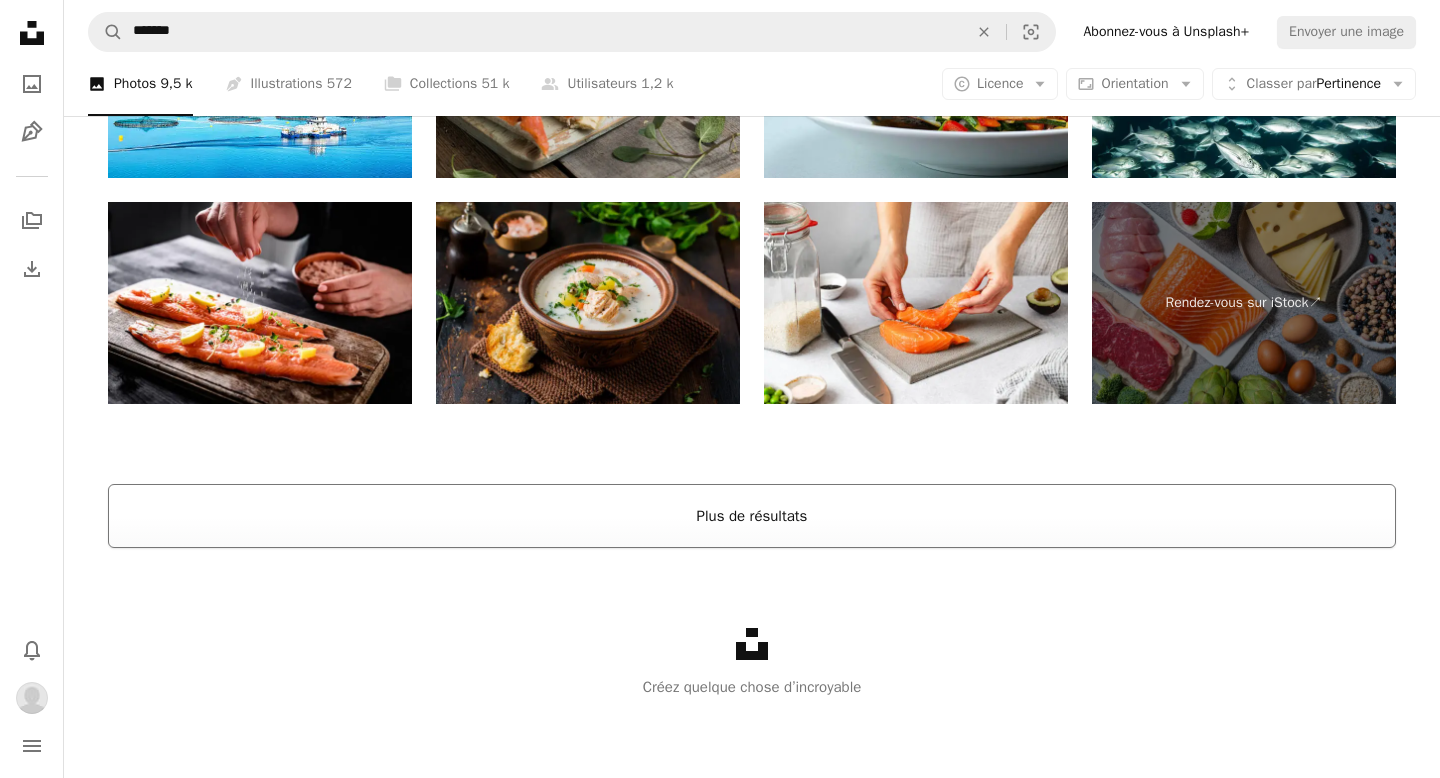 click on "Plus de résultats" at bounding box center (752, 516) 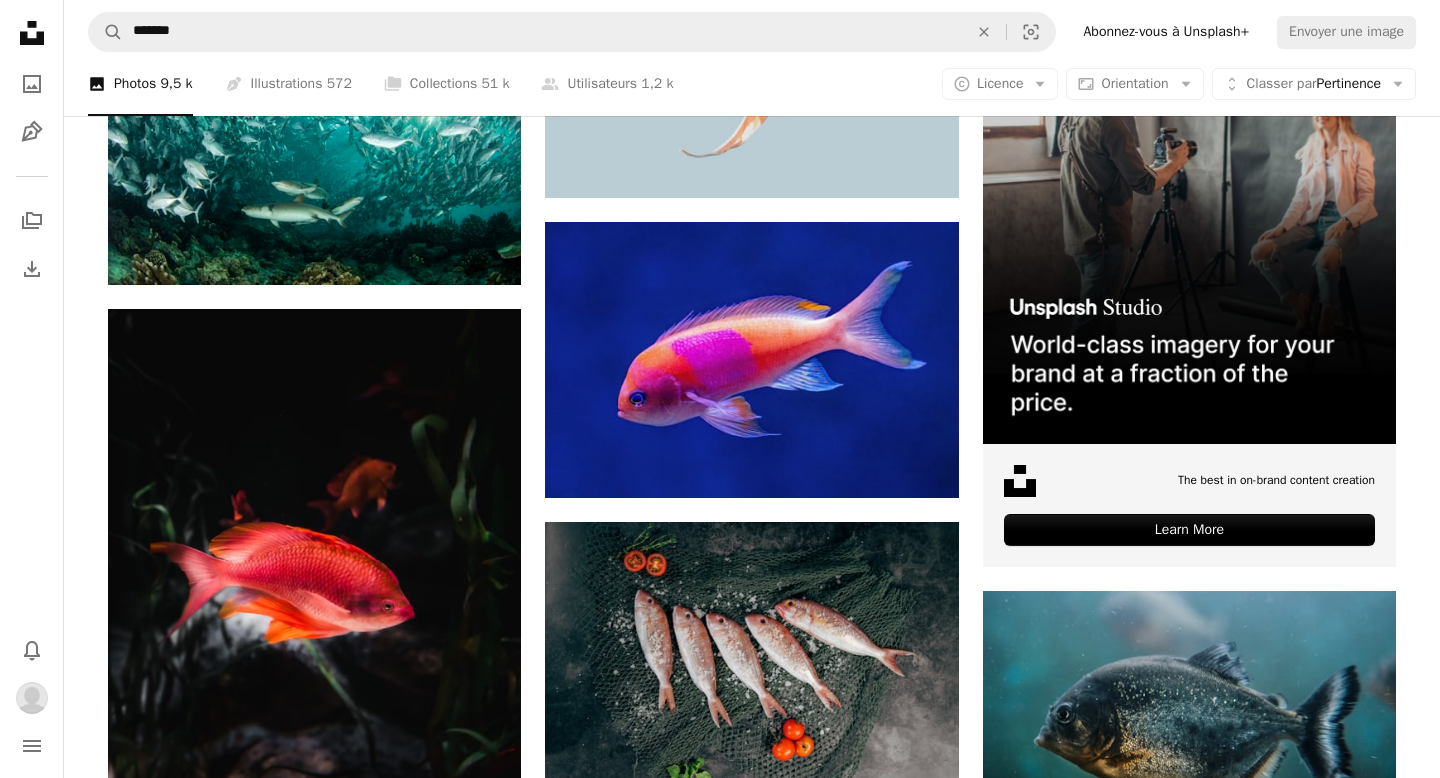 scroll, scrollTop: 8168, scrollLeft: 0, axis: vertical 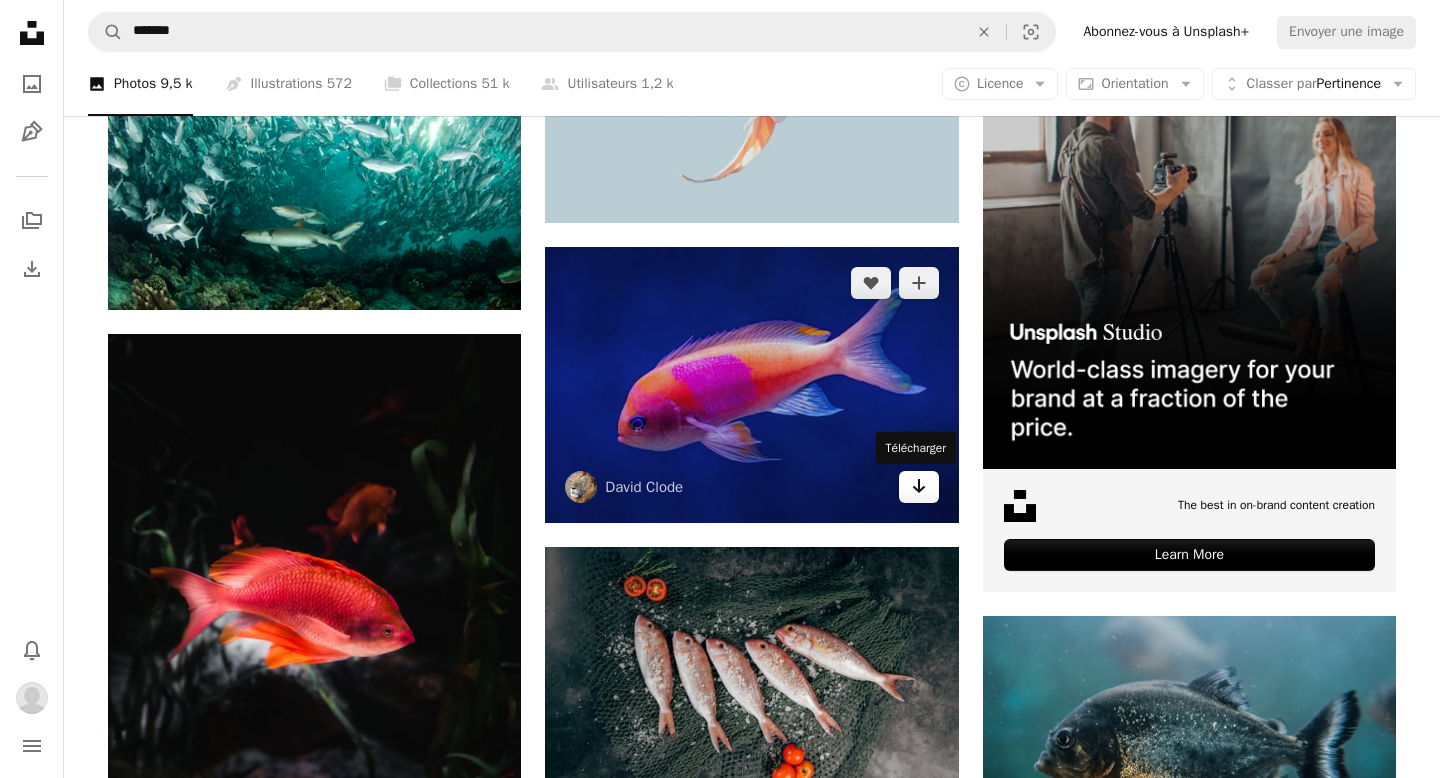 click on "Arrow pointing down" 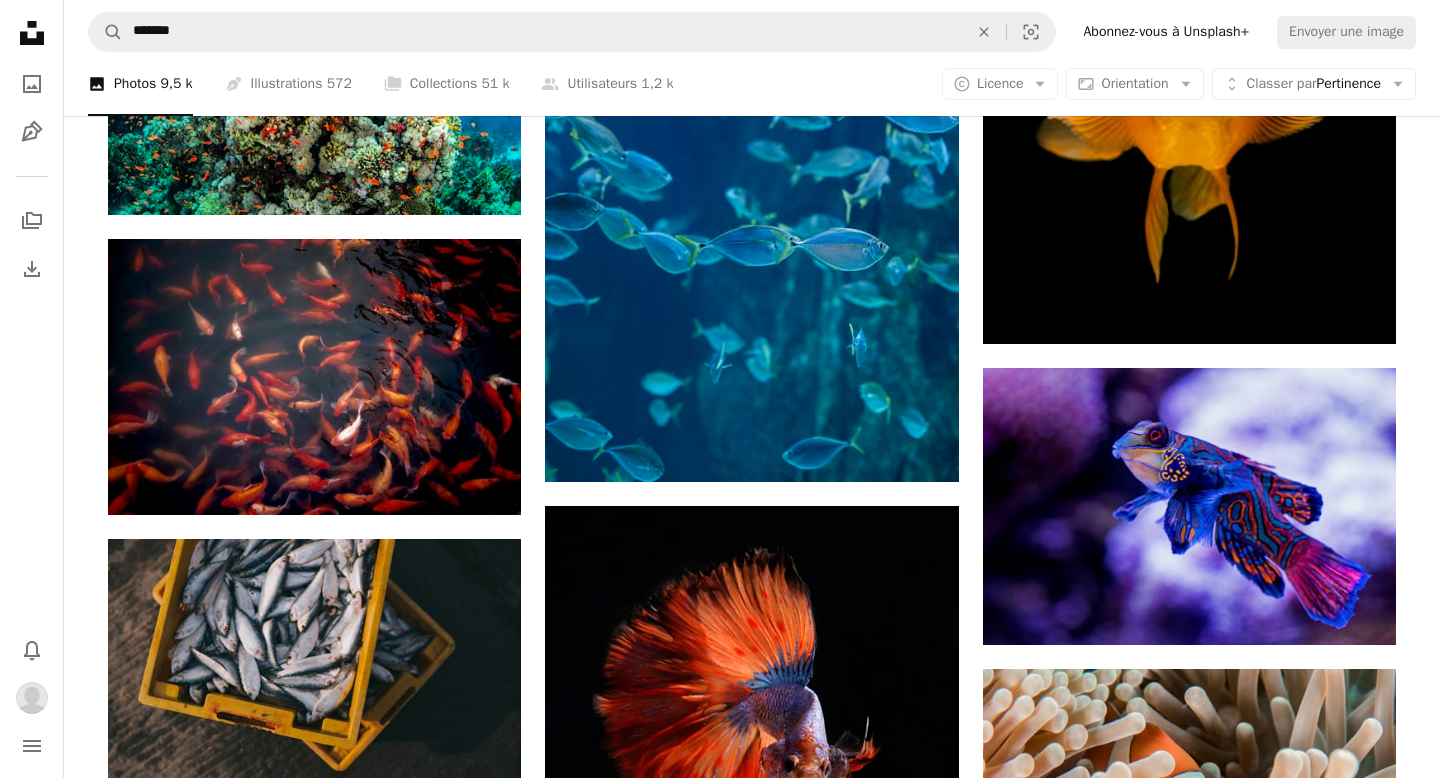 scroll, scrollTop: 9565, scrollLeft: 0, axis: vertical 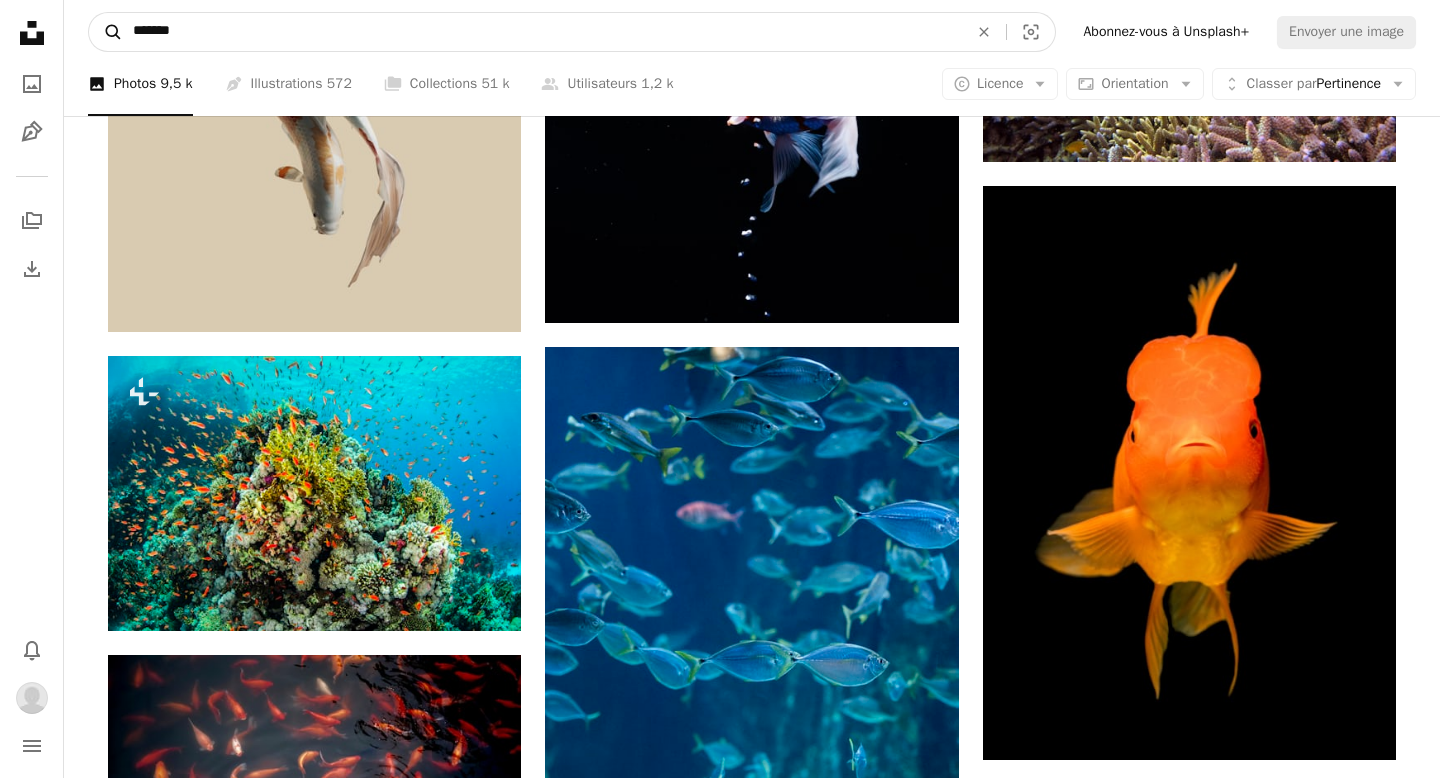 drag, startPoint x: 368, startPoint y: 41, endPoint x: 113, endPoint y: 38, distance: 255.01764 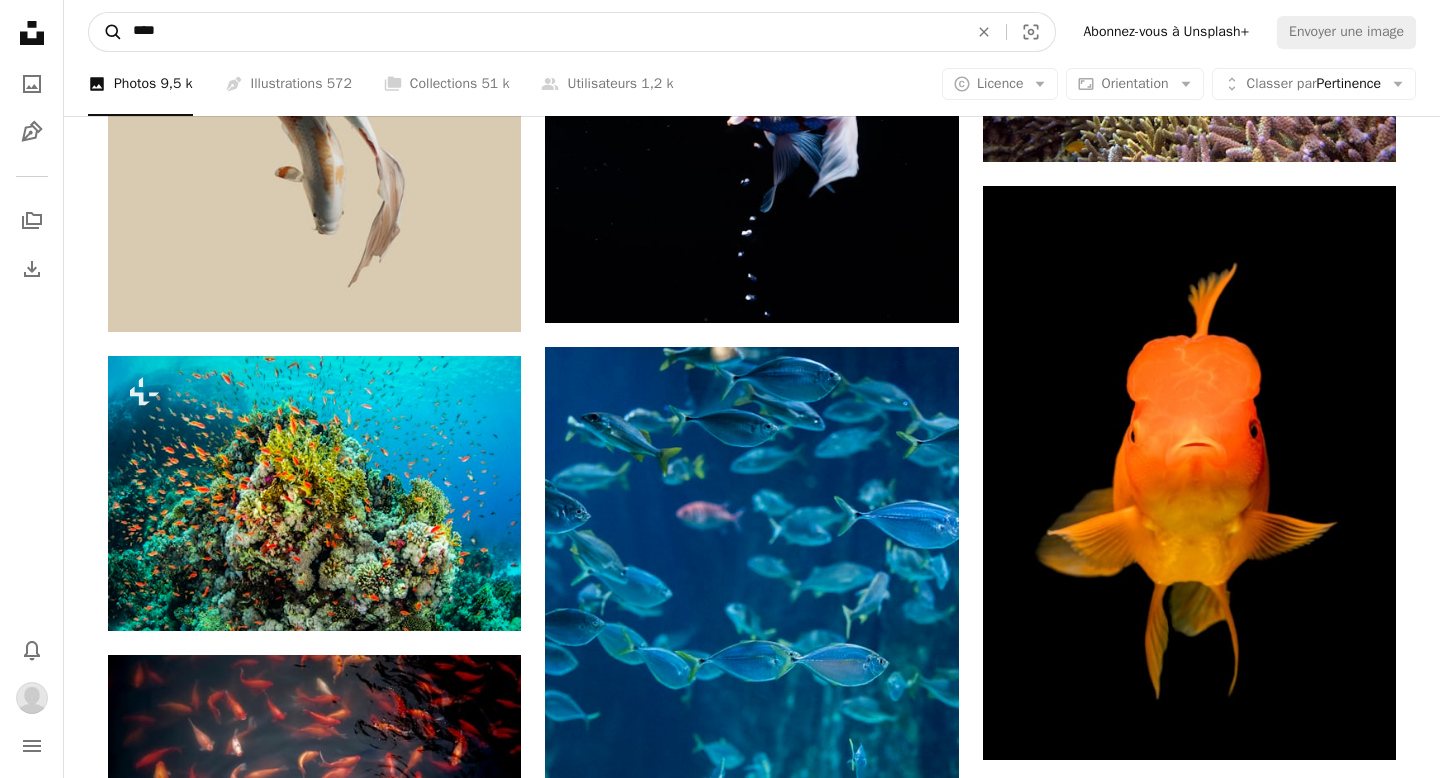 type on "*****" 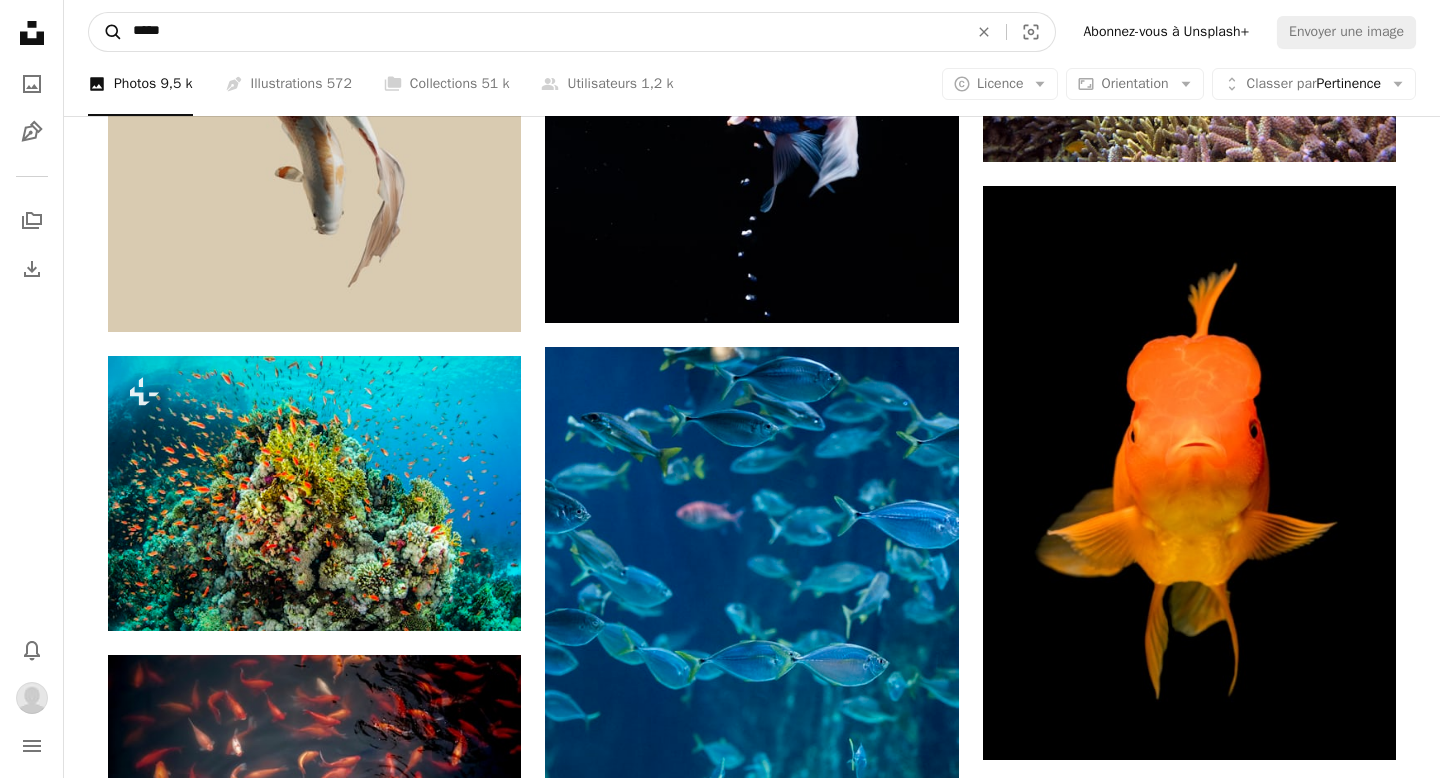 click on "A magnifying glass" at bounding box center (106, 32) 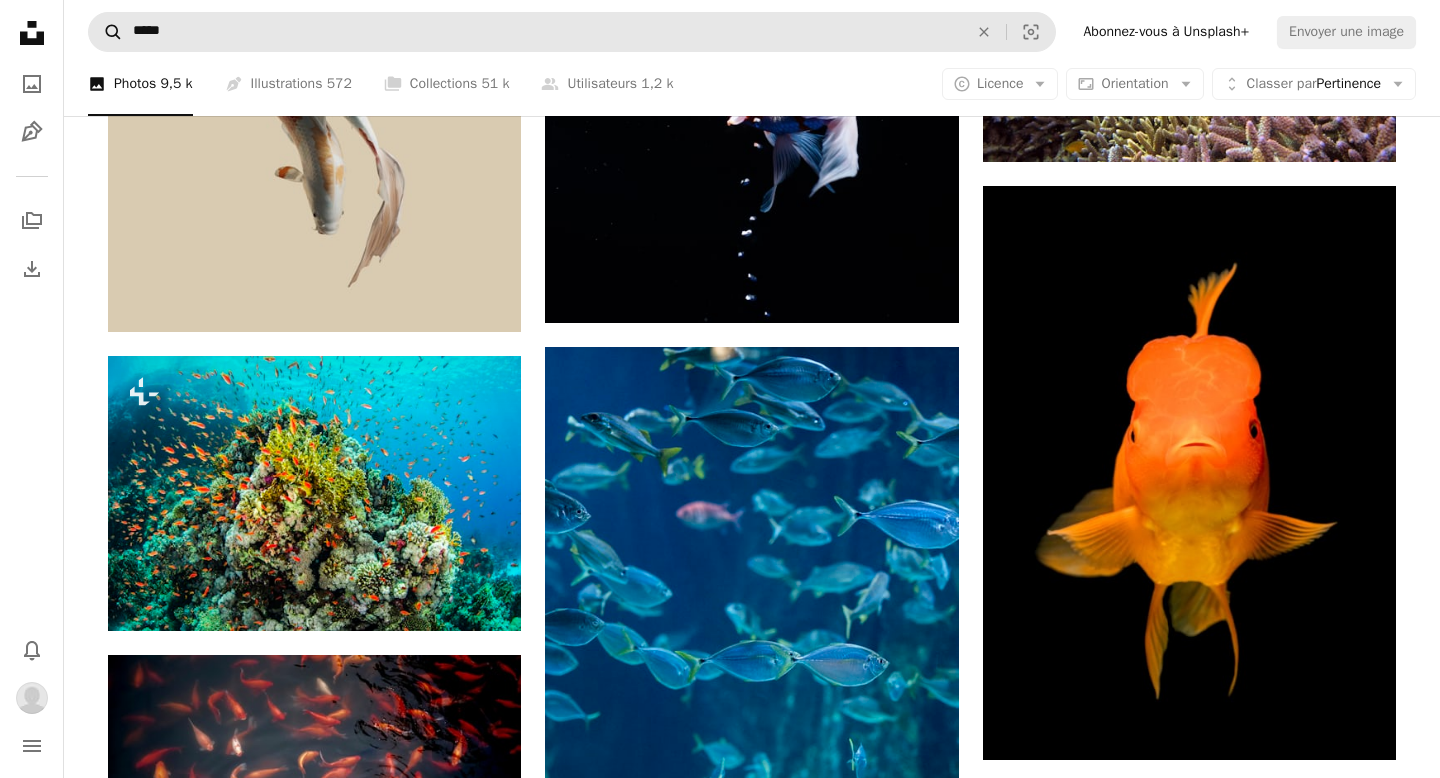 scroll, scrollTop: 0, scrollLeft: 0, axis: both 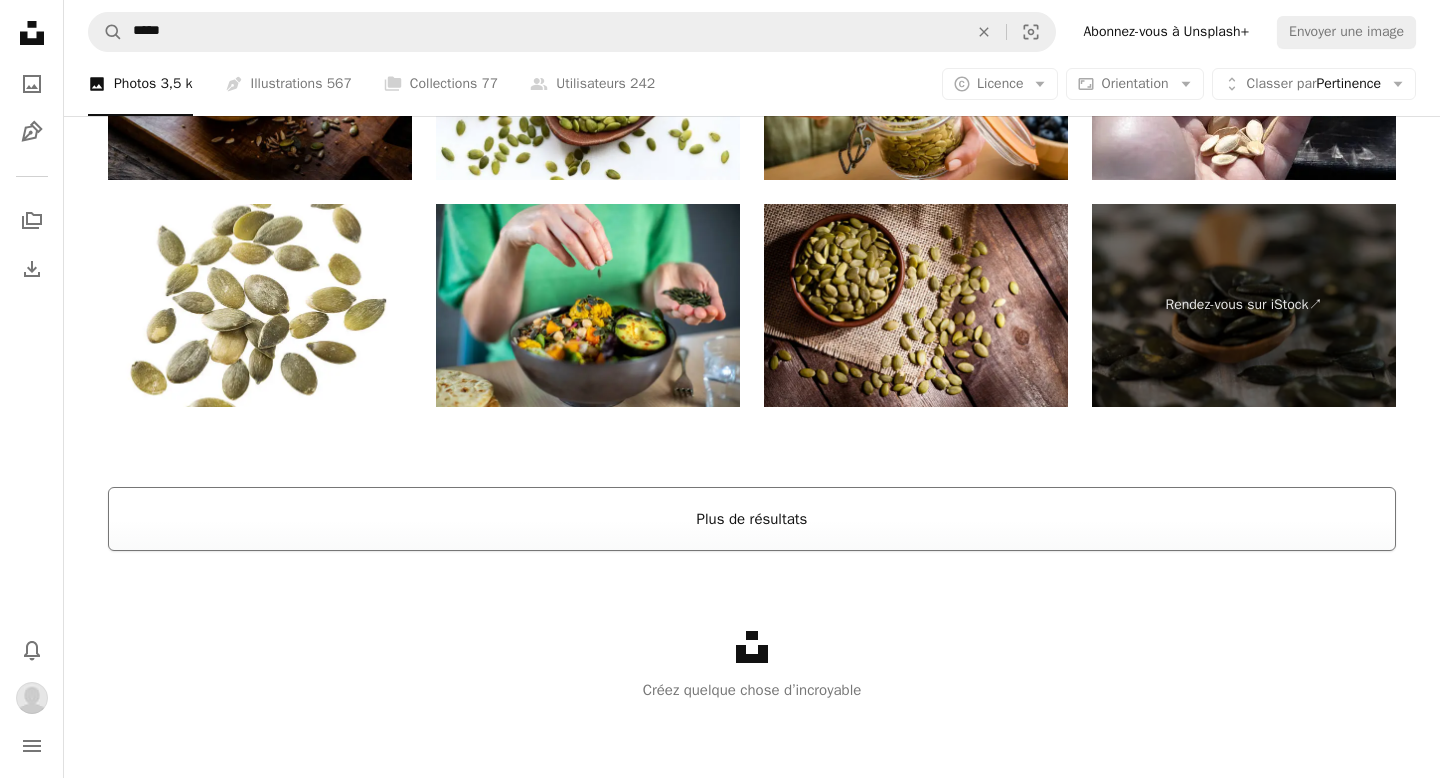 click on "Plus de résultats" at bounding box center [752, 519] 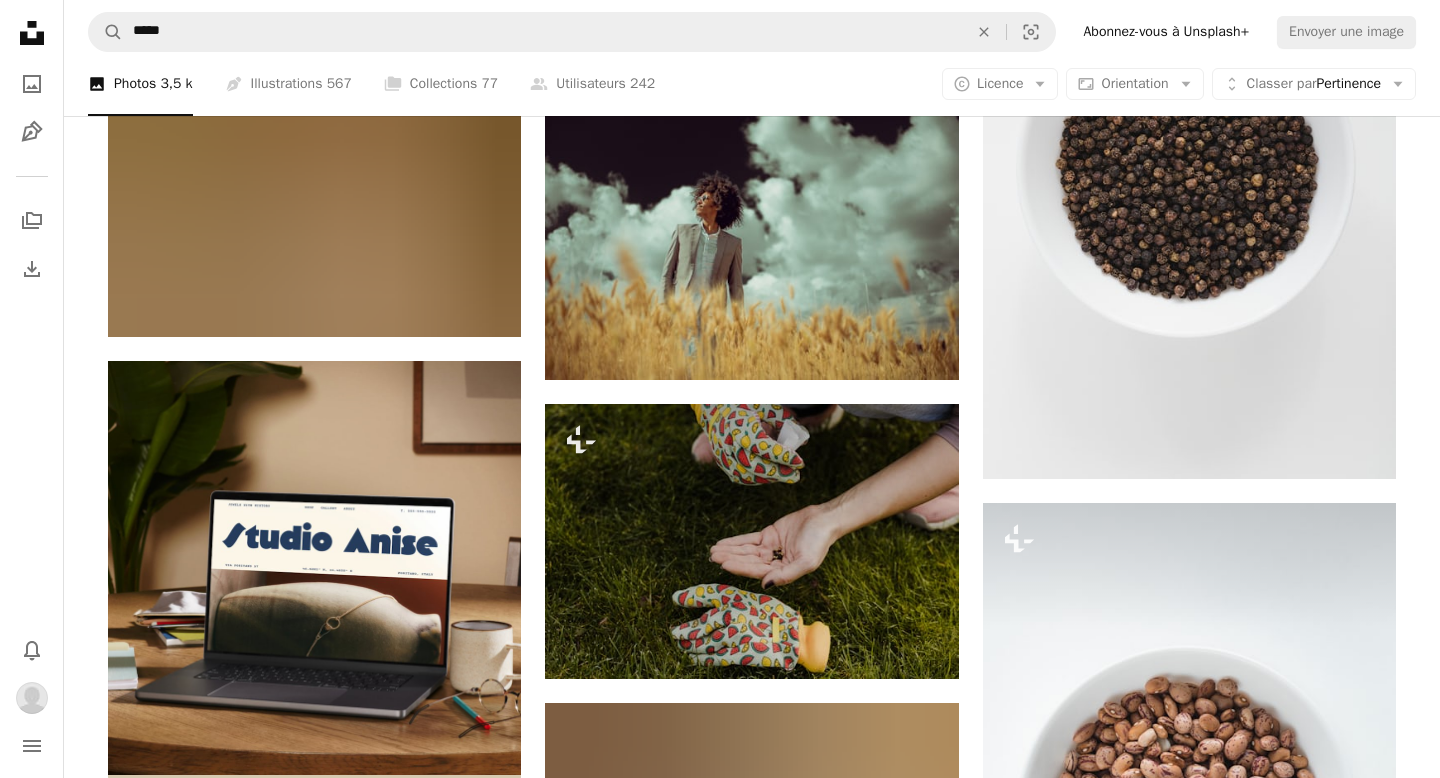 scroll, scrollTop: 3602, scrollLeft: 0, axis: vertical 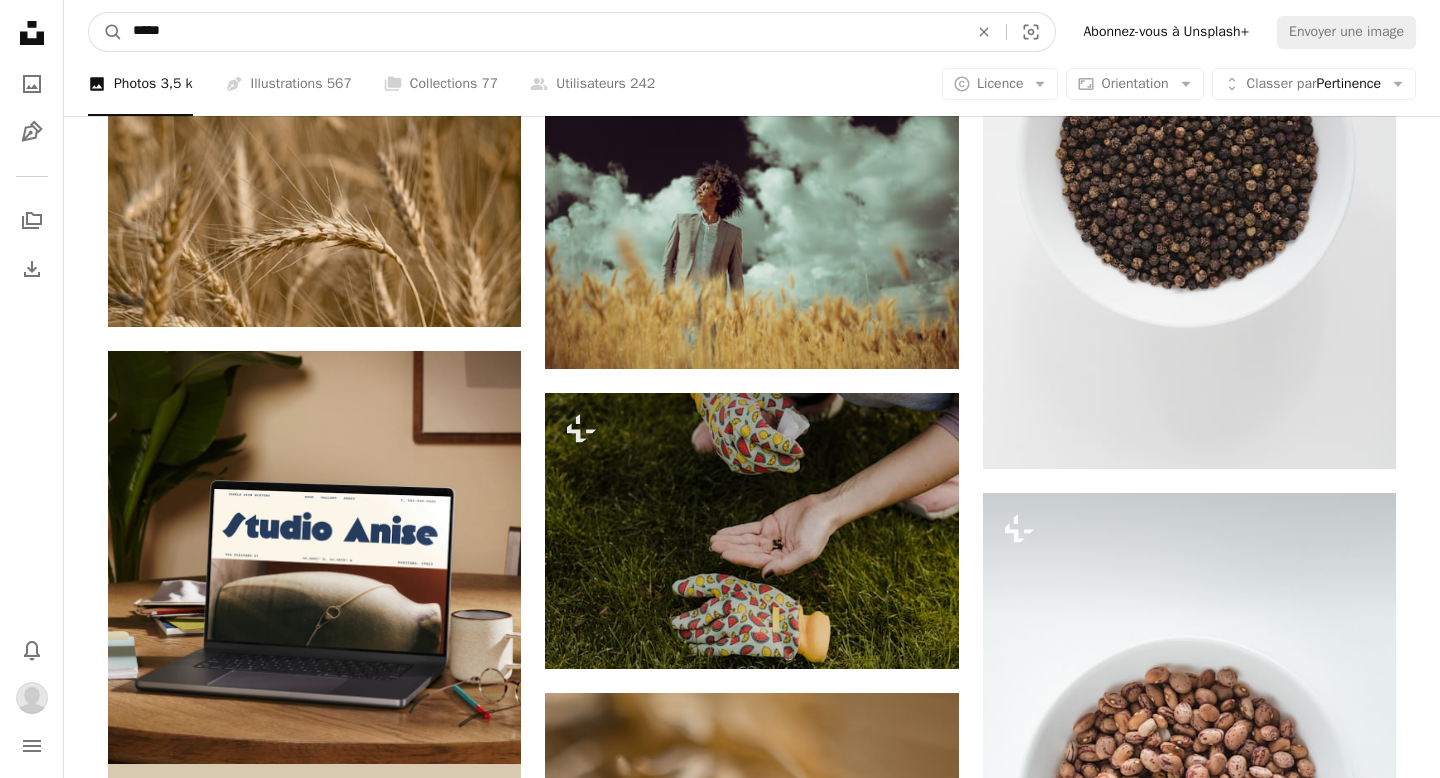 drag, startPoint x: 440, startPoint y: 32, endPoint x: 30, endPoint y: 33, distance: 410.00122 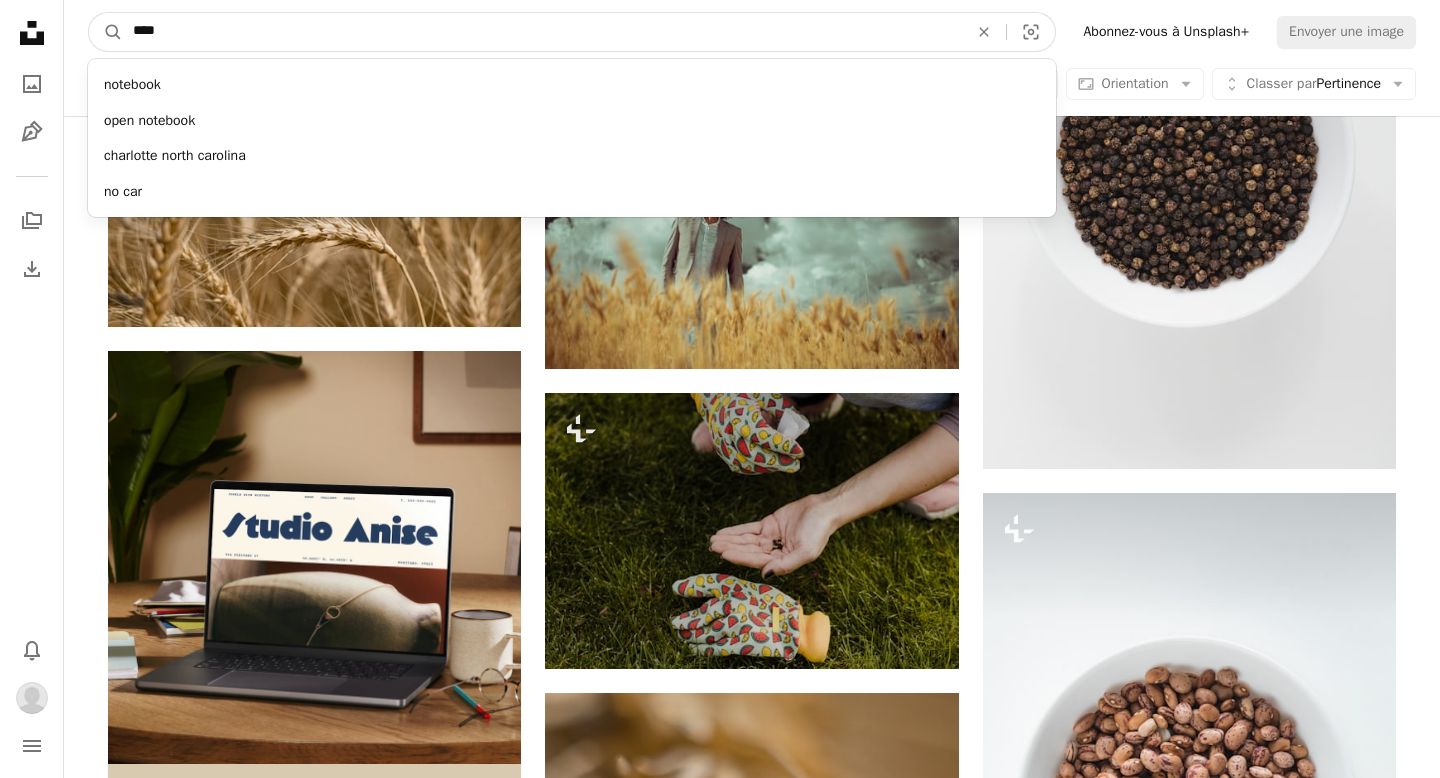 type on "*****" 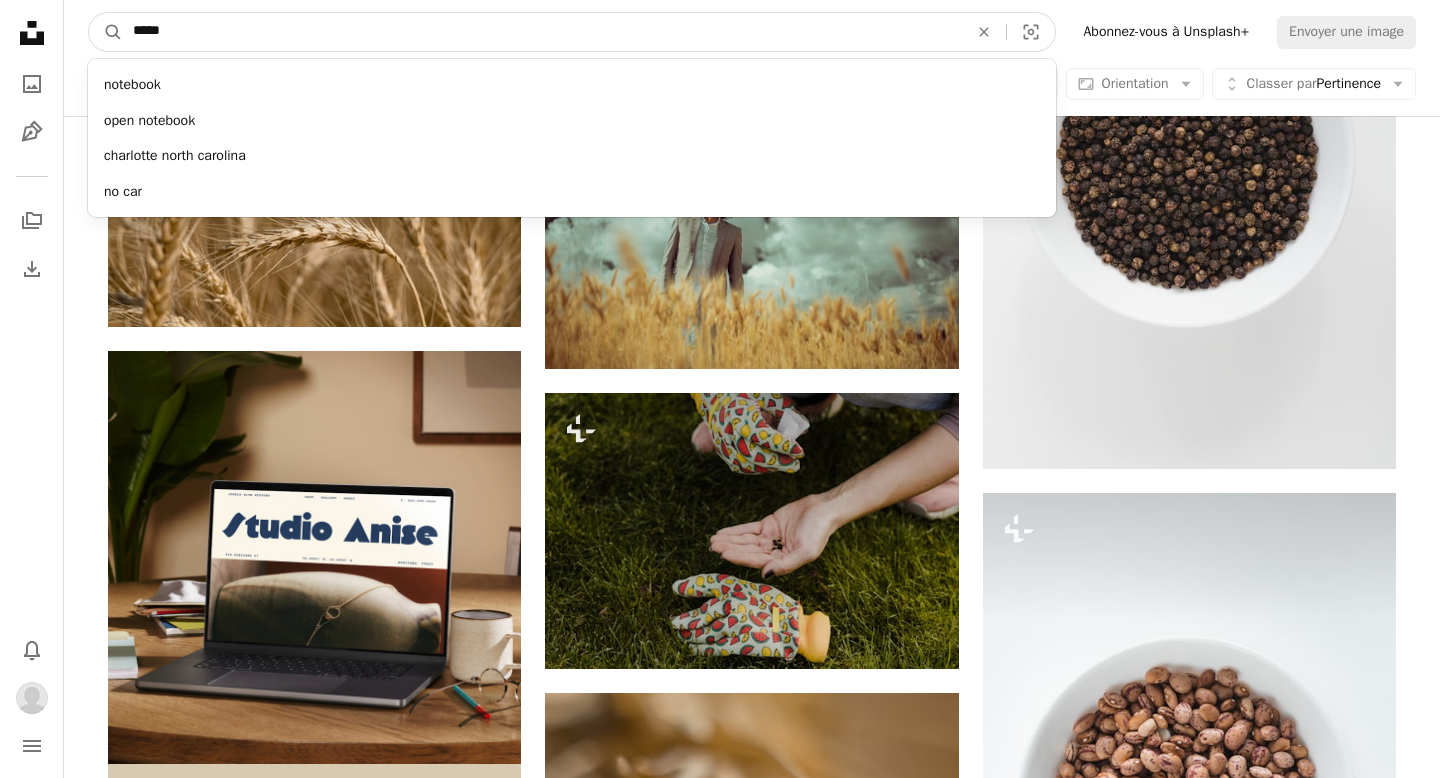 click on "A magnifying glass" at bounding box center [106, 32] 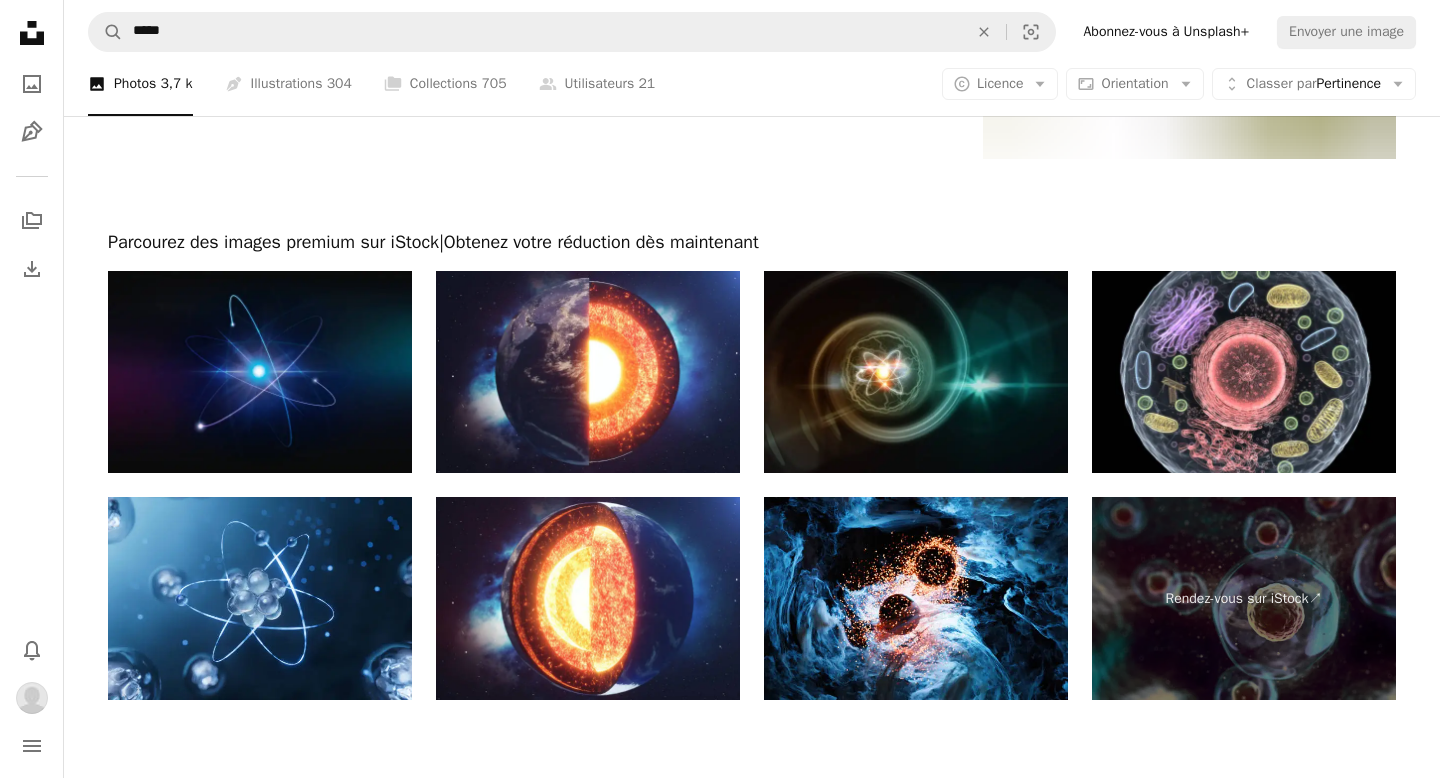 scroll, scrollTop: 3874, scrollLeft: 0, axis: vertical 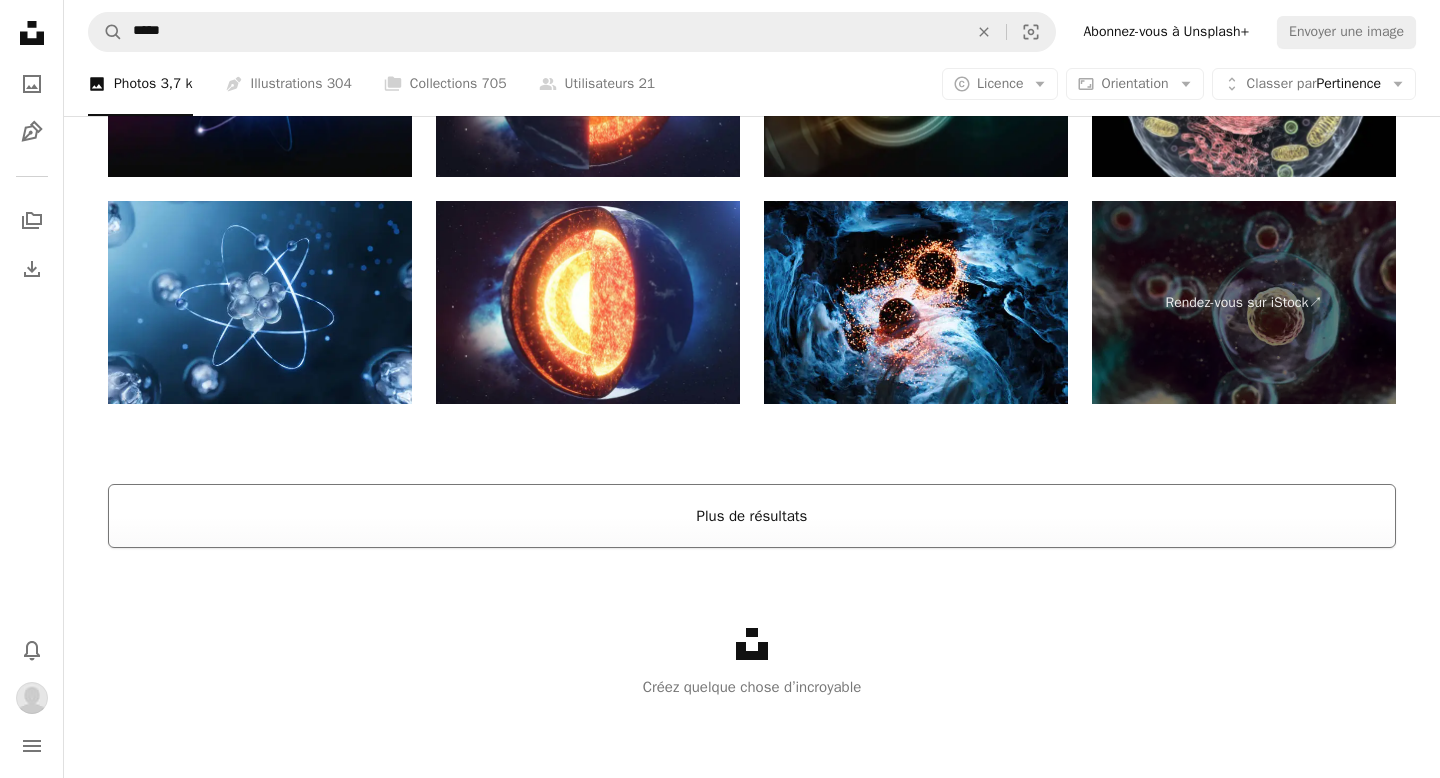 click on "Plus de résultats" at bounding box center [752, 516] 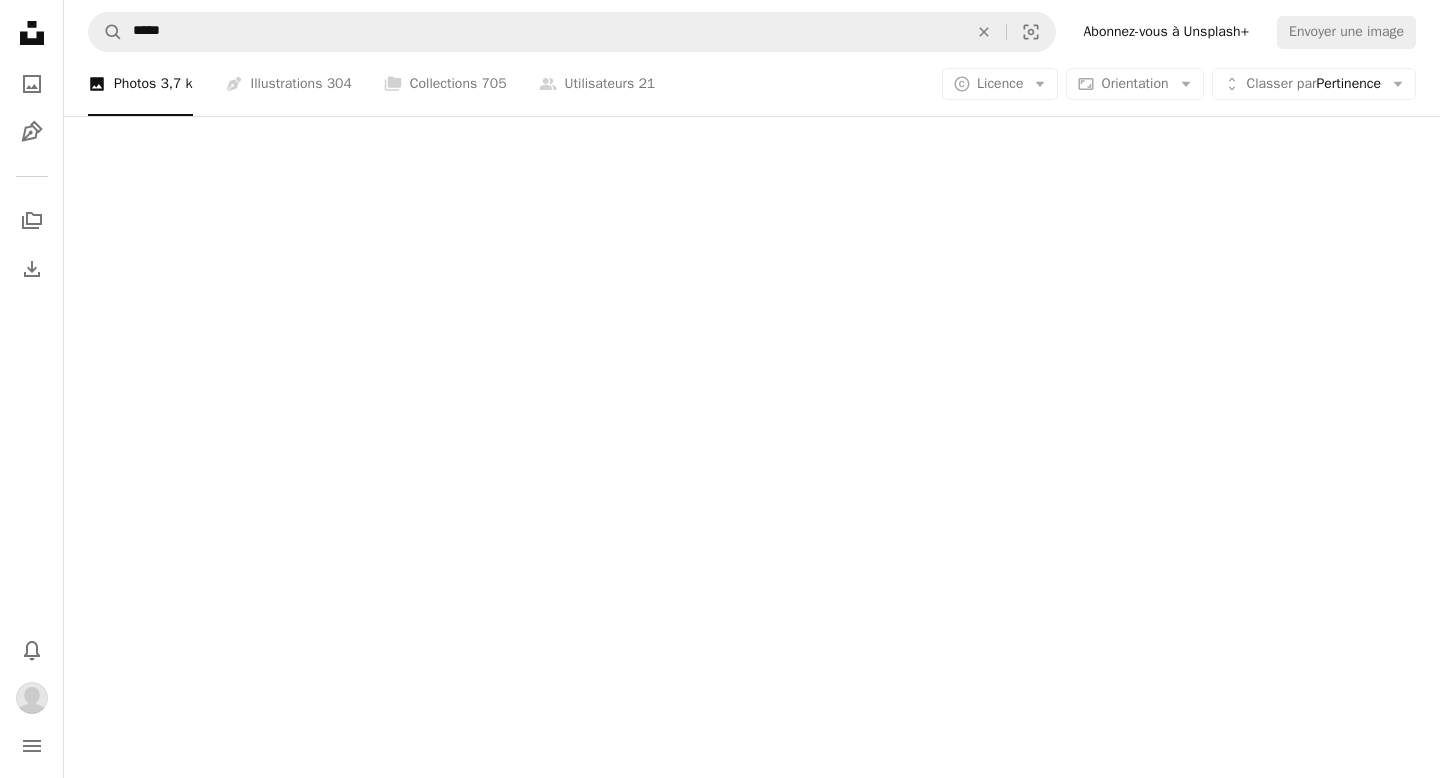 scroll, scrollTop: 3253, scrollLeft: 0, axis: vertical 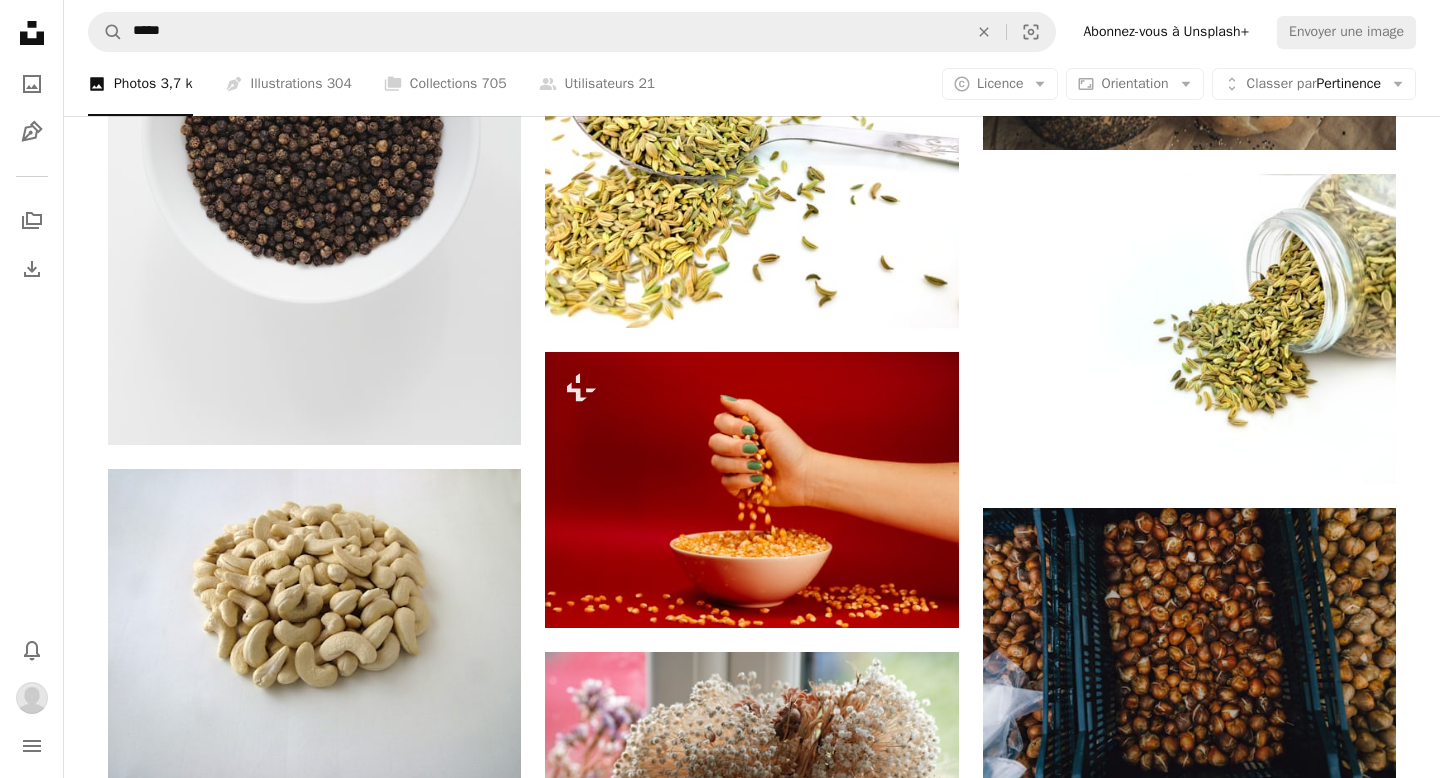 click on "A magnifying glass ***** An X shape Visual search Abonnez-vous à Unsplash+ Envoyer une image" at bounding box center [752, 32] 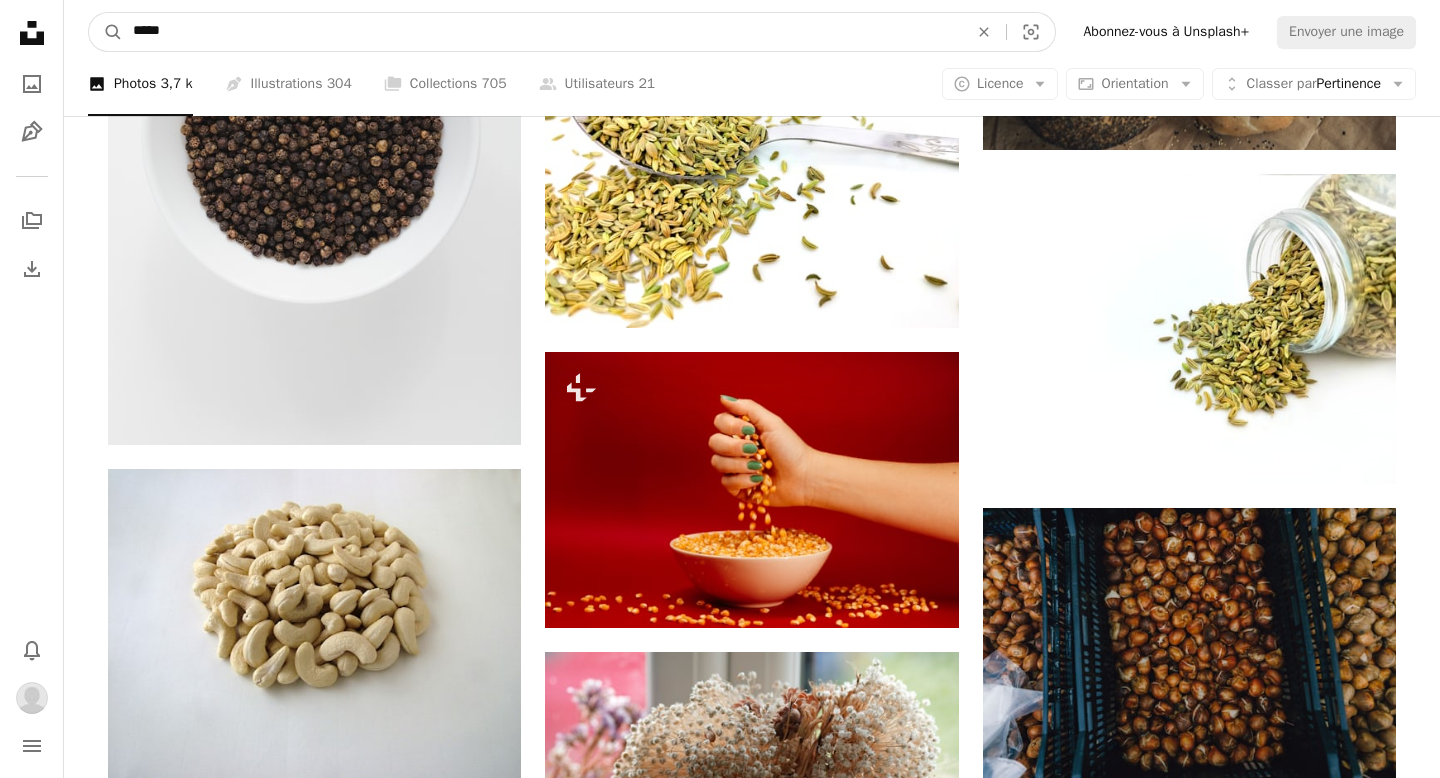 click on "*****" at bounding box center (542, 32) 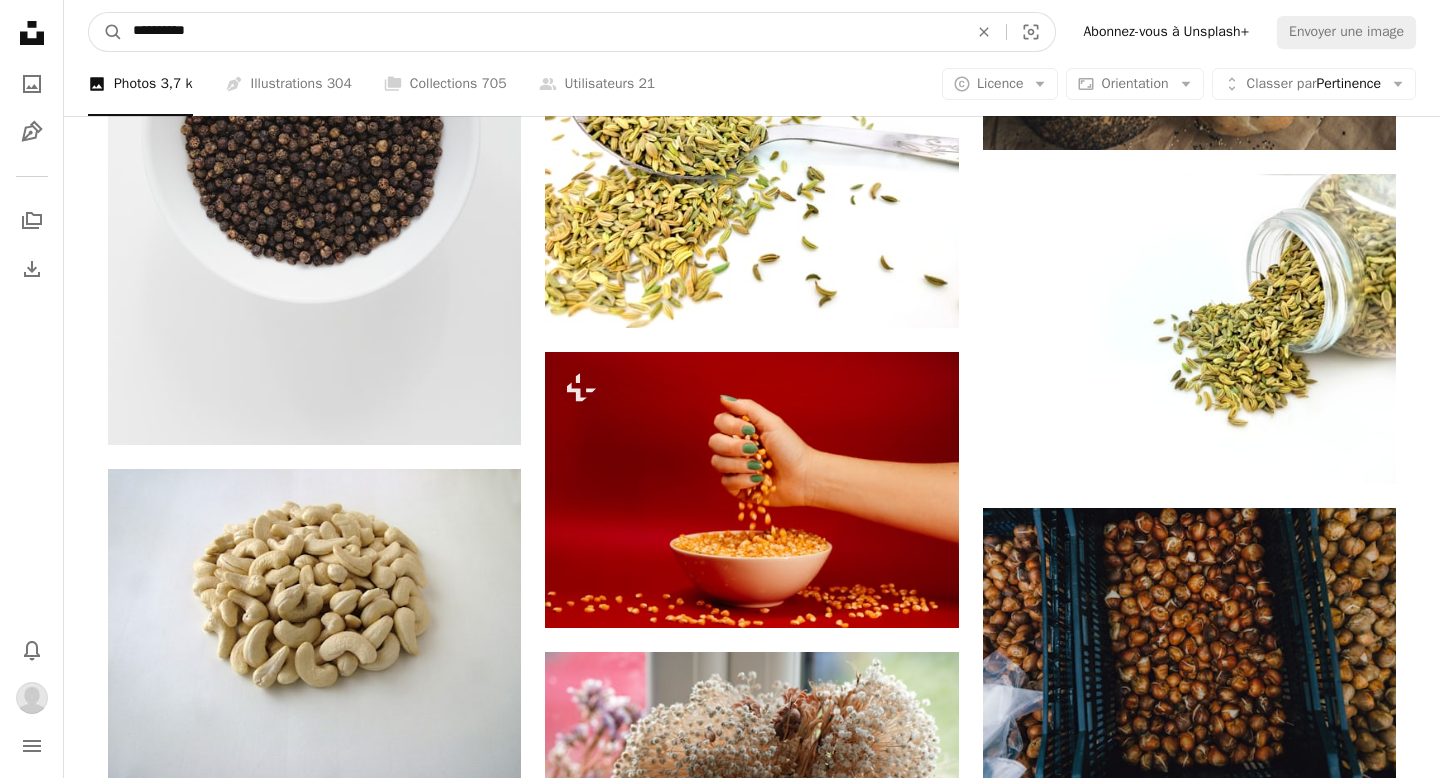type on "**********" 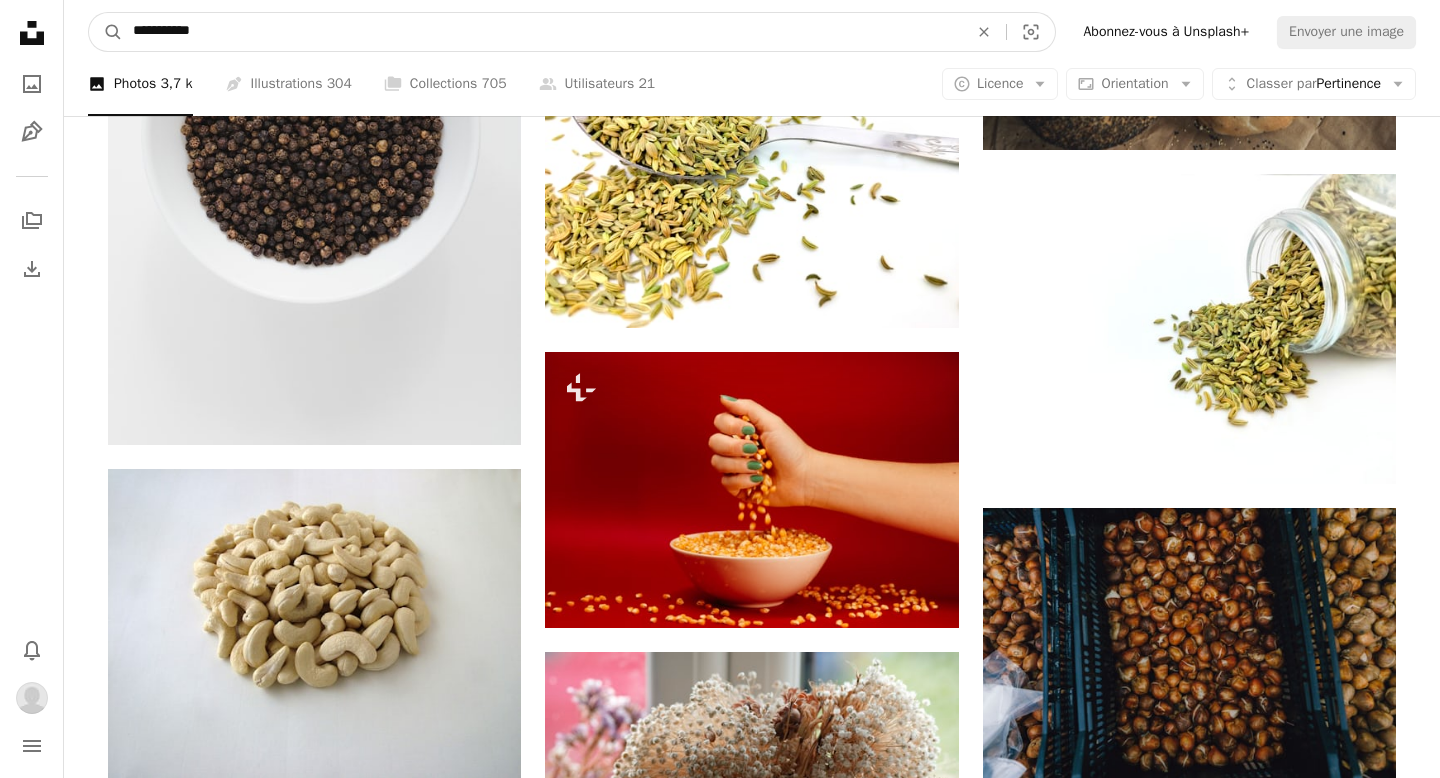 click on "A magnifying glass" at bounding box center [106, 32] 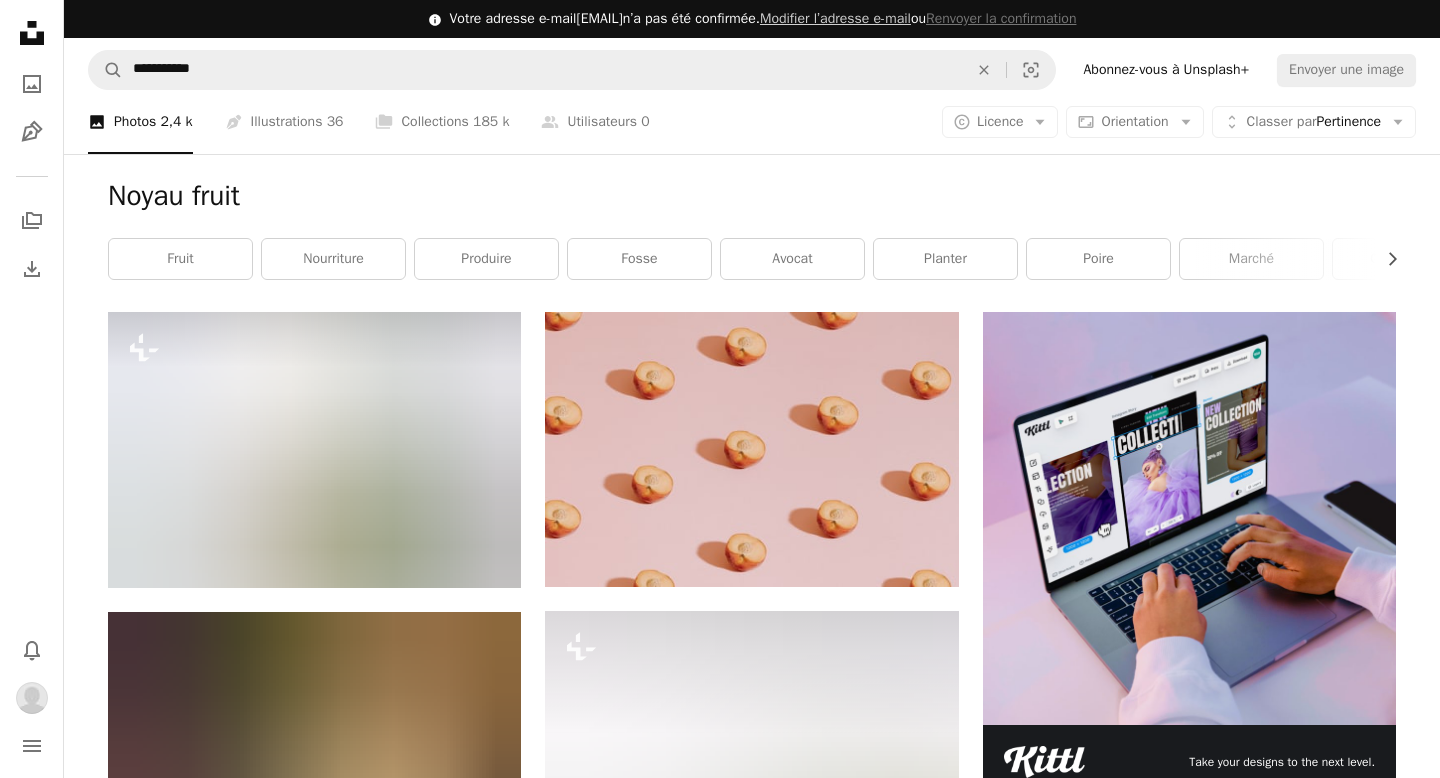 scroll, scrollTop: 14, scrollLeft: 0, axis: vertical 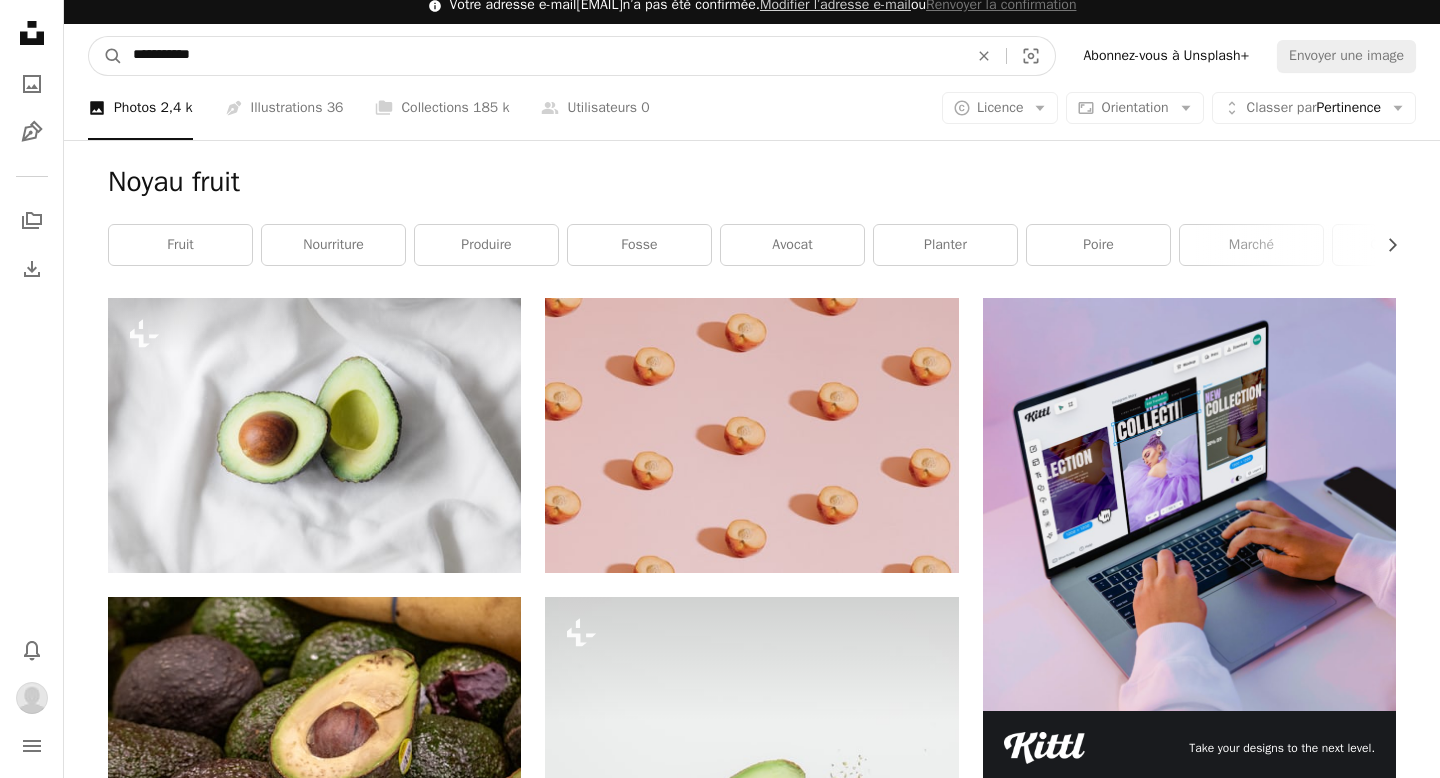 click on "**********" at bounding box center [542, 56] 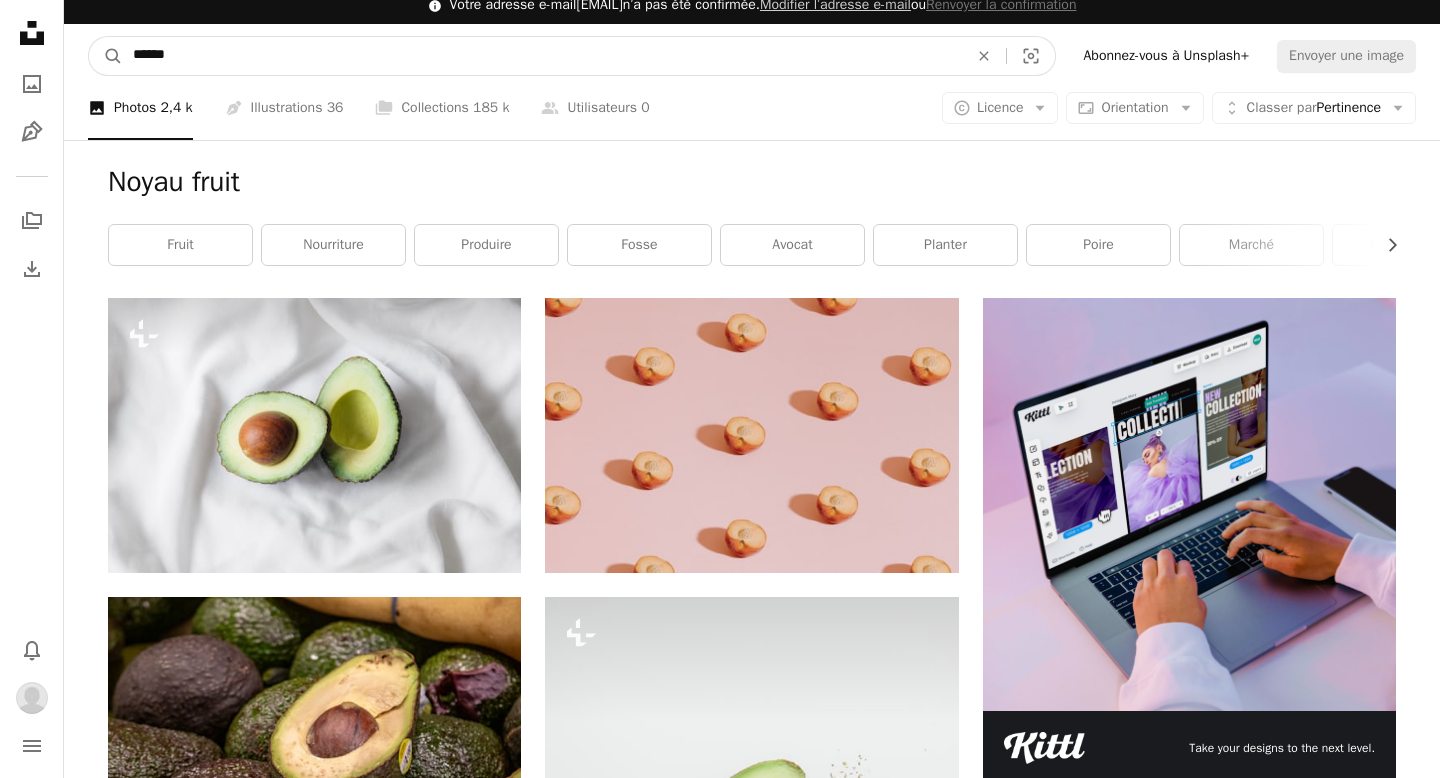 type on "*****" 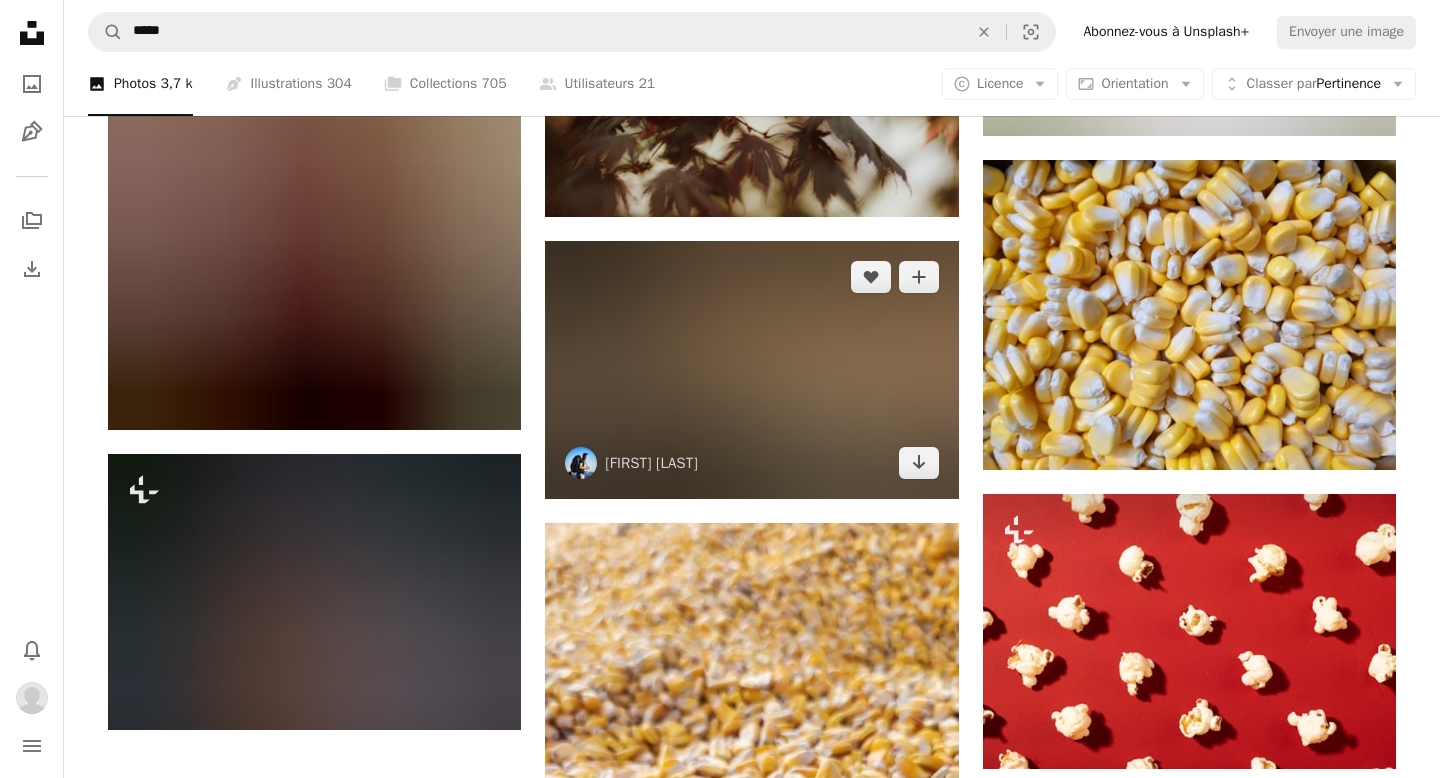 scroll, scrollTop: 2003, scrollLeft: 0, axis: vertical 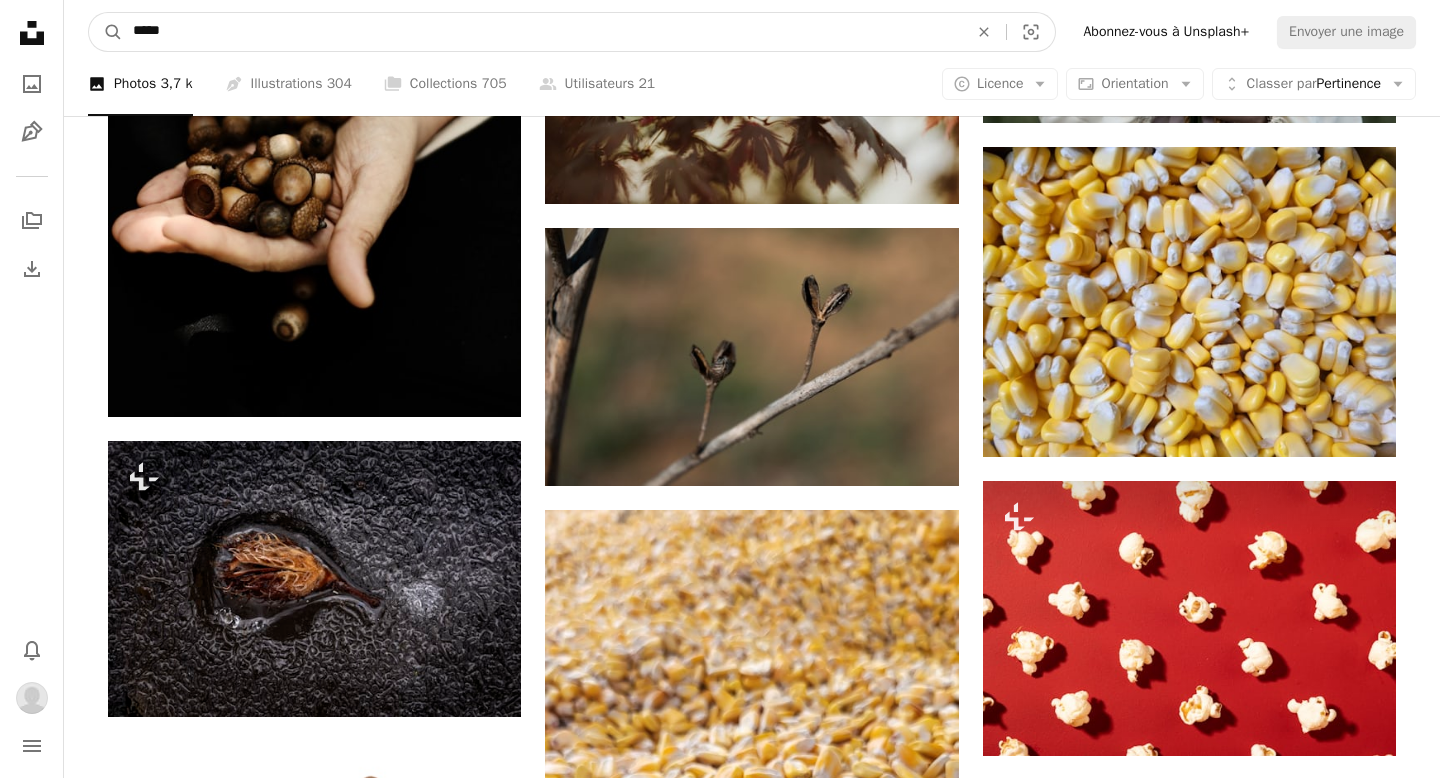 click on "*****" at bounding box center (542, 32) 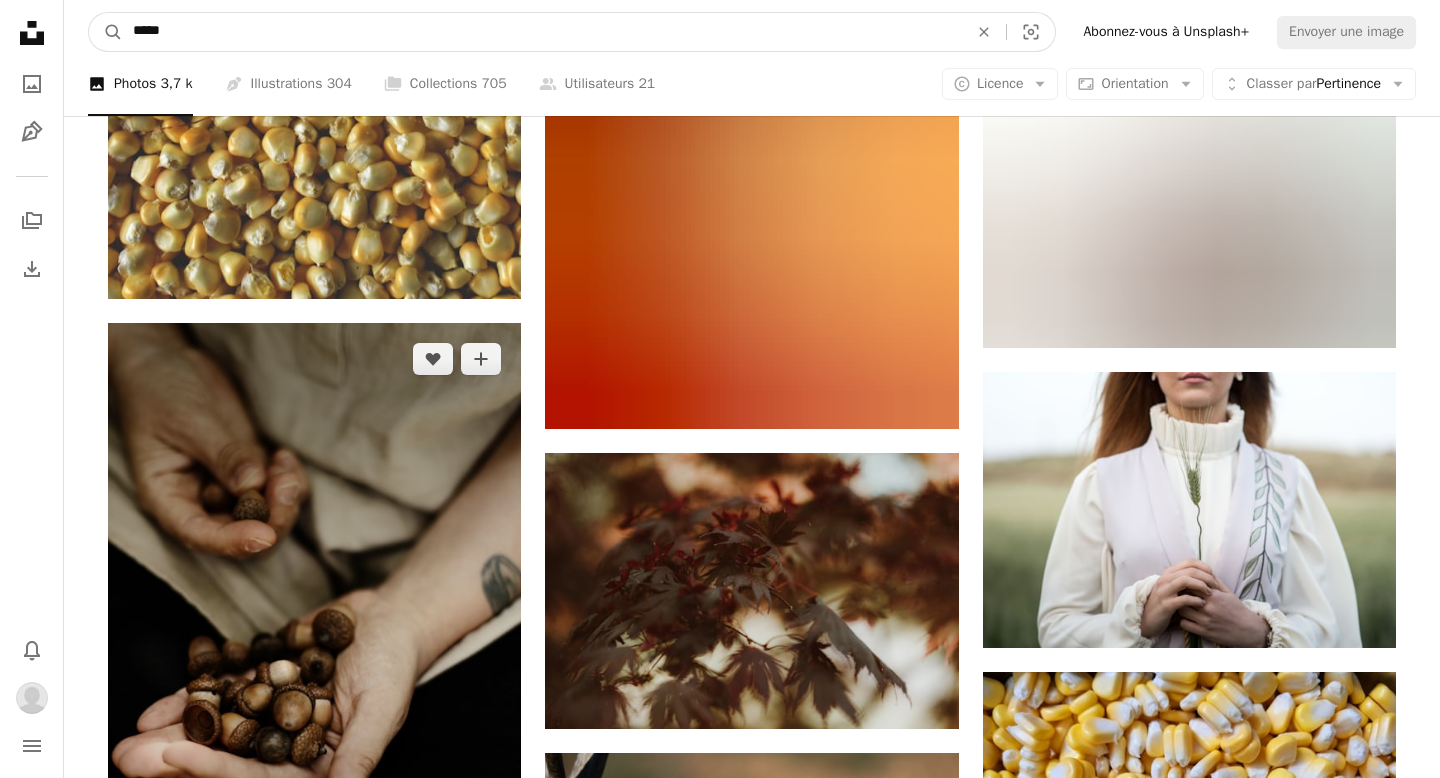 scroll, scrollTop: 0, scrollLeft: 0, axis: both 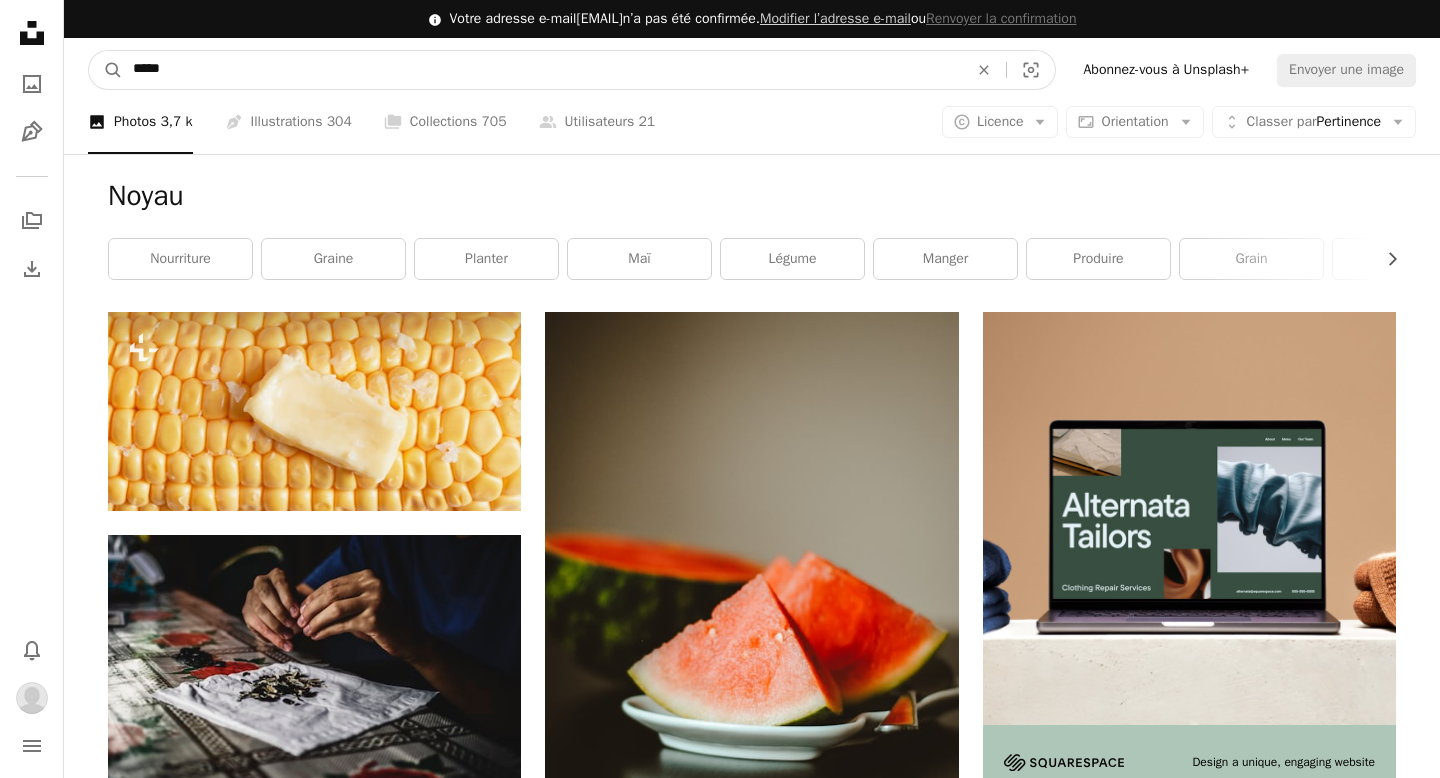 click on "*****" at bounding box center [542, 70] 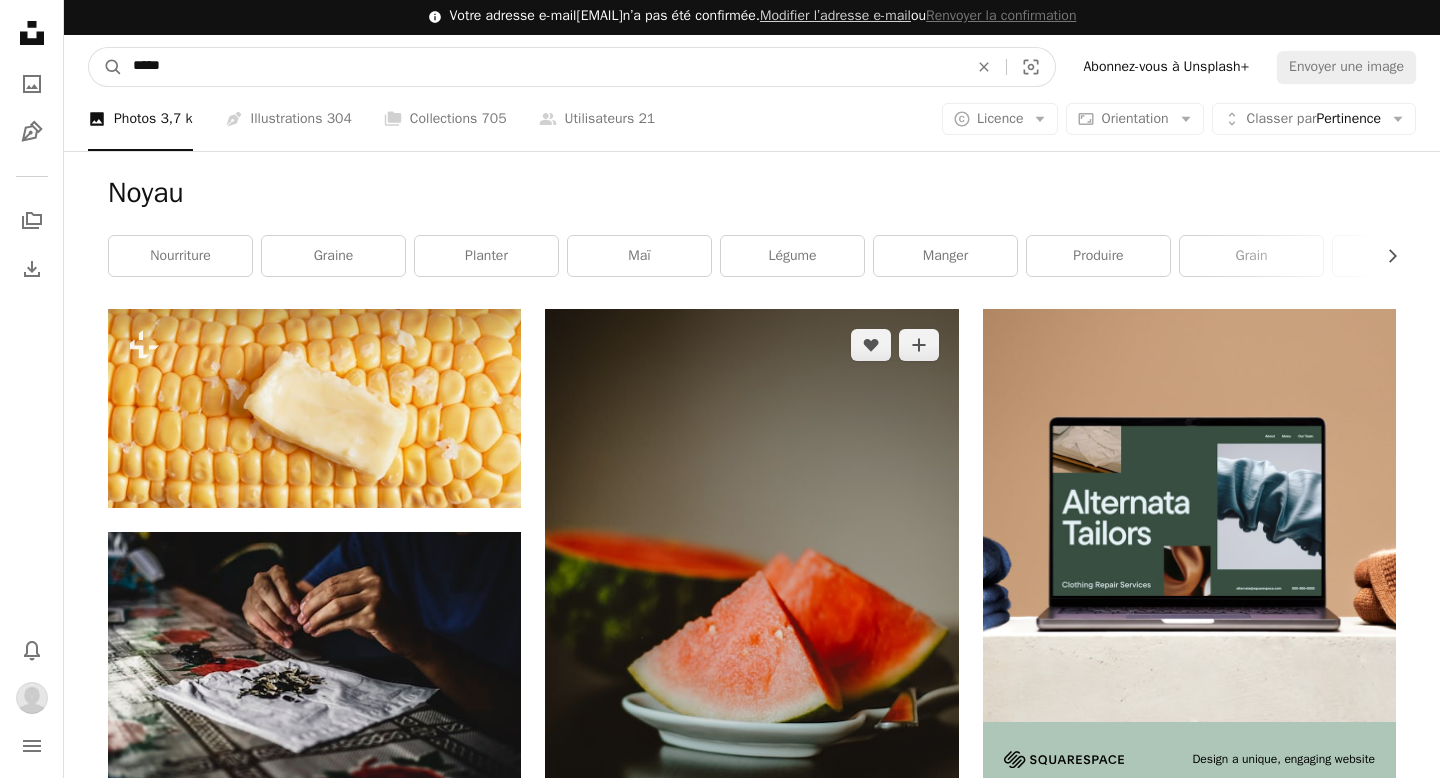 scroll, scrollTop: 0, scrollLeft: 0, axis: both 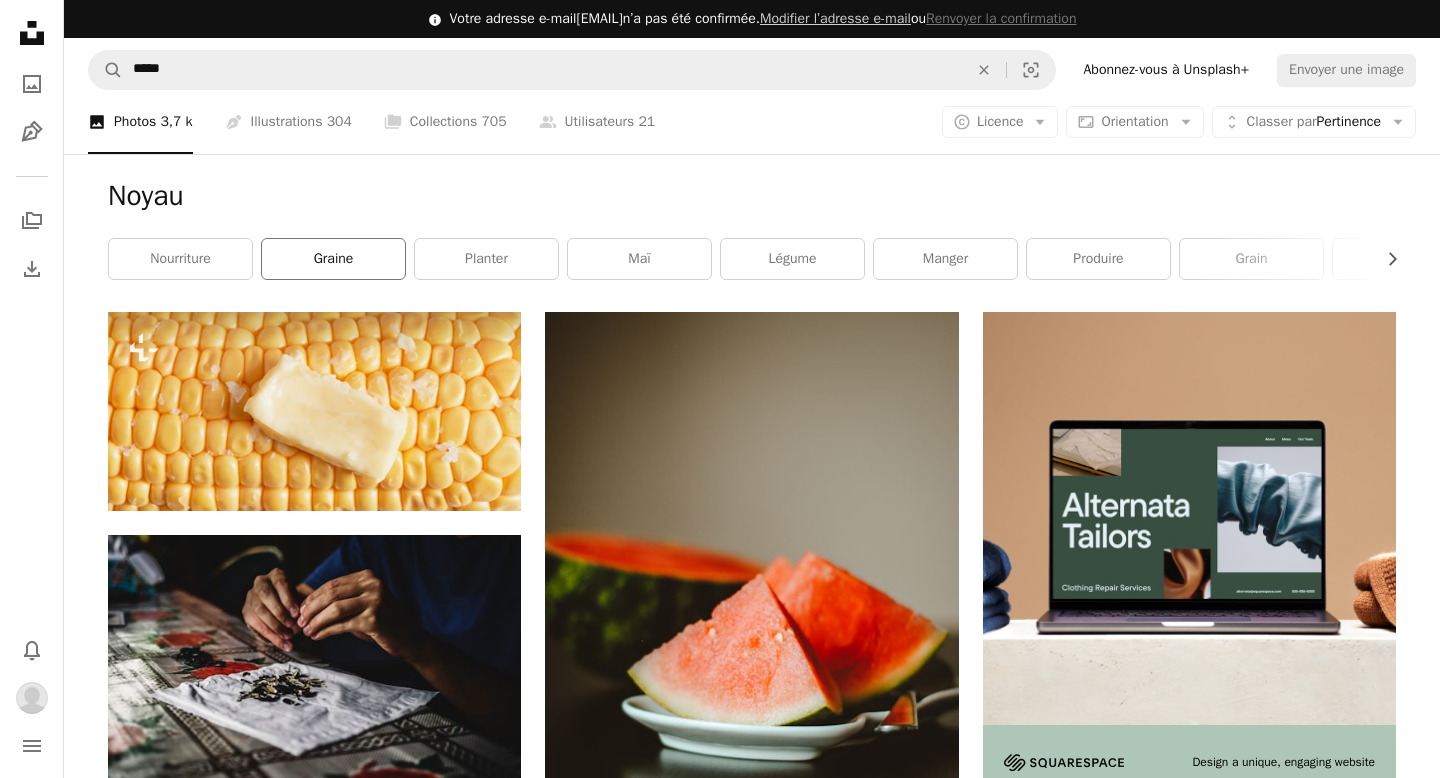 click on "Graine" at bounding box center (333, 259) 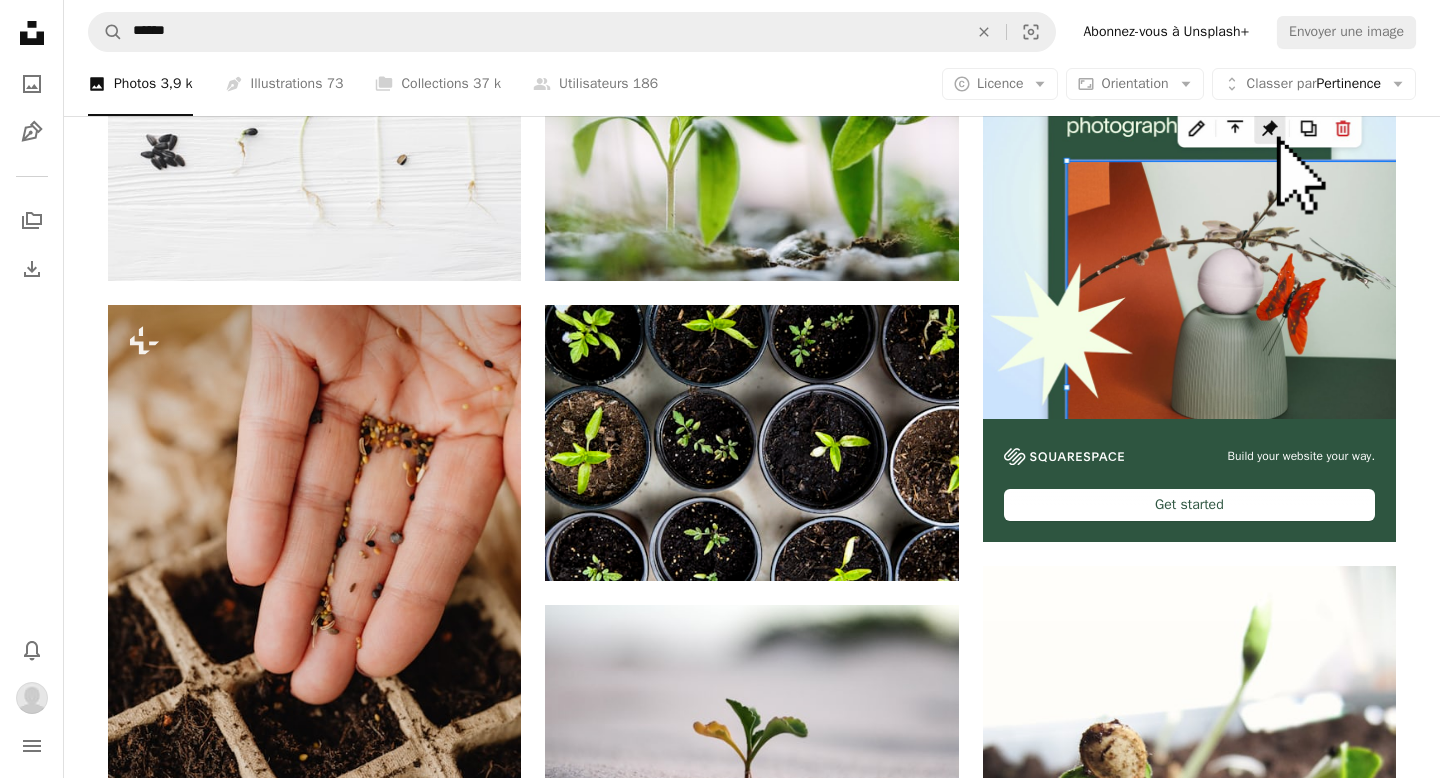 scroll, scrollTop: 0, scrollLeft: 0, axis: both 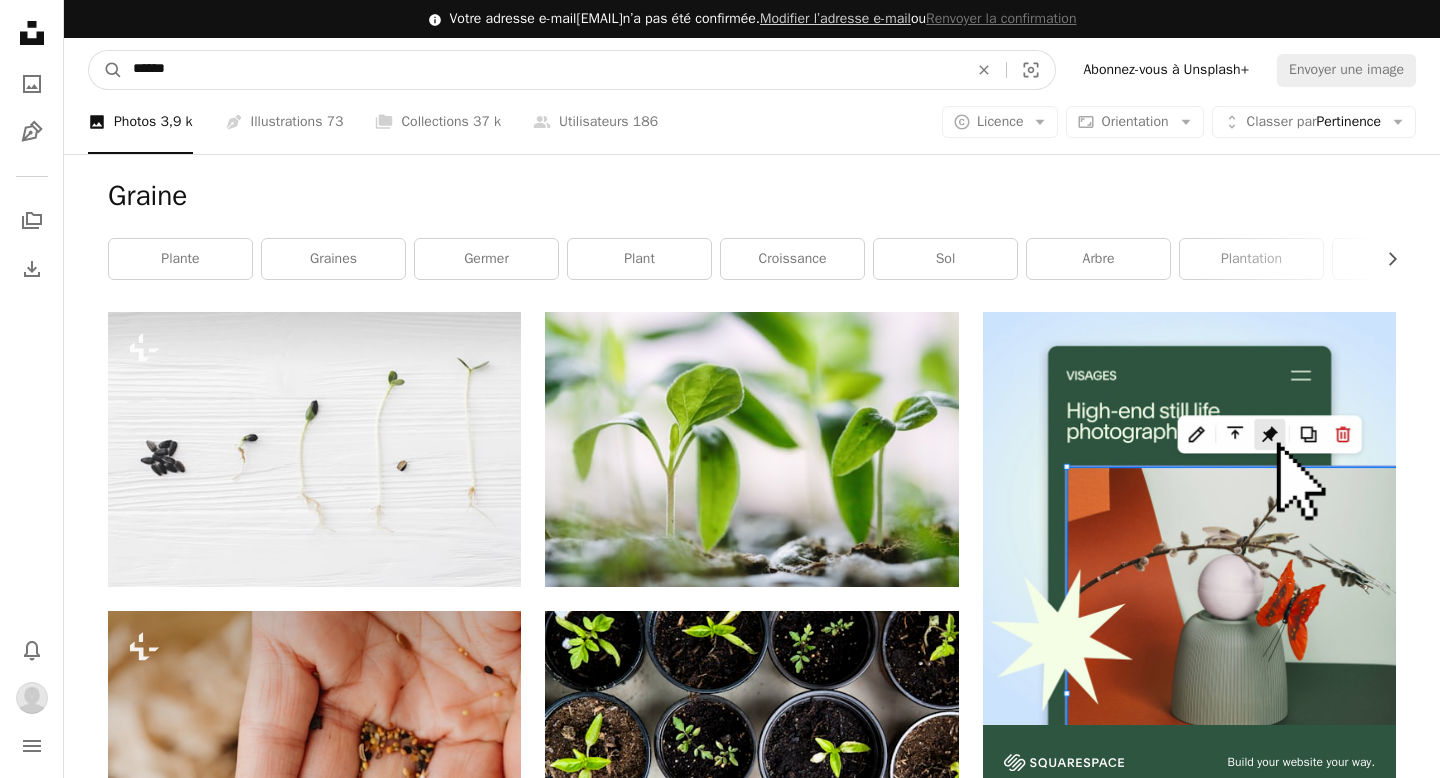 click on "******" at bounding box center [542, 70] 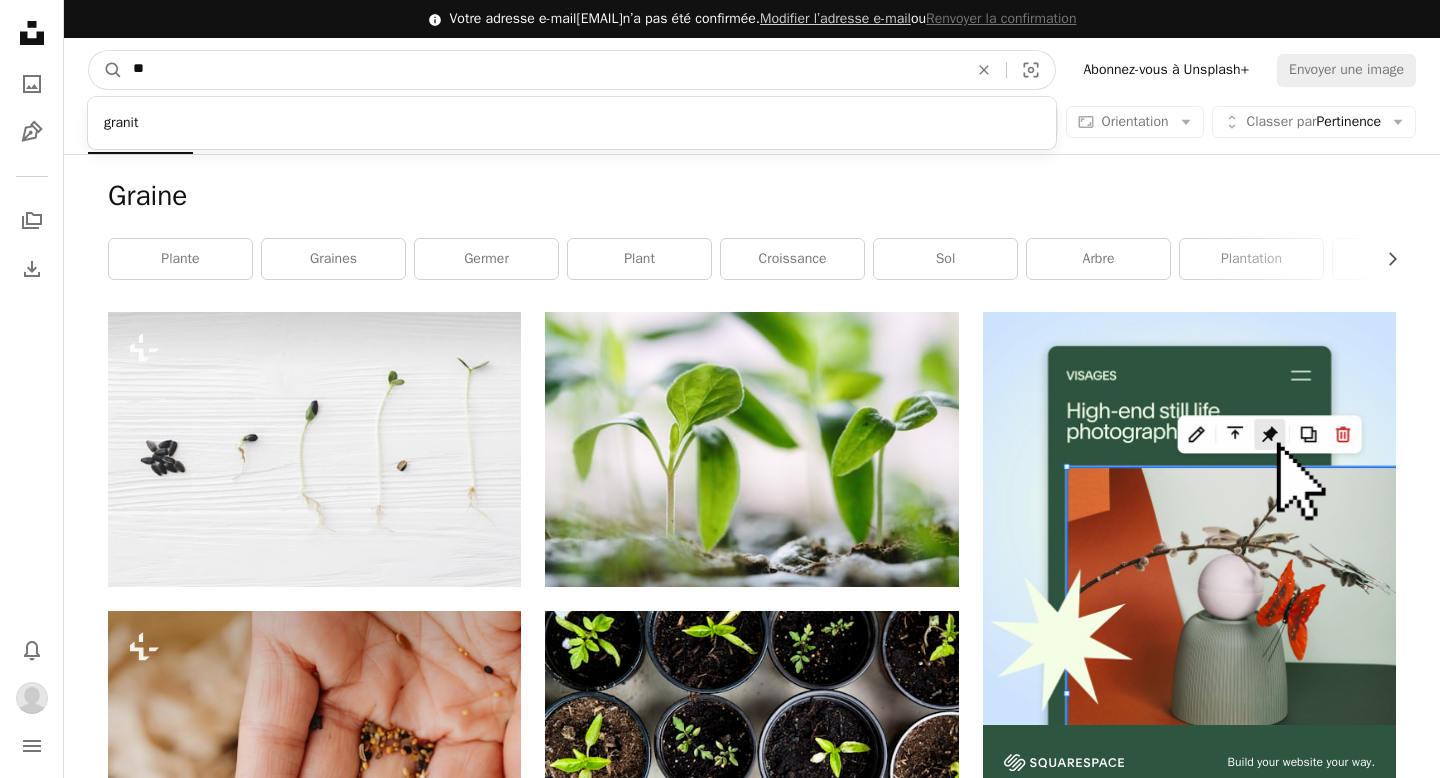 type on "*" 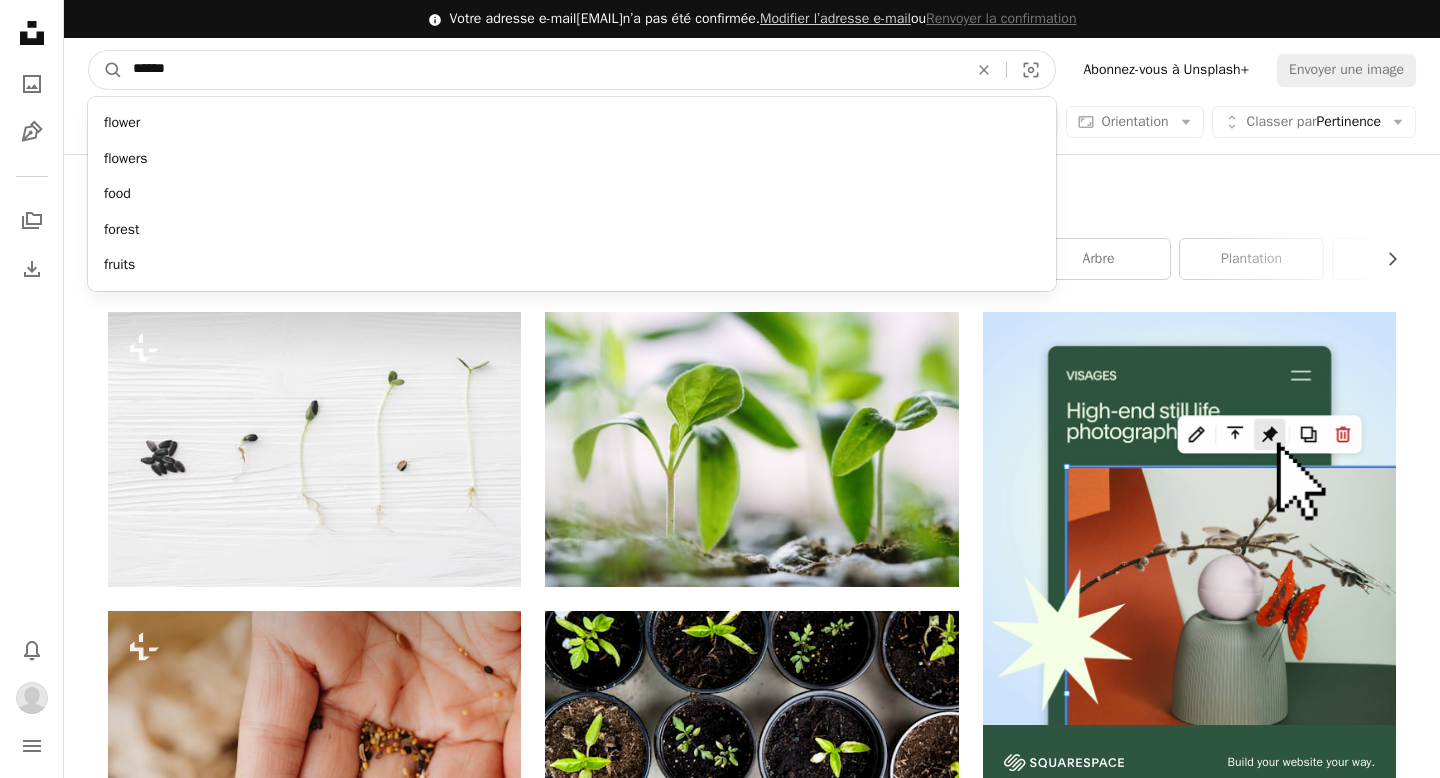 type on "*******" 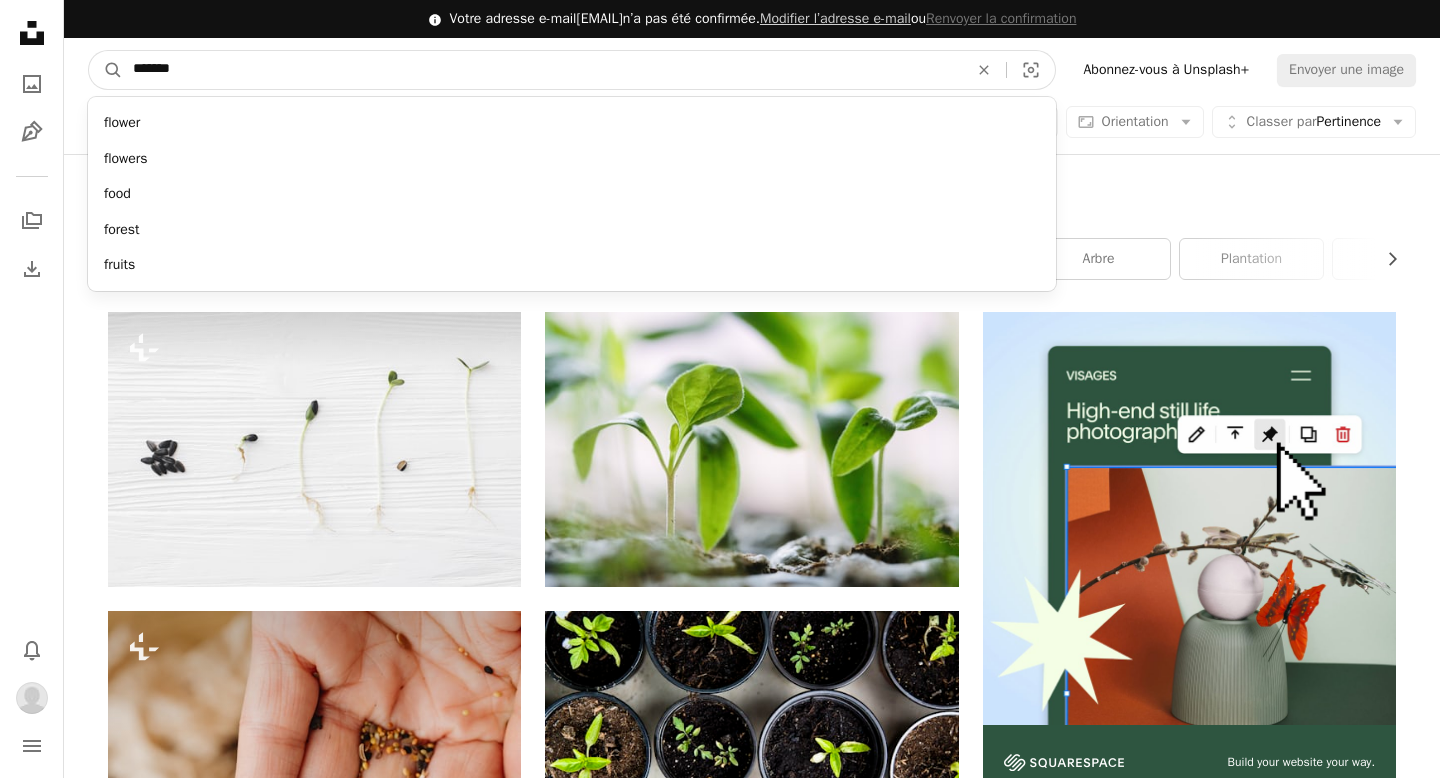 click on "A magnifying glass" at bounding box center (106, 70) 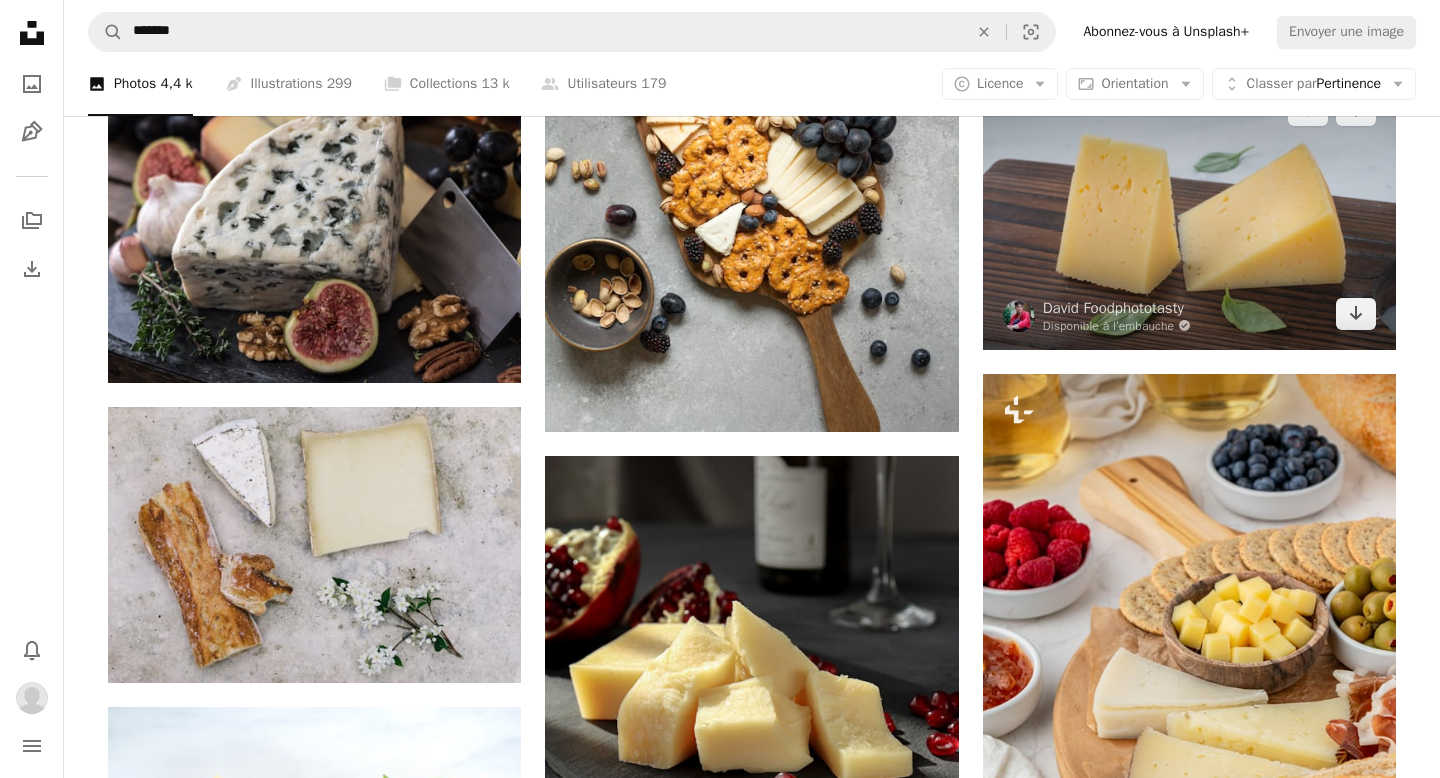 scroll, scrollTop: 801, scrollLeft: 0, axis: vertical 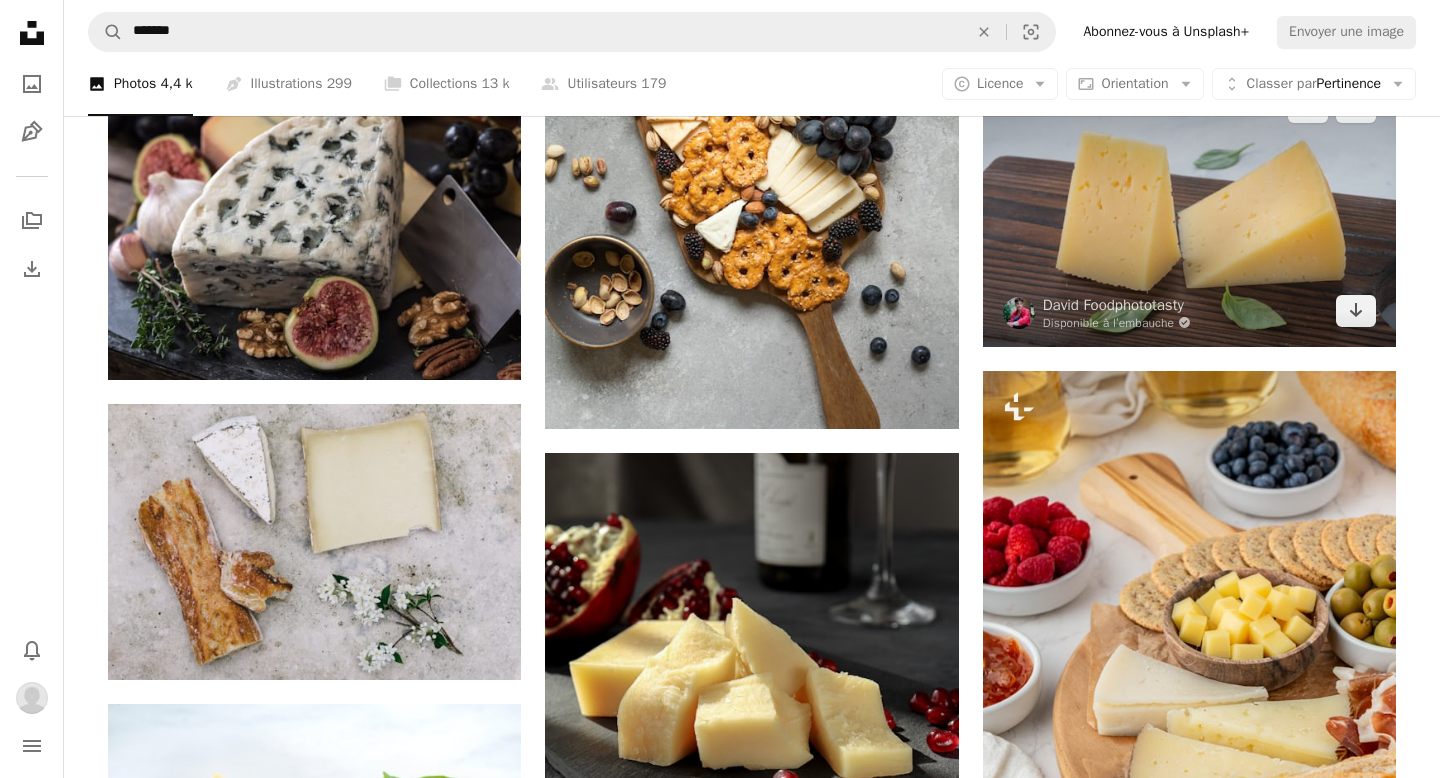 click at bounding box center [1189, 209] 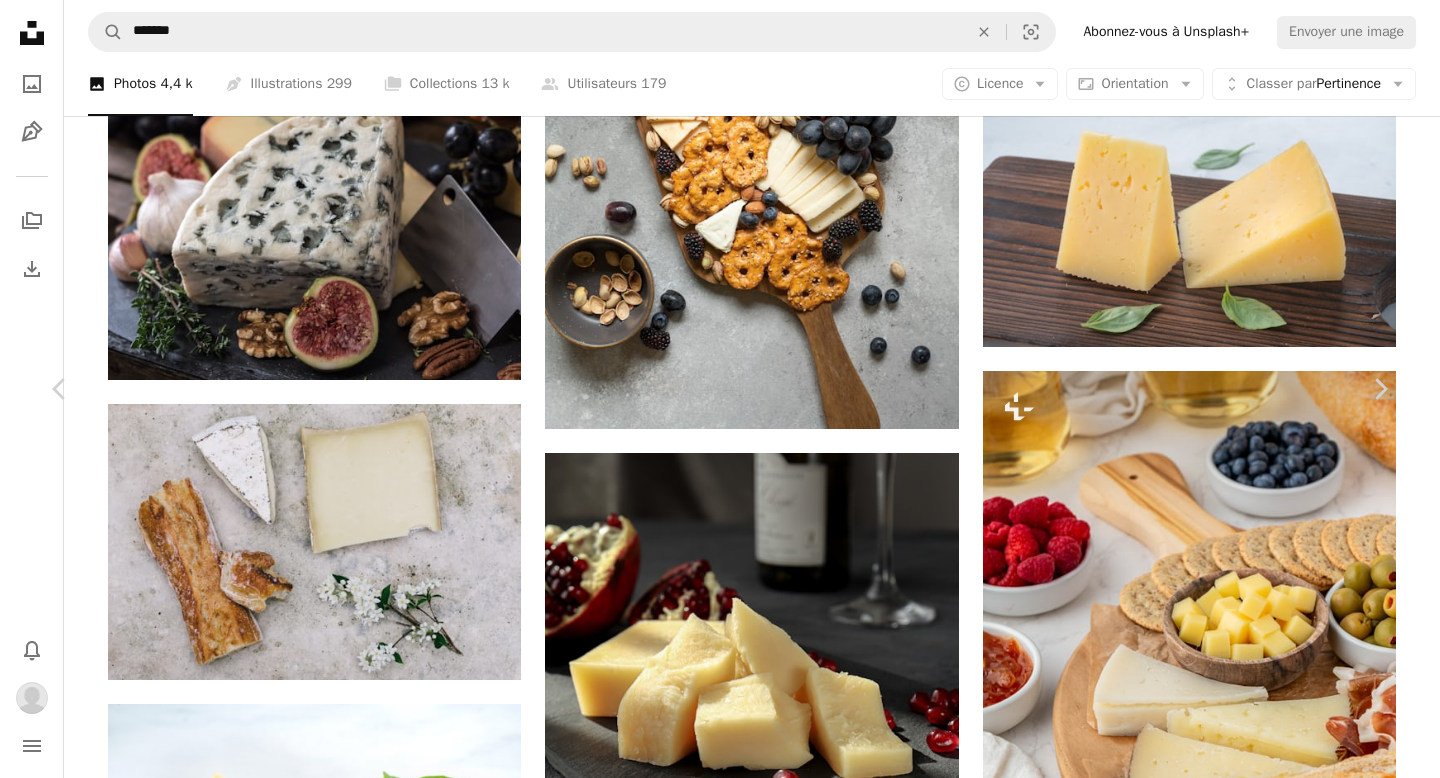 scroll, scrollTop: 3536, scrollLeft: 0, axis: vertical 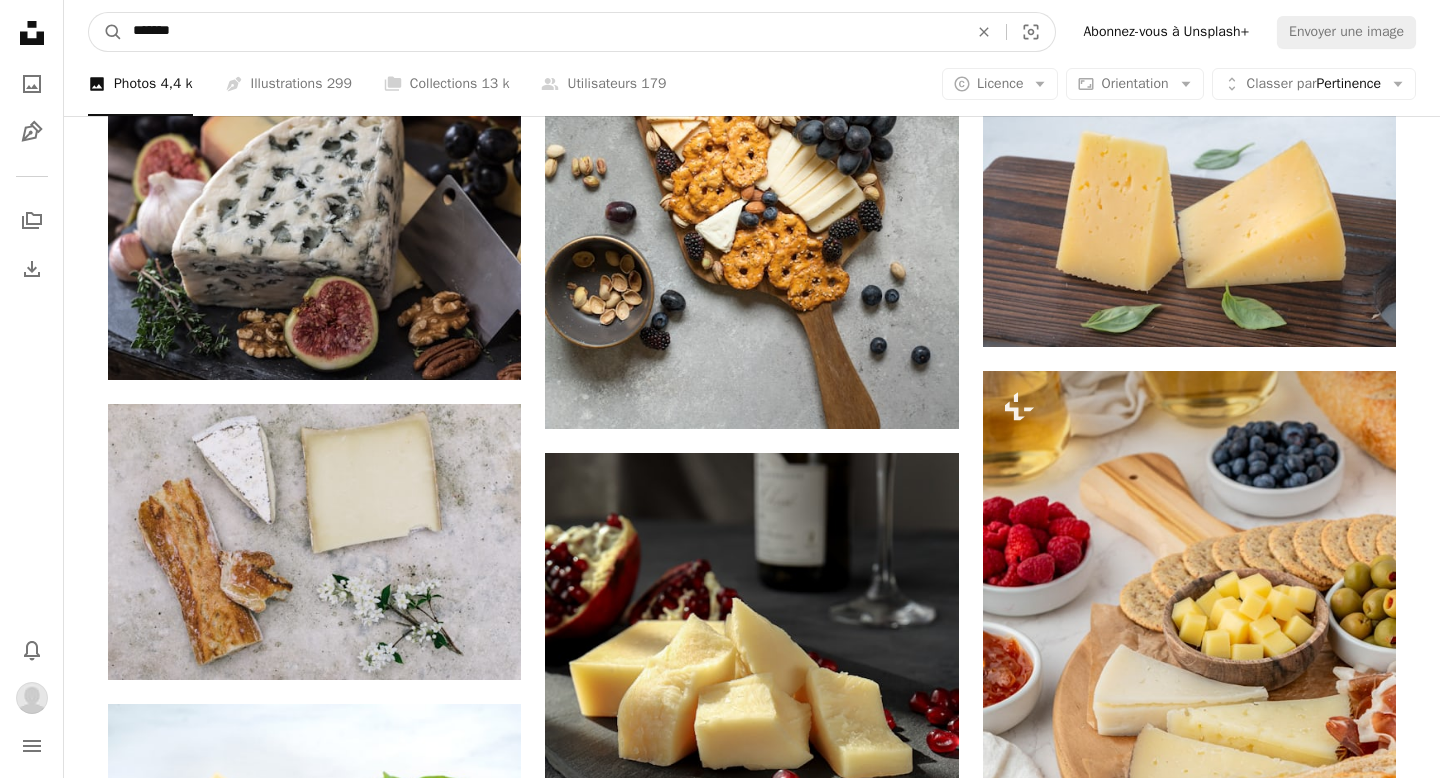 click on "*******" at bounding box center [542, 32] 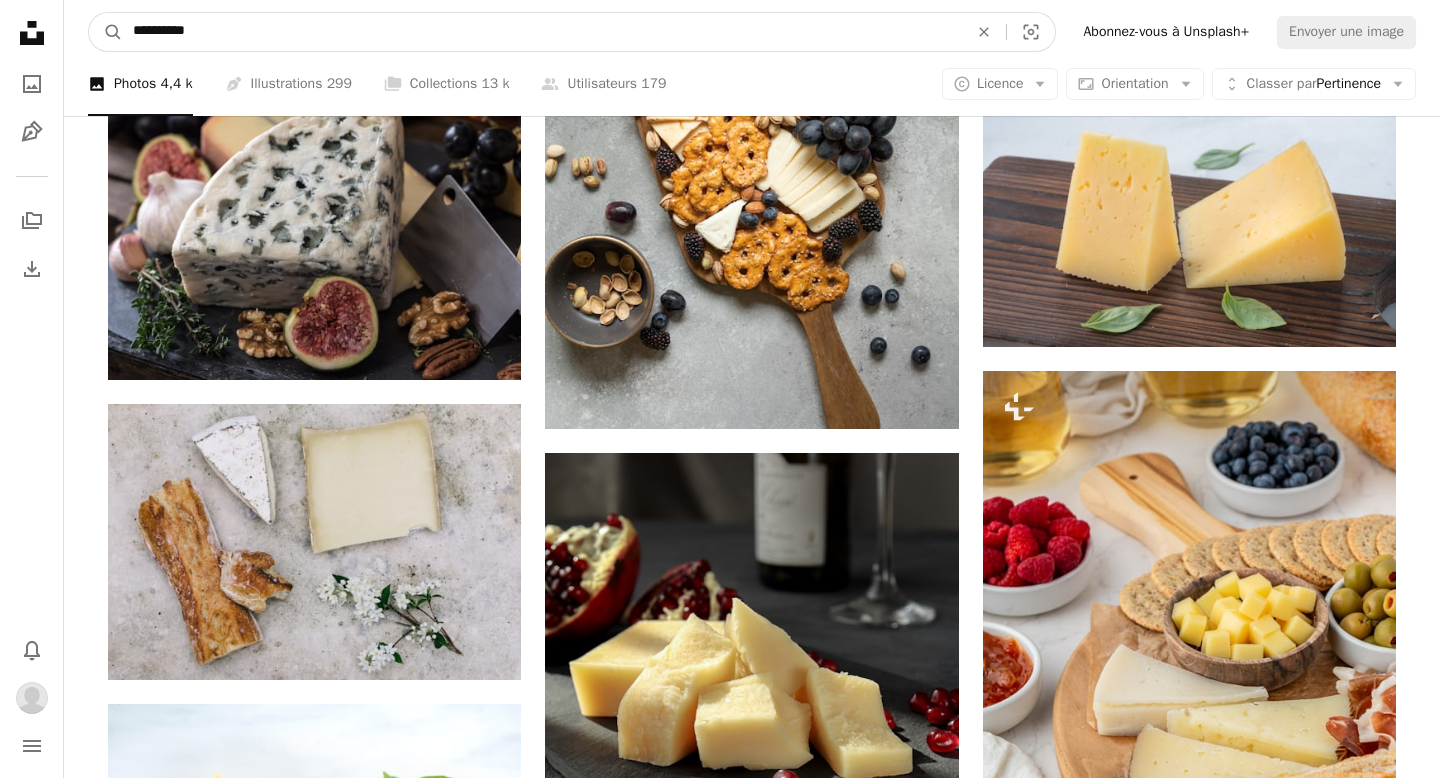 type on "**********" 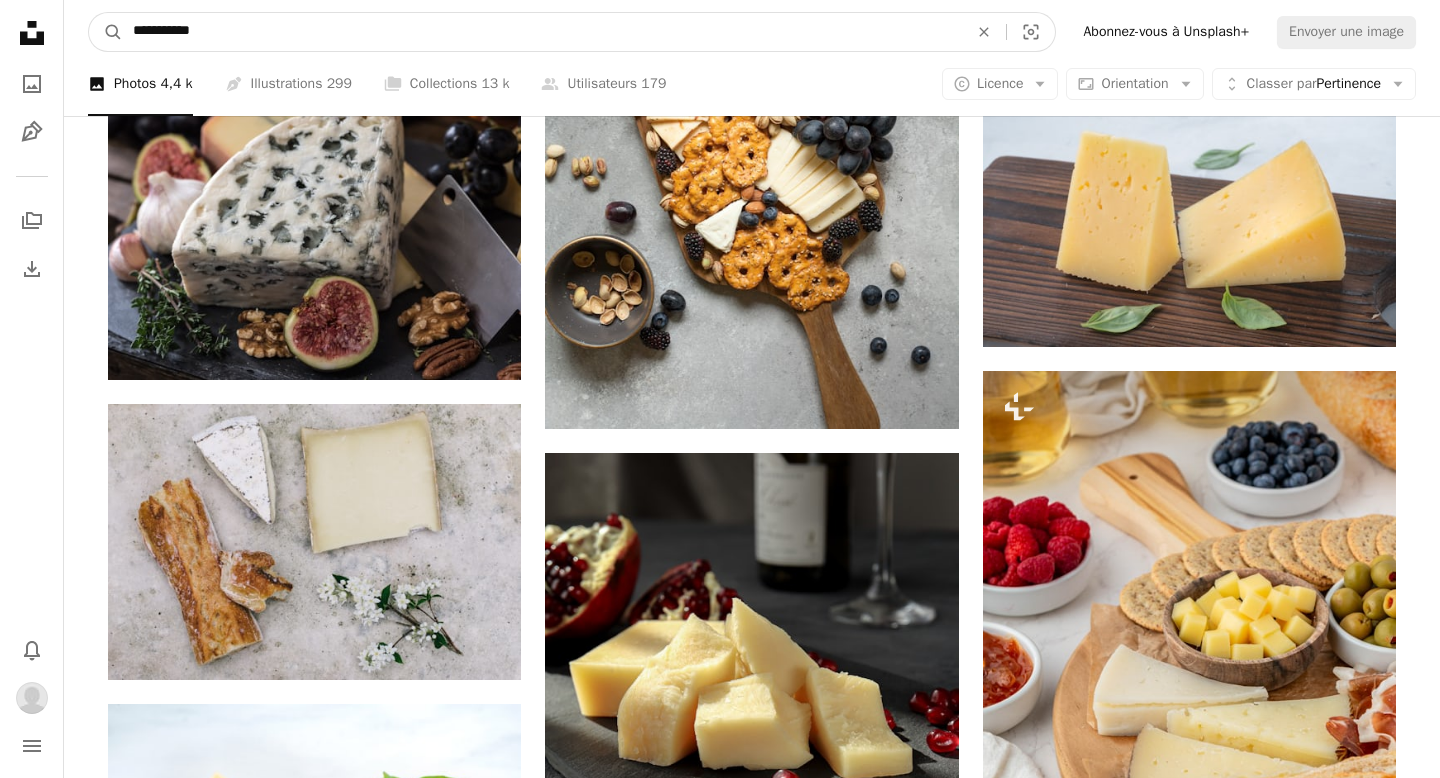 click on "A magnifying glass" at bounding box center [106, 32] 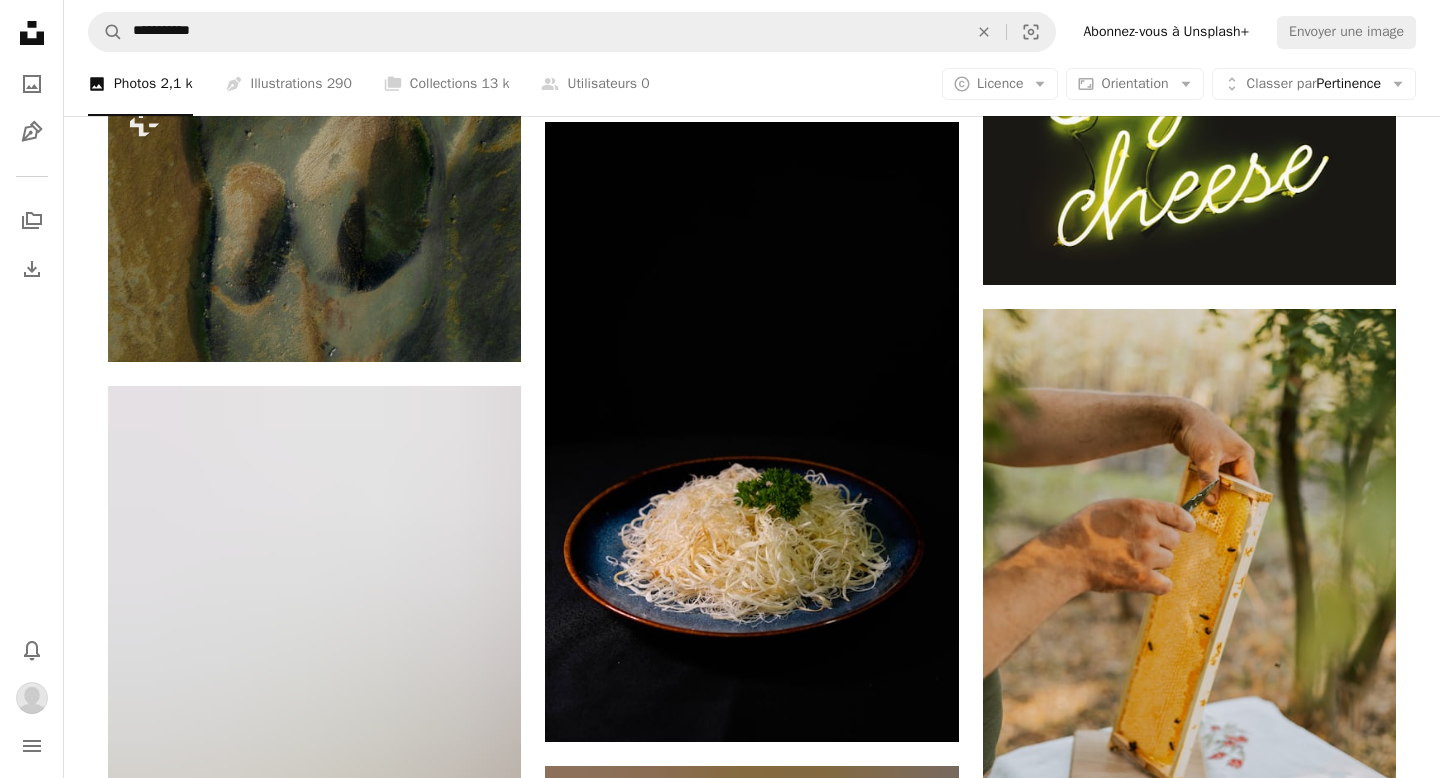 scroll, scrollTop: 2104, scrollLeft: 0, axis: vertical 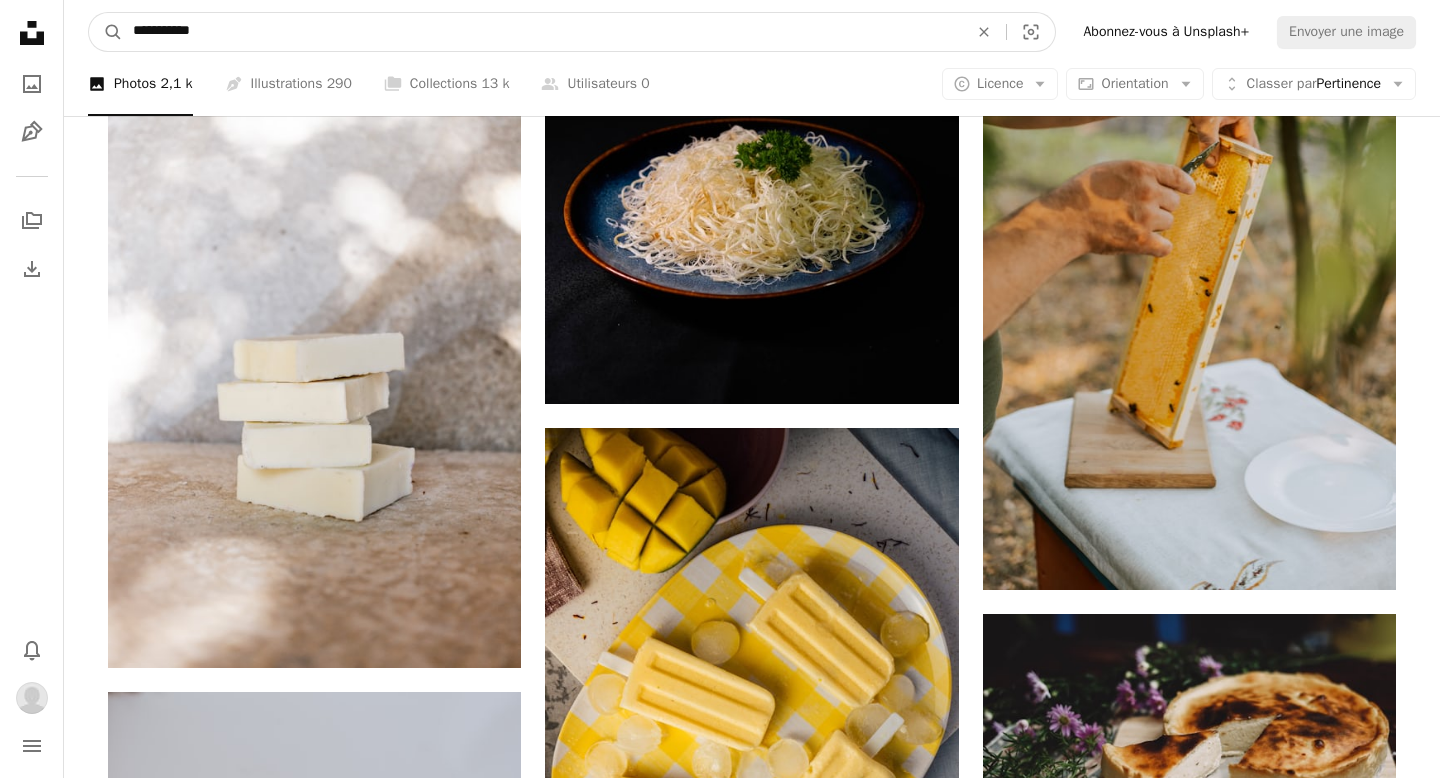 drag, startPoint x: 370, startPoint y: 32, endPoint x: 137, endPoint y: 32, distance: 233 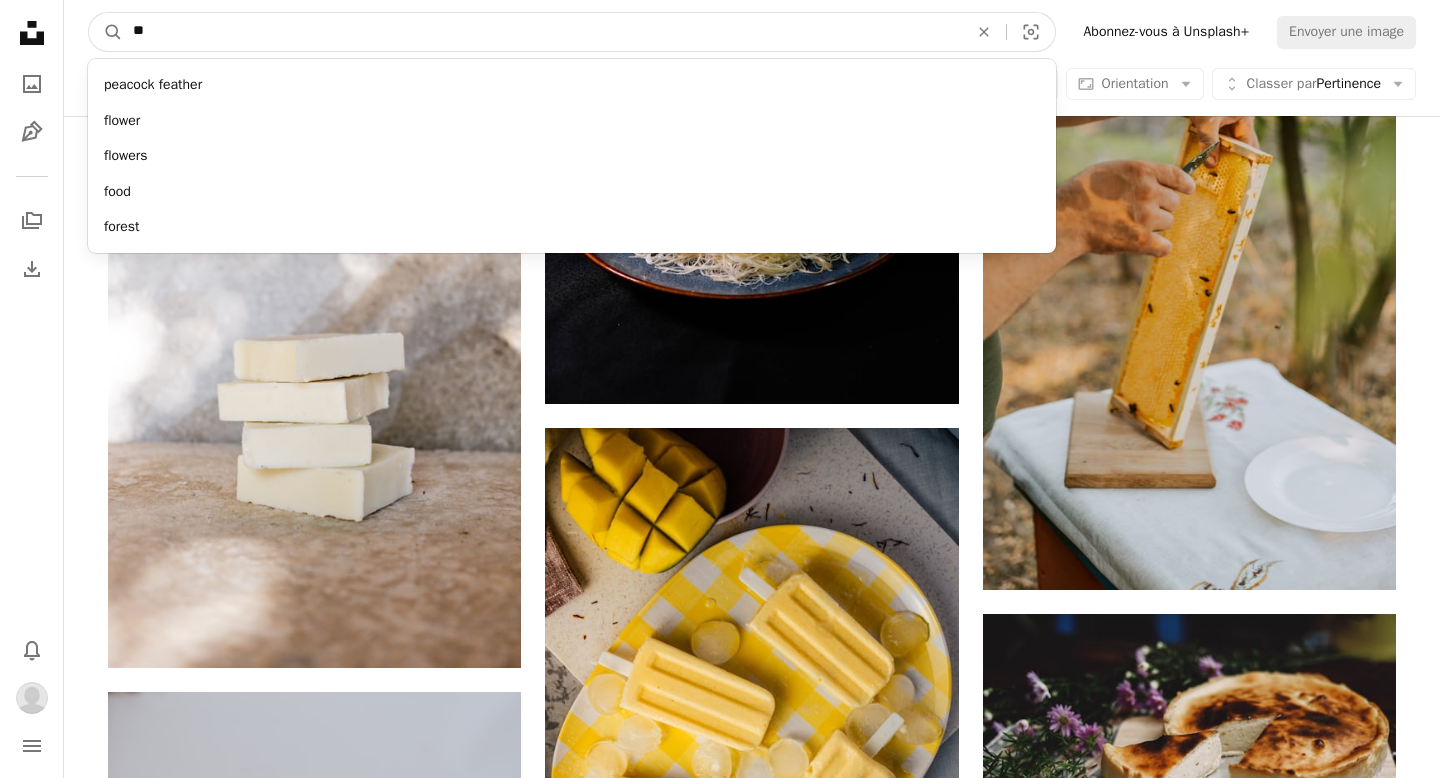 type on "*" 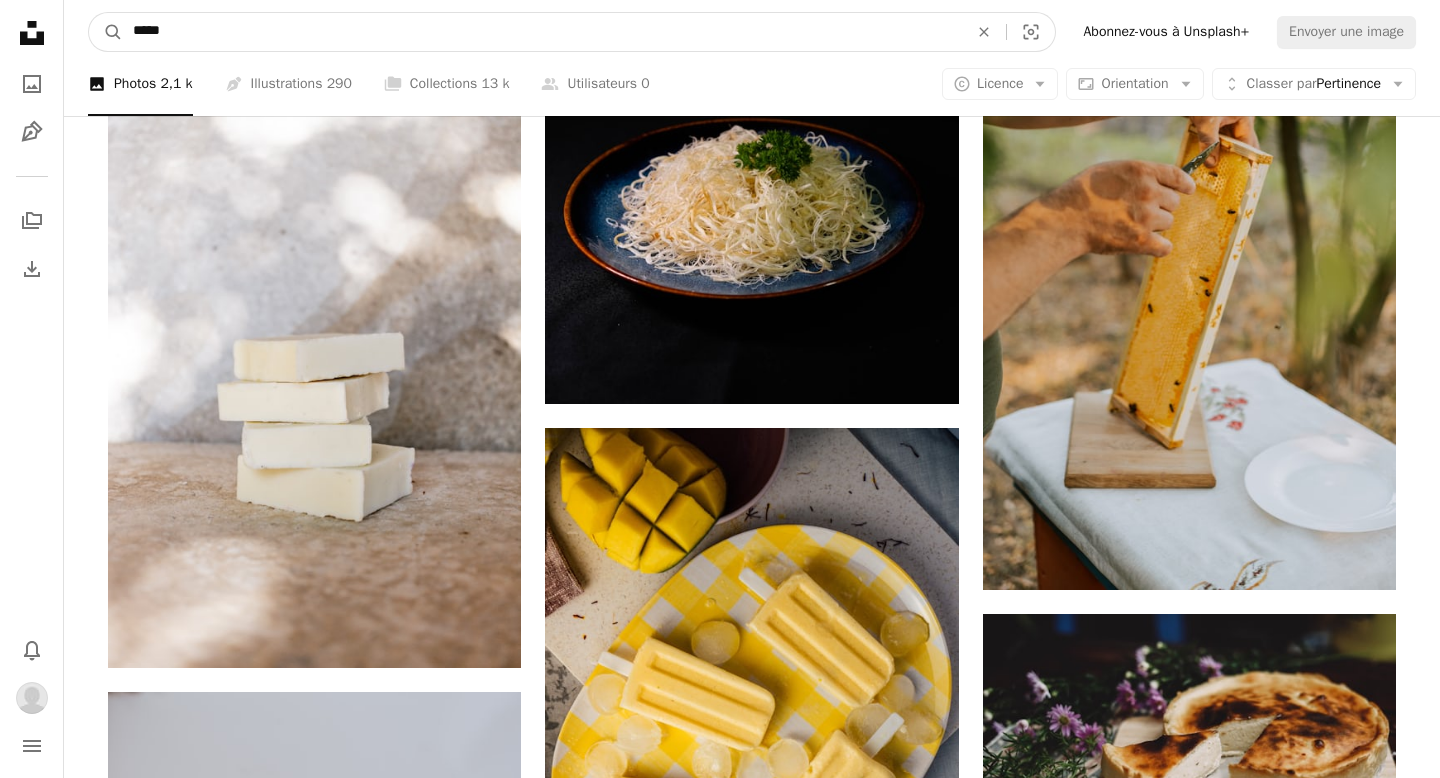 type on "*****" 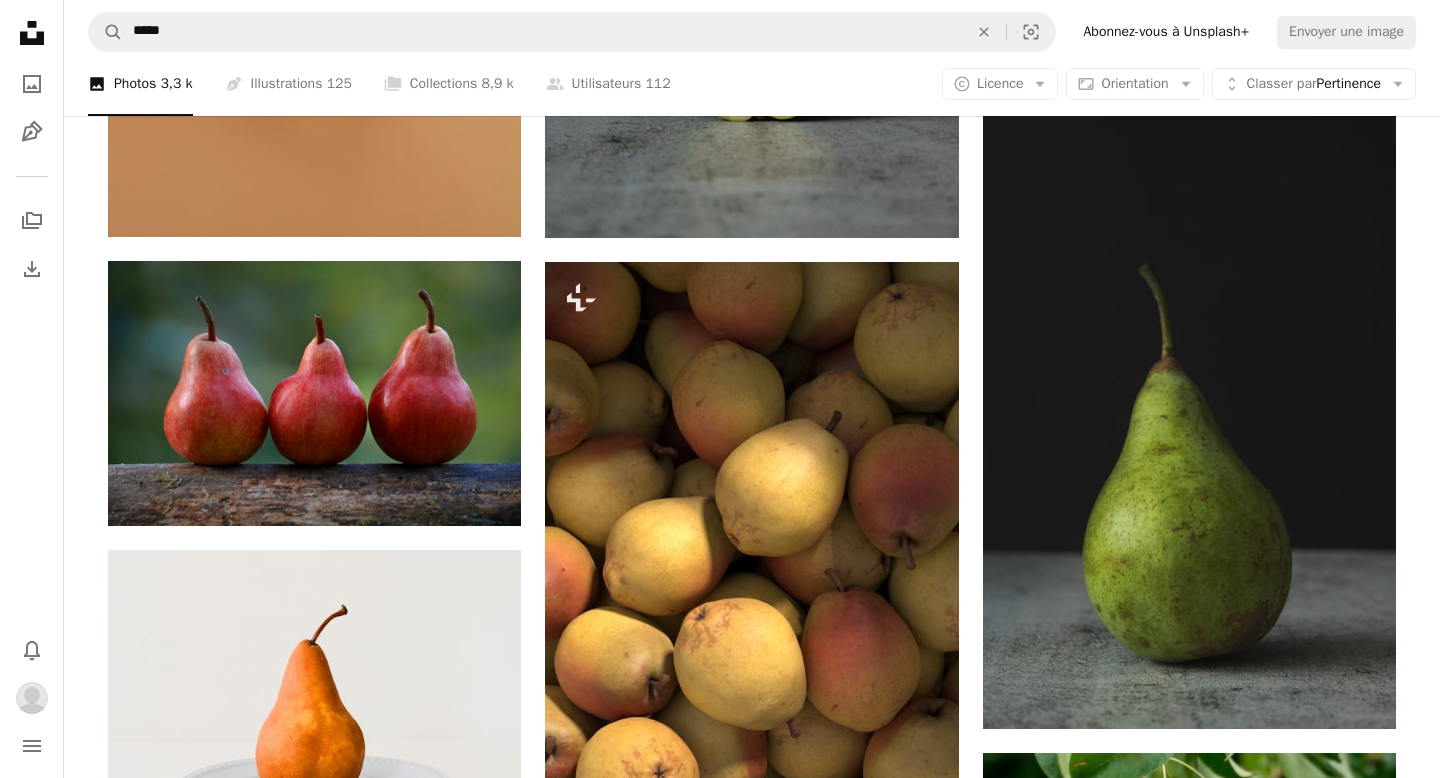 scroll, scrollTop: 1457, scrollLeft: 0, axis: vertical 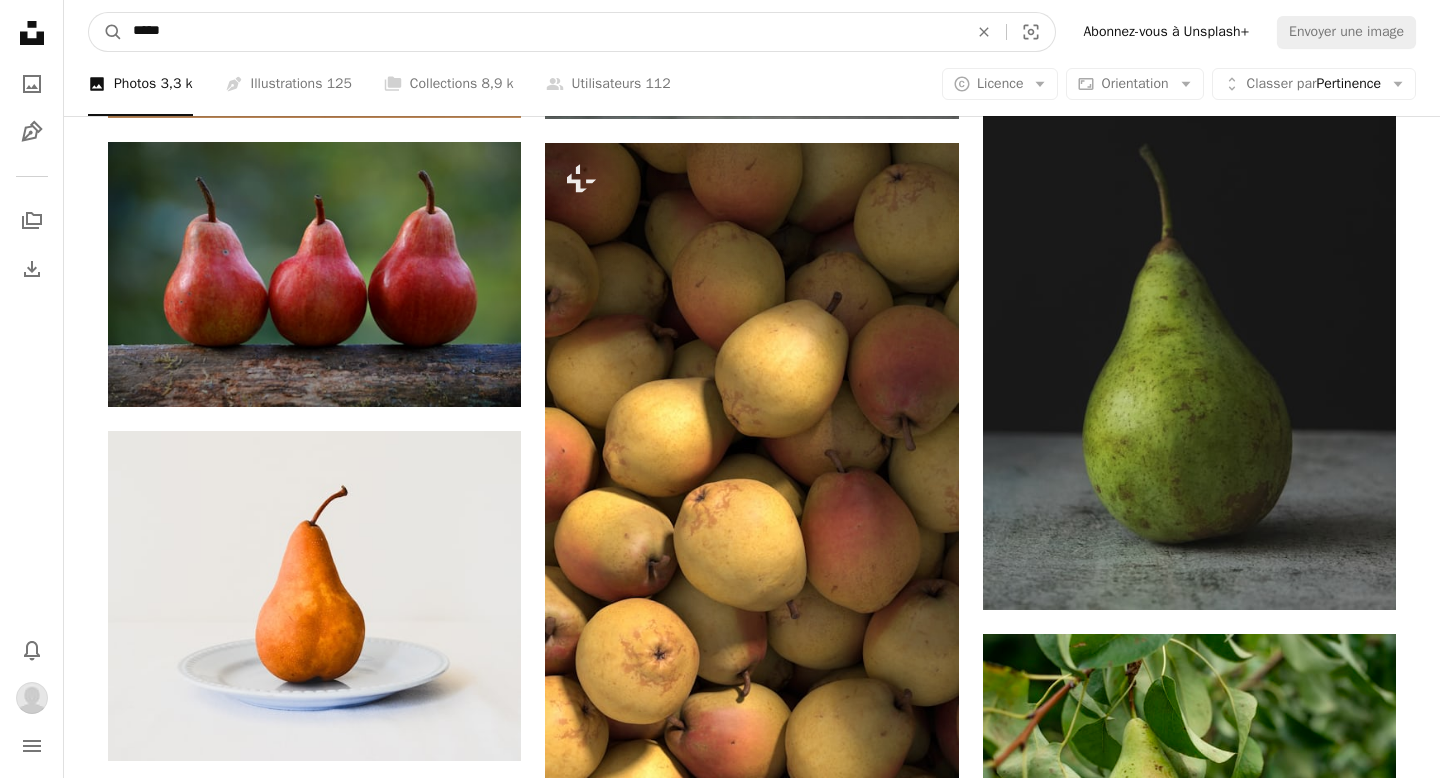 drag, startPoint x: 393, startPoint y: 25, endPoint x: 43, endPoint y: 23, distance: 350.0057 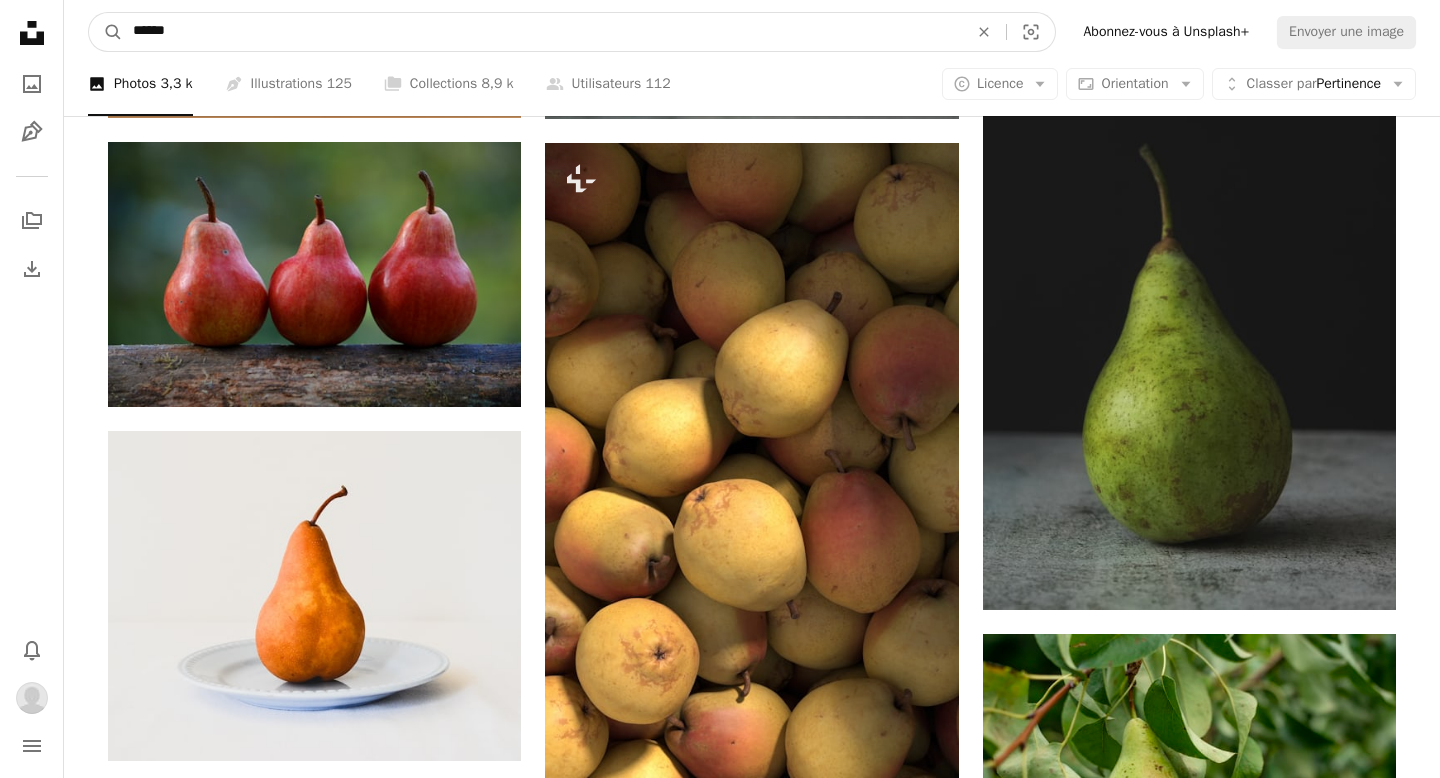 click on "A magnifying glass" at bounding box center (106, 32) 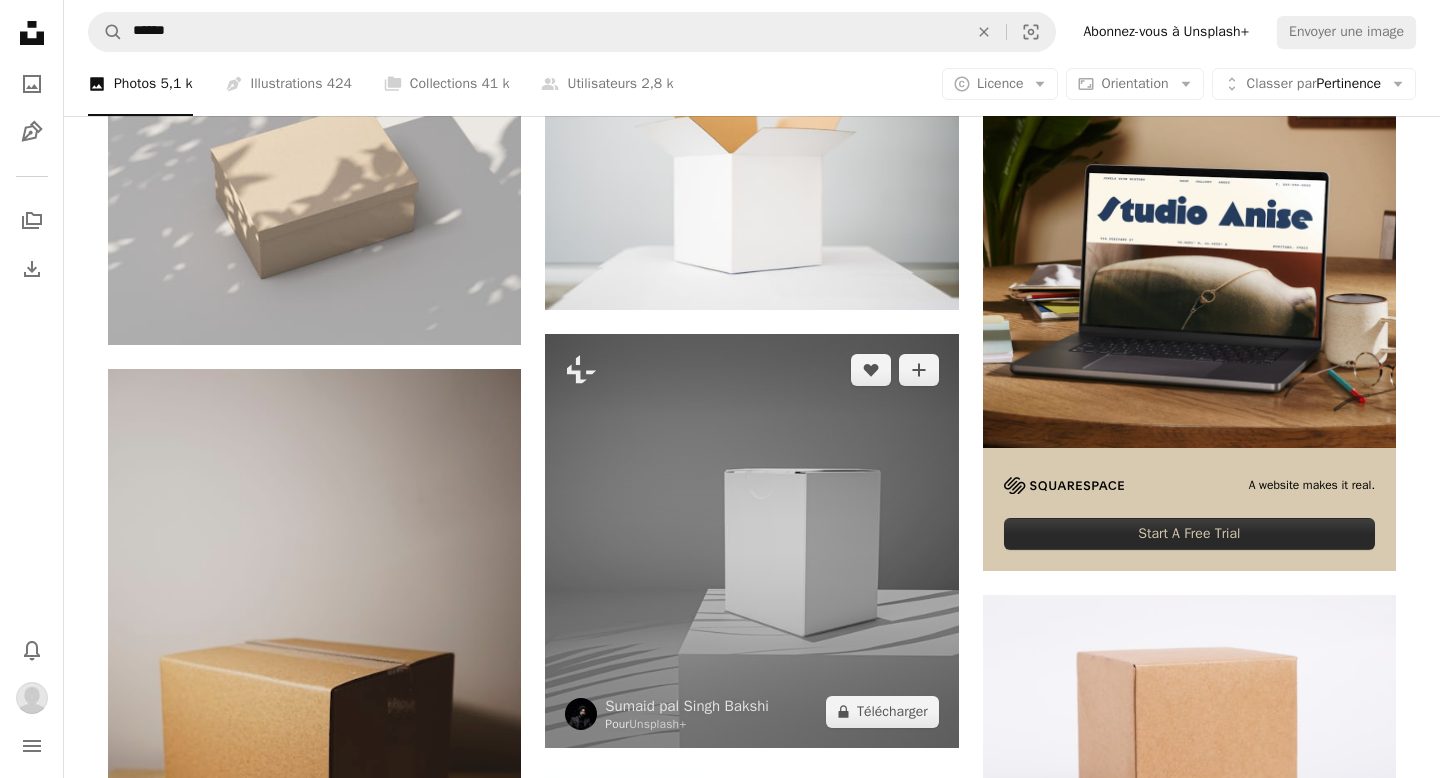 scroll, scrollTop: 138, scrollLeft: 0, axis: vertical 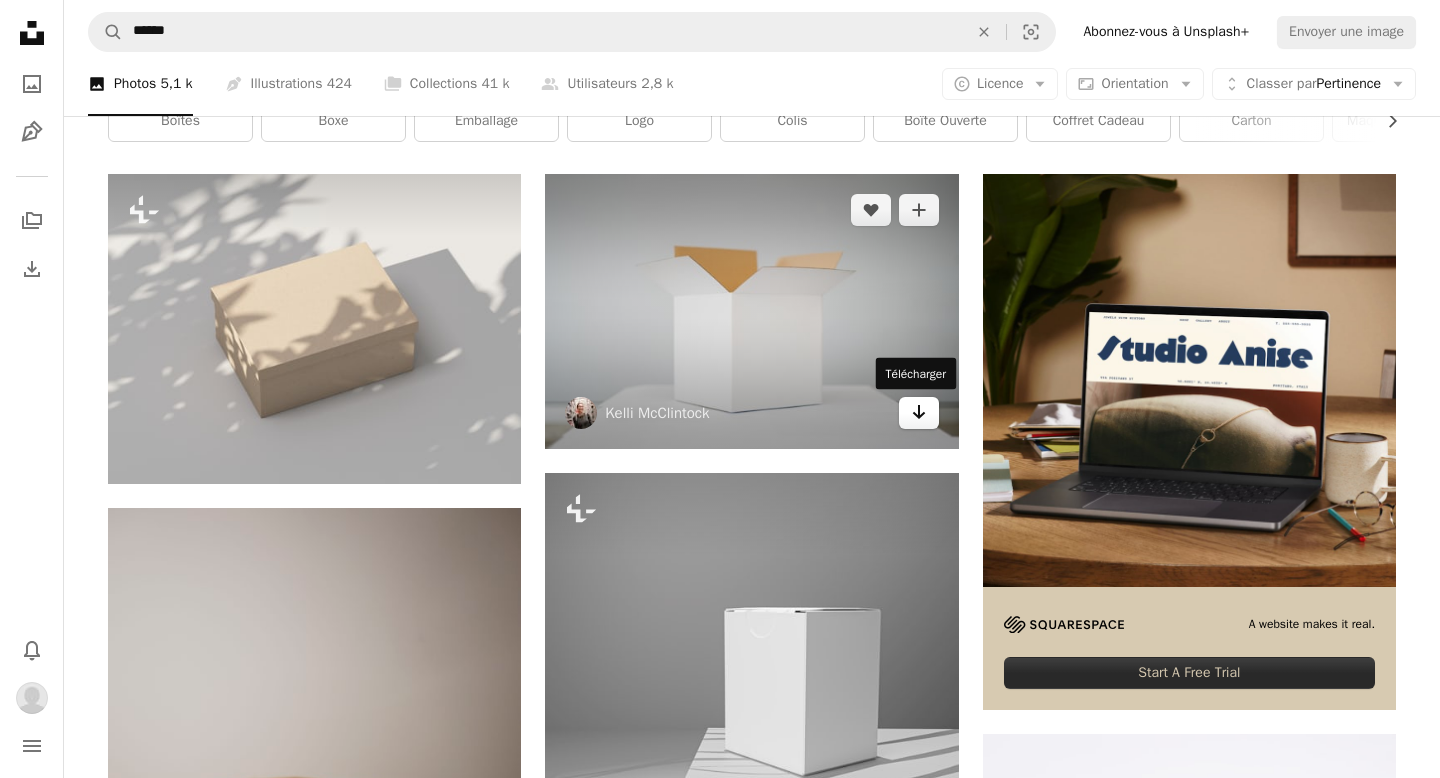 click on "Arrow pointing down" 